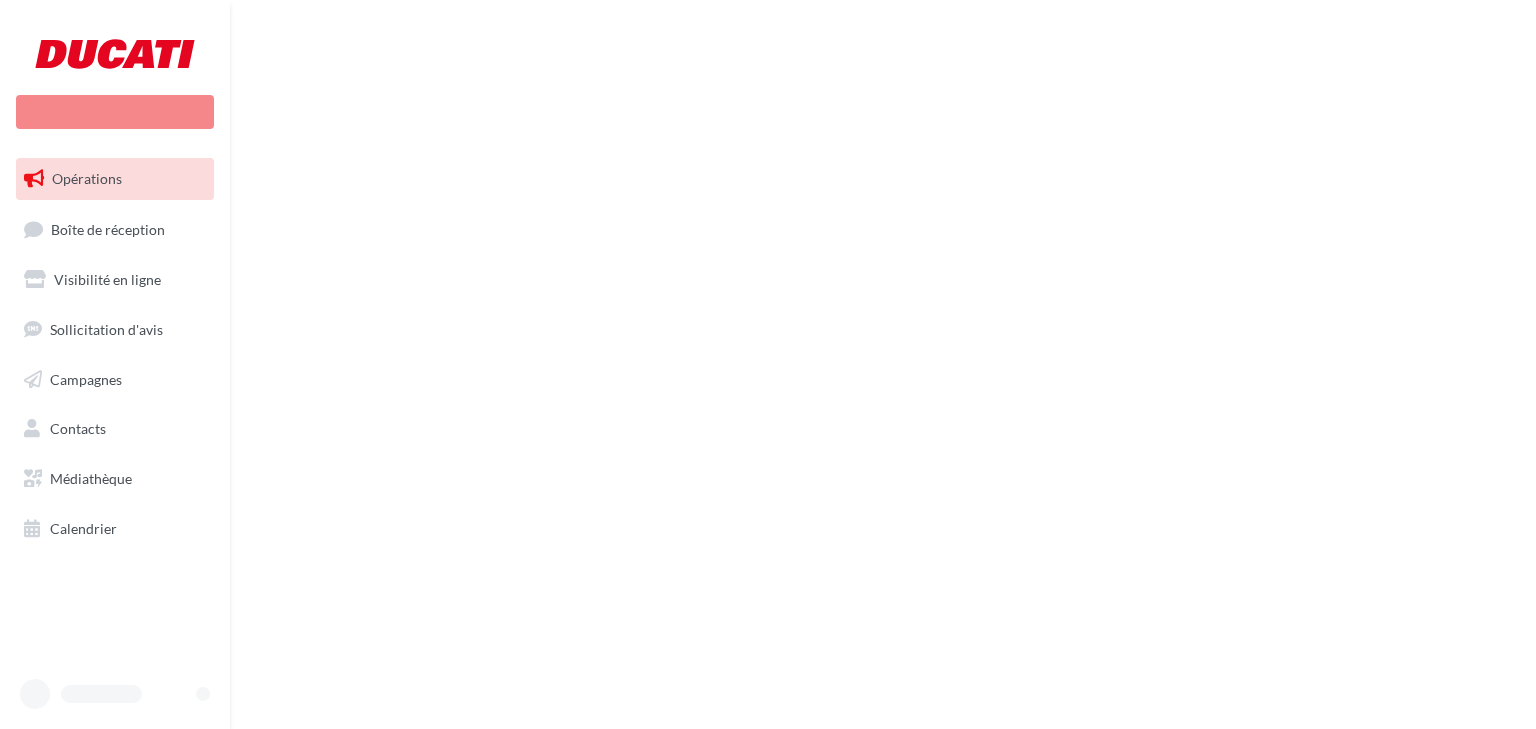 scroll, scrollTop: 0, scrollLeft: 0, axis: both 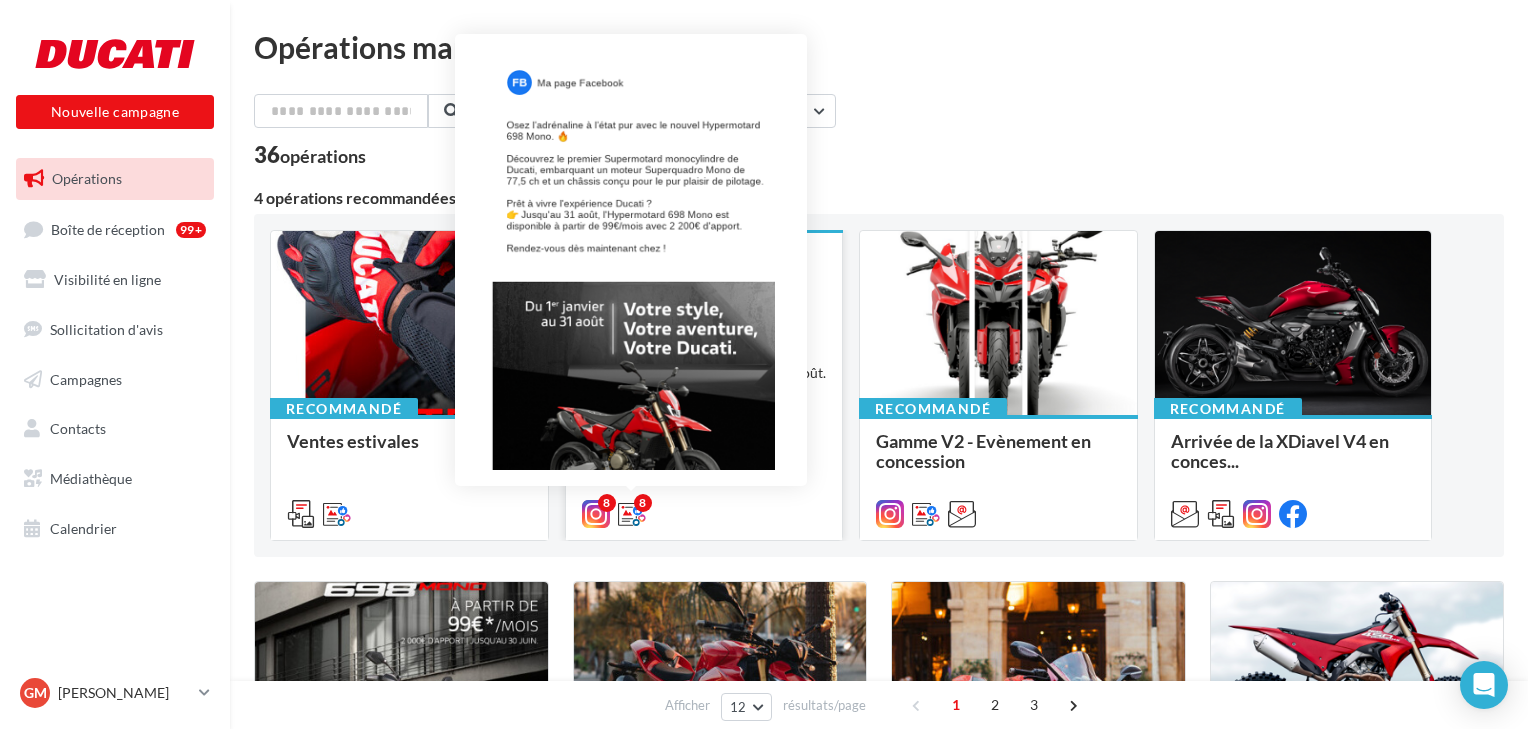 click at bounding box center [632, 514] 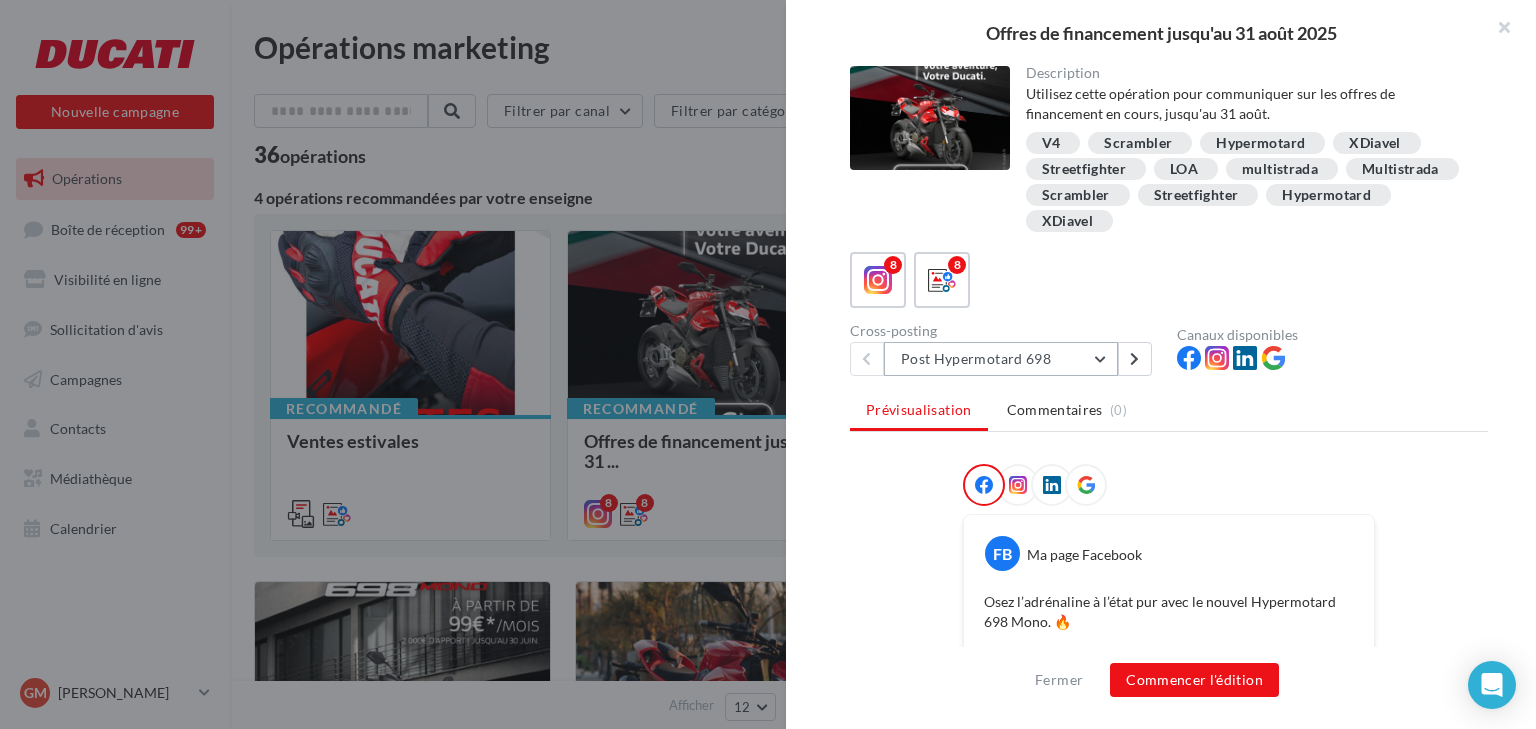 click on "Post Hypermotard 698" at bounding box center [1001, 359] 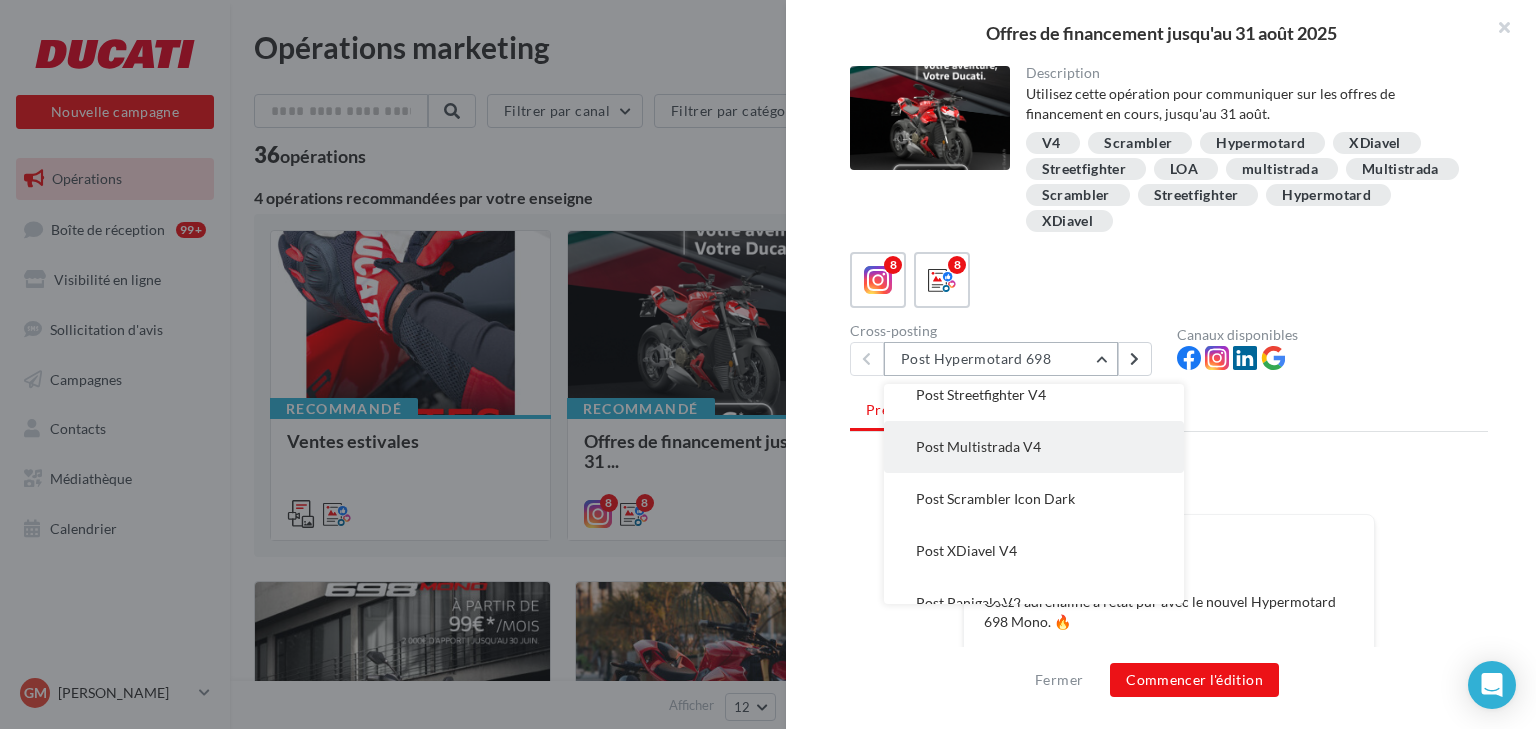 scroll, scrollTop: 160, scrollLeft: 0, axis: vertical 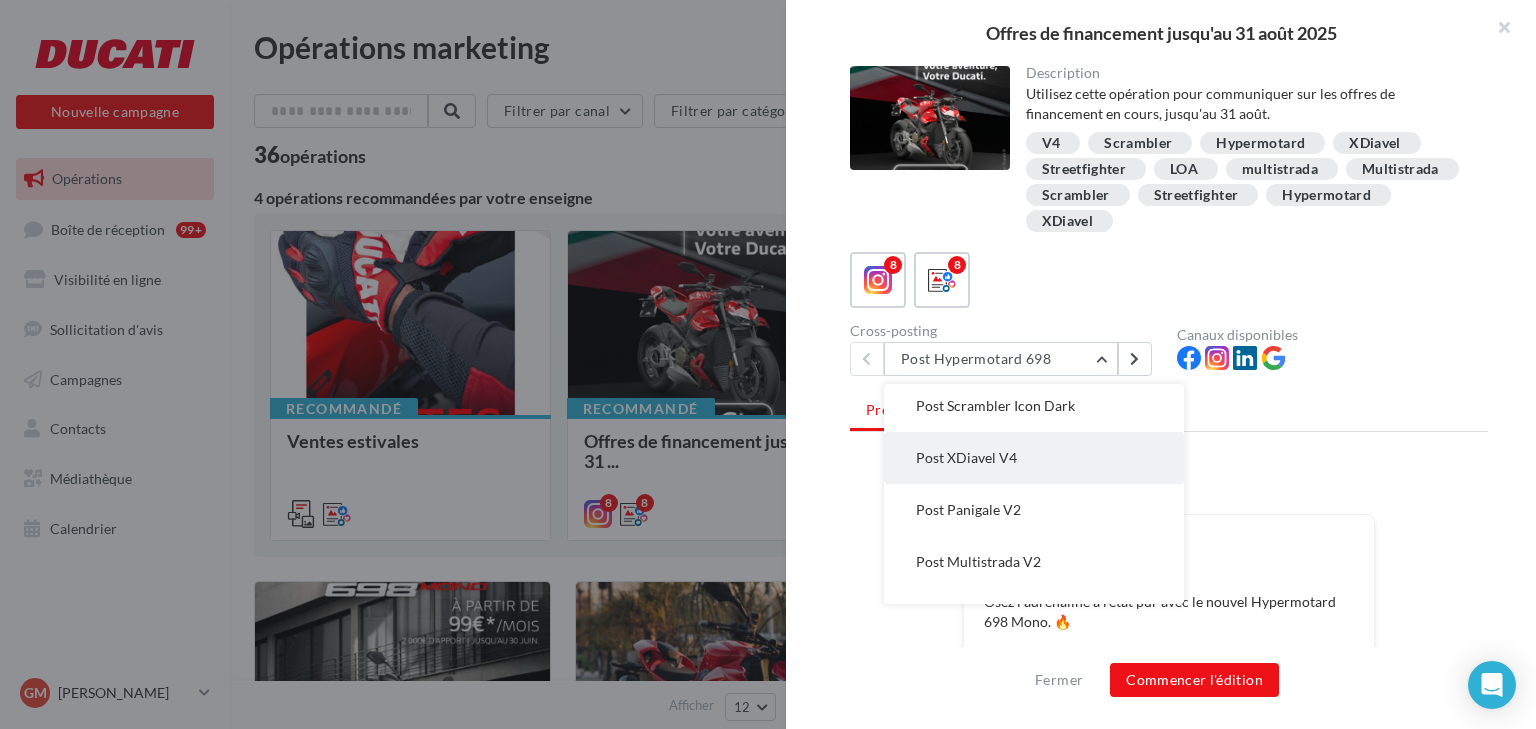 click on "Post XDiavel V4" at bounding box center (966, 457) 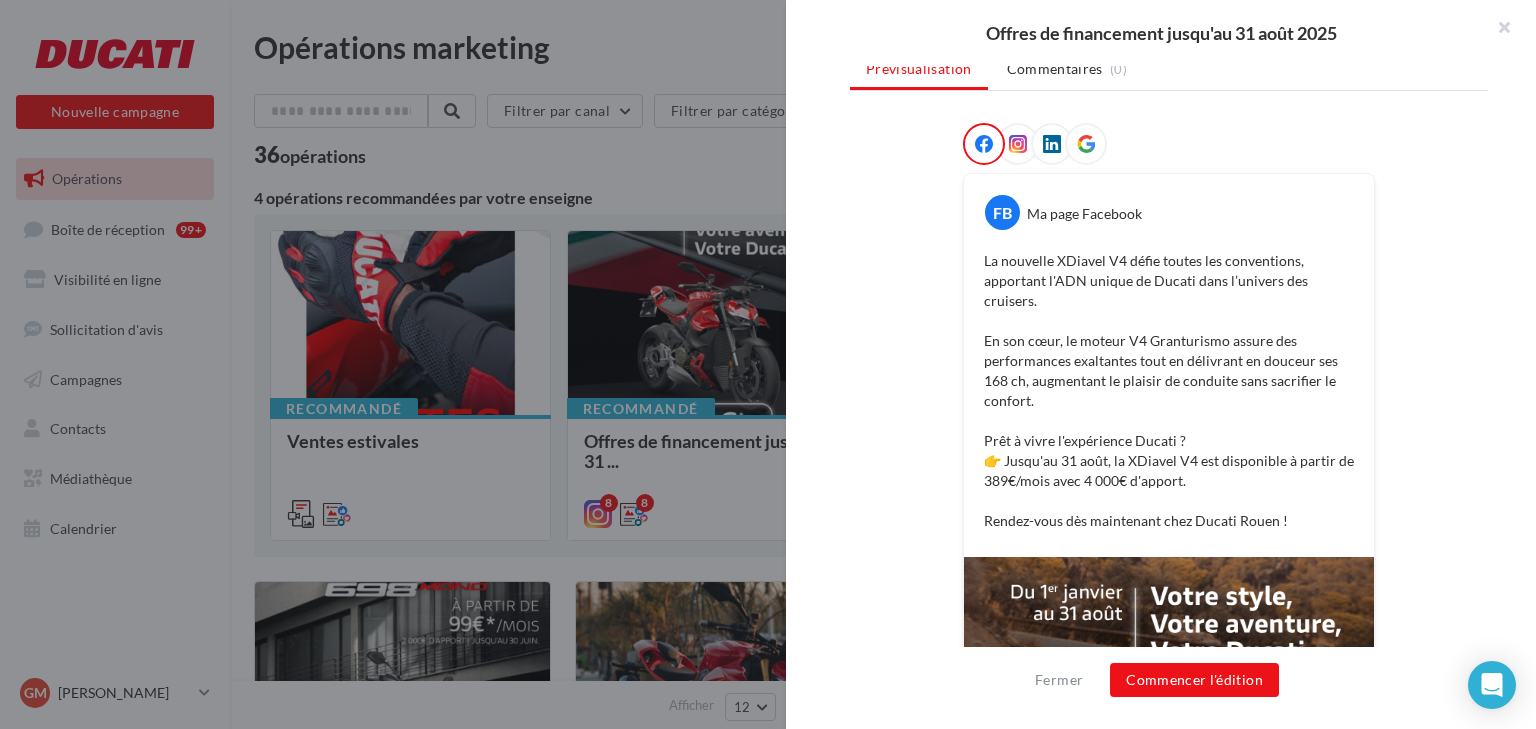 scroll, scrollTop: 480, scrollLeft: 0, axis: vertical 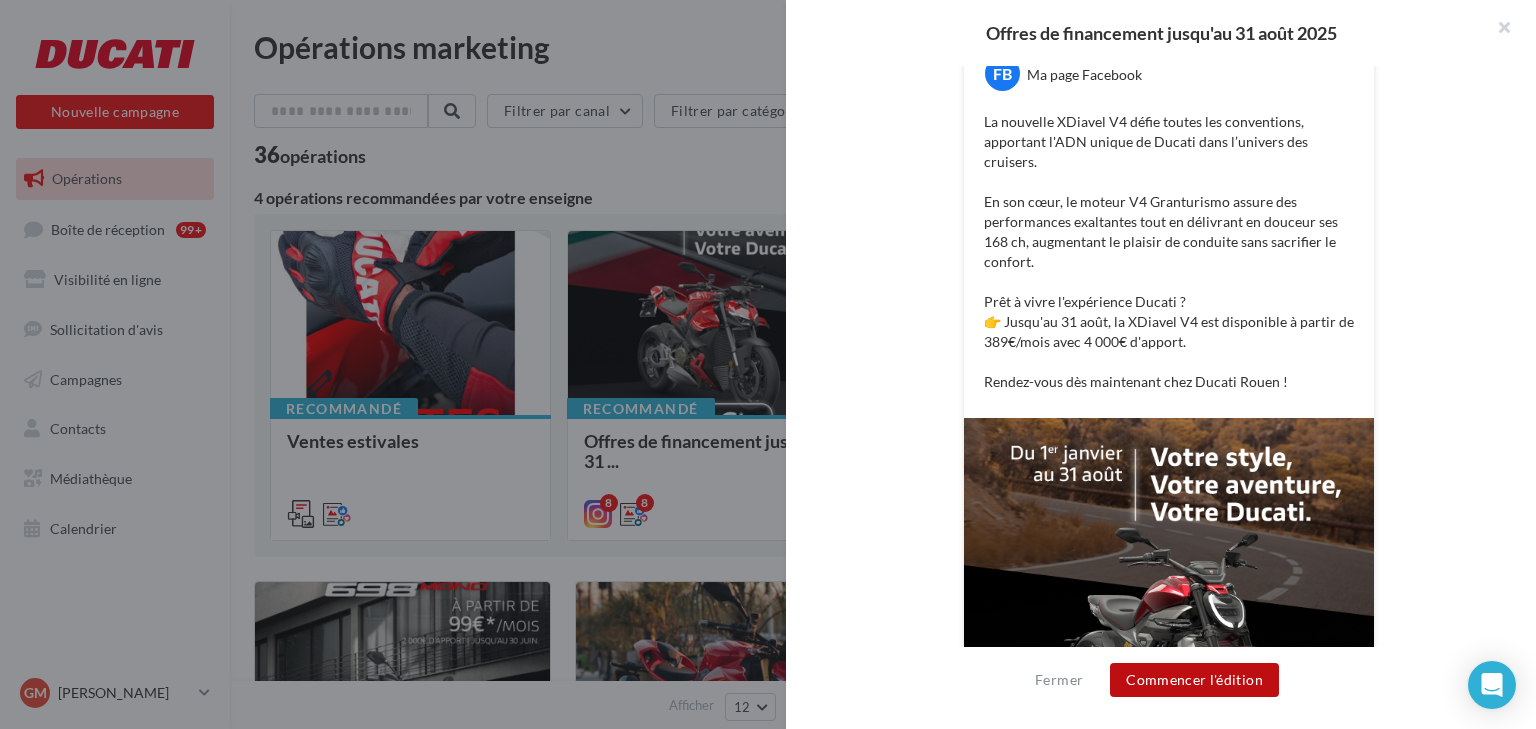 click on "Commencer l'édition" at bounding box center (1194, 680) 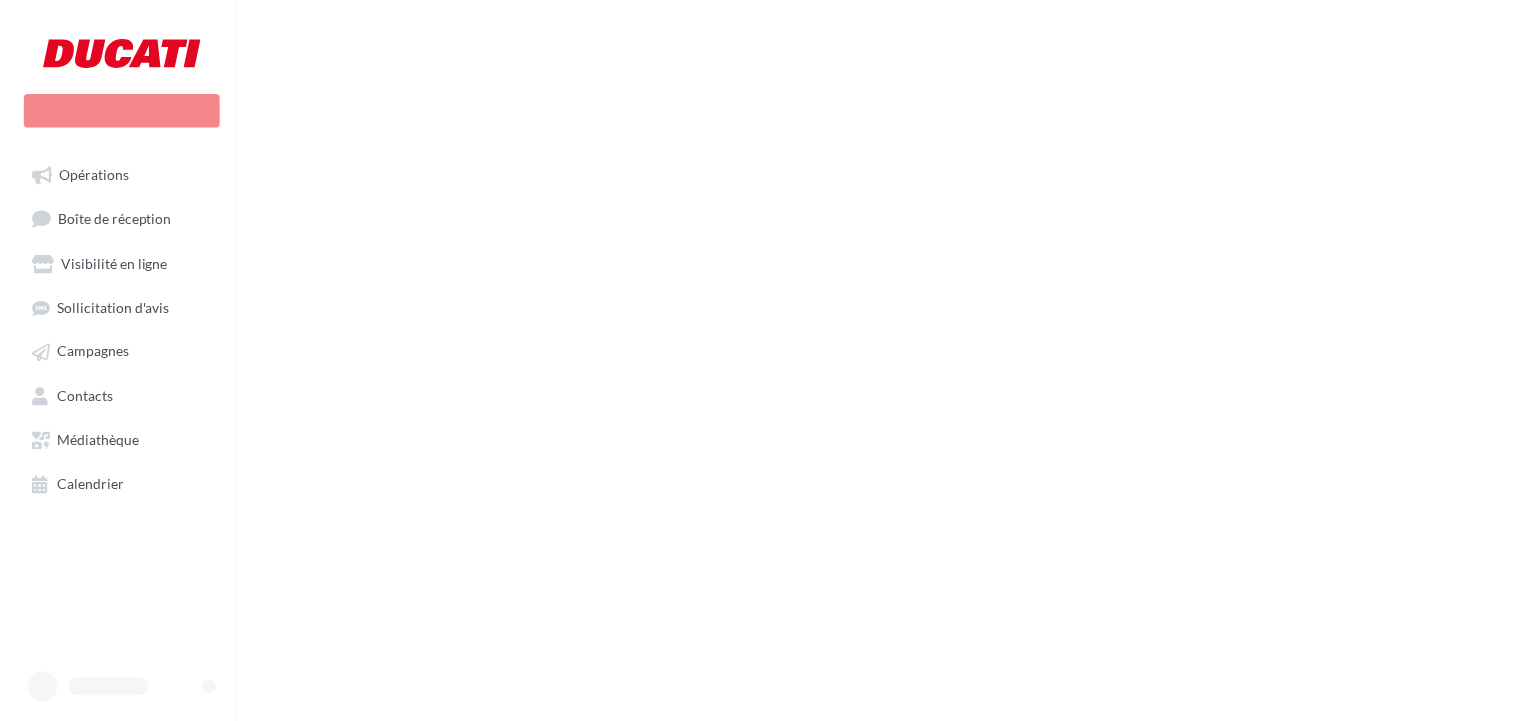 scroll, scrollTop: 0, scrollLeft: 0, axis: both 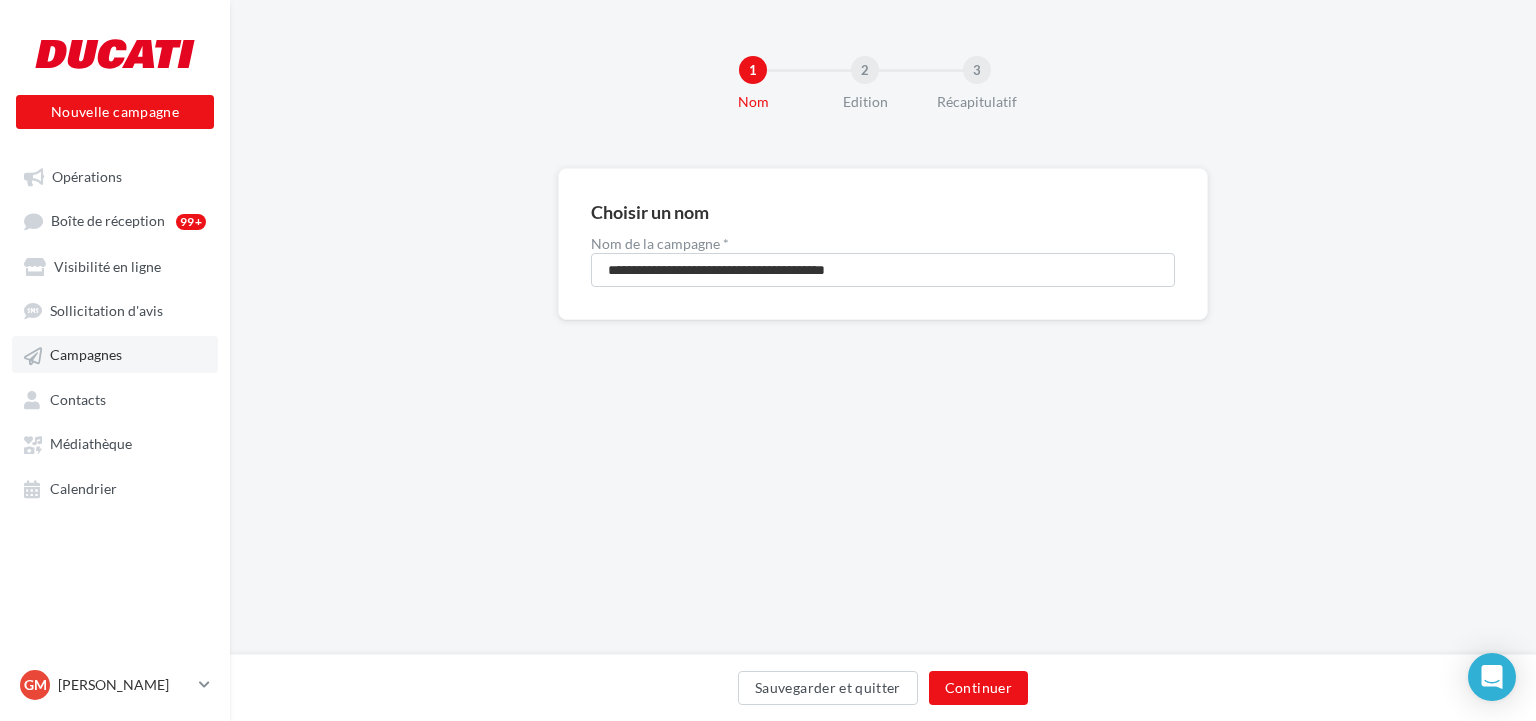 click on "Campagnes" at bounding box center [86, 355] 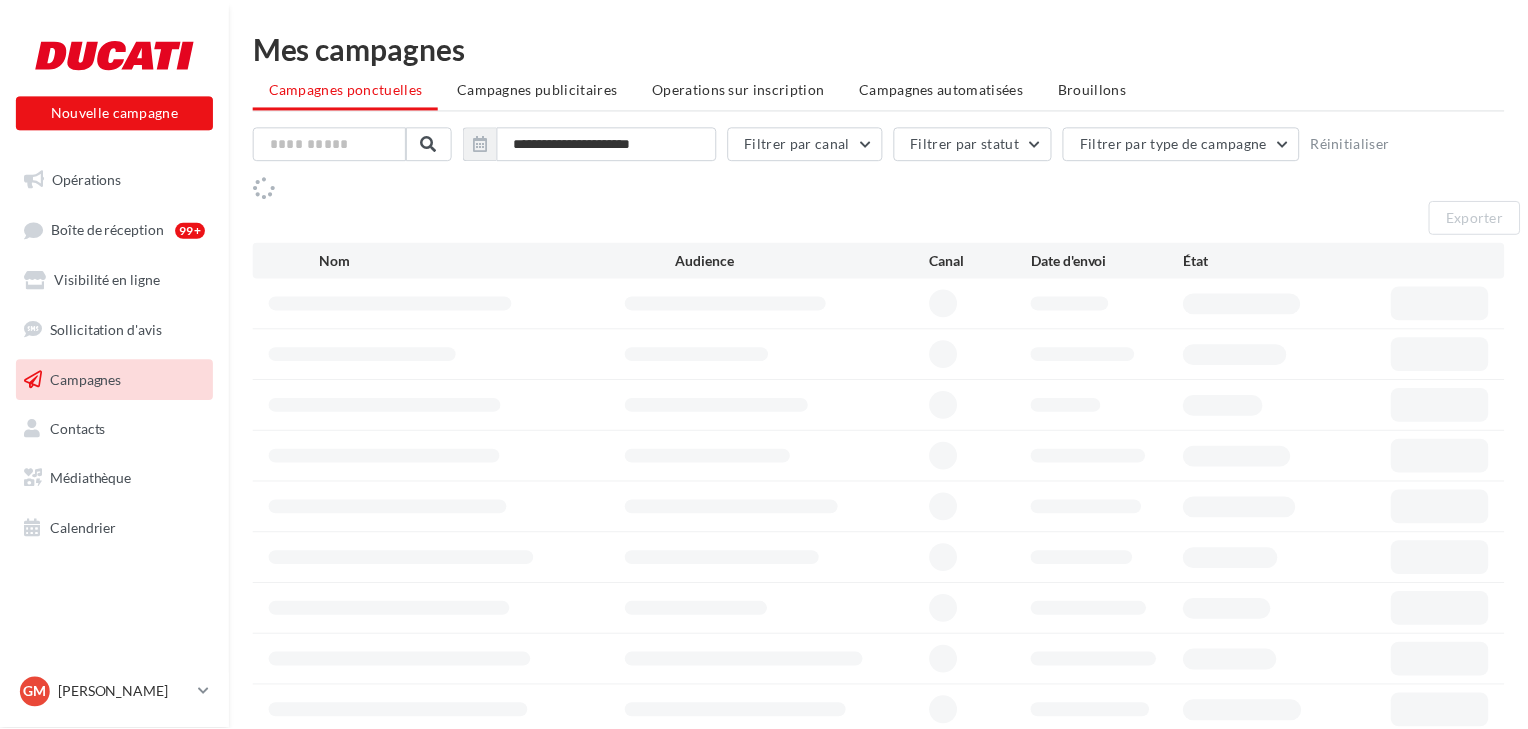 scroll, scrollTop: 0, scrollLeft: 0, axis: both 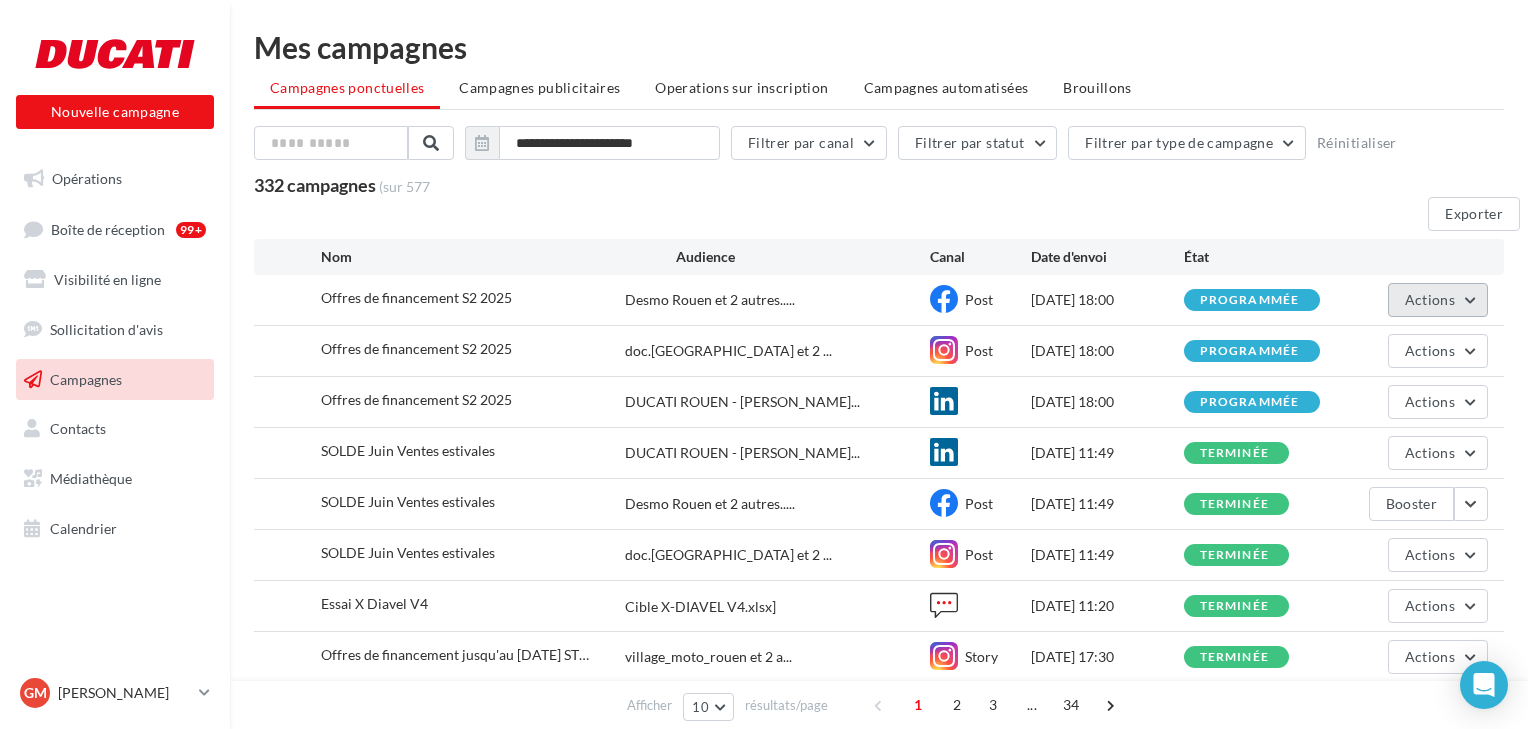 click on "Actions" at bounding box center [1438, 300] 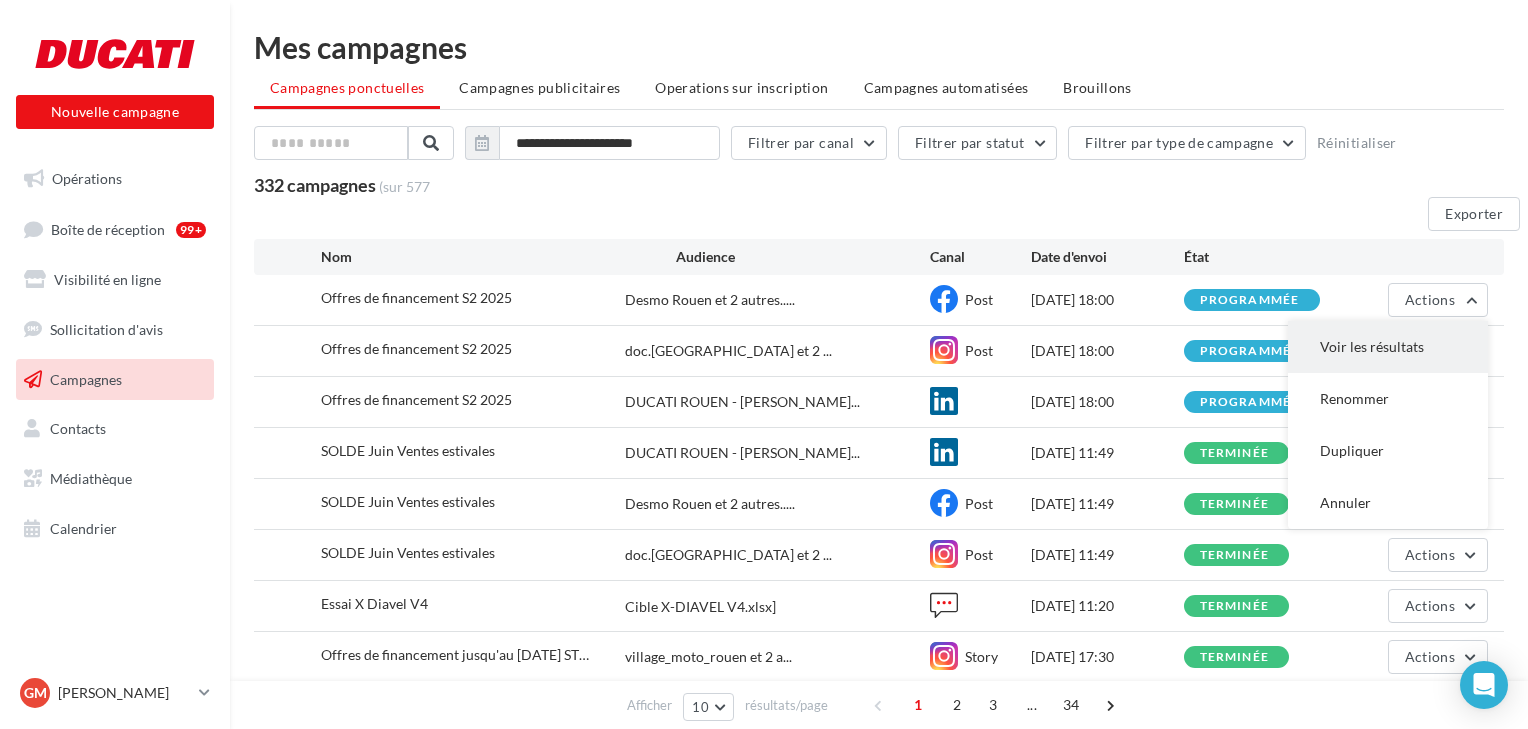 click on "Voir les résultats" at bounding box center (1388, 347) 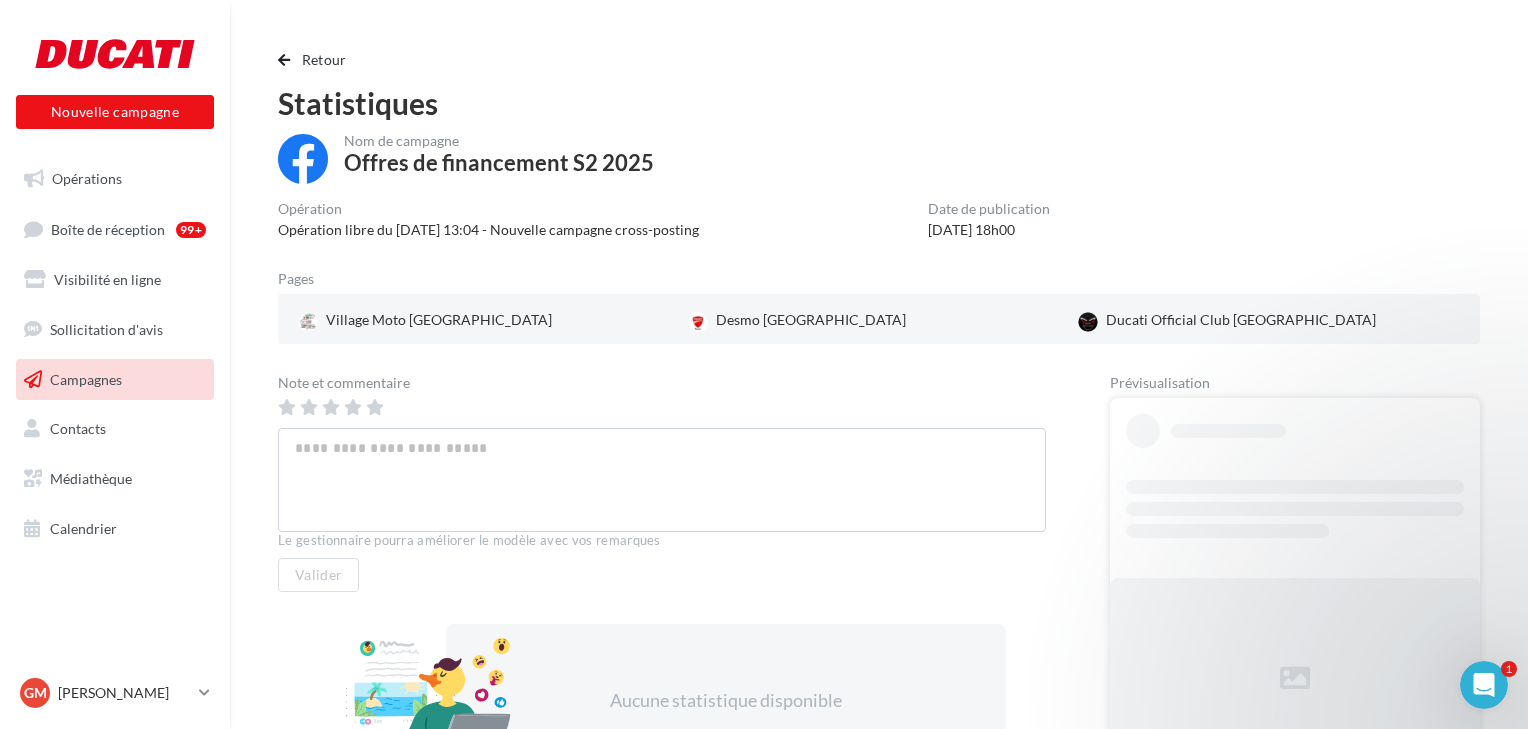 scroll, scrollTop: 0, scrollLeft: 0, axis: both 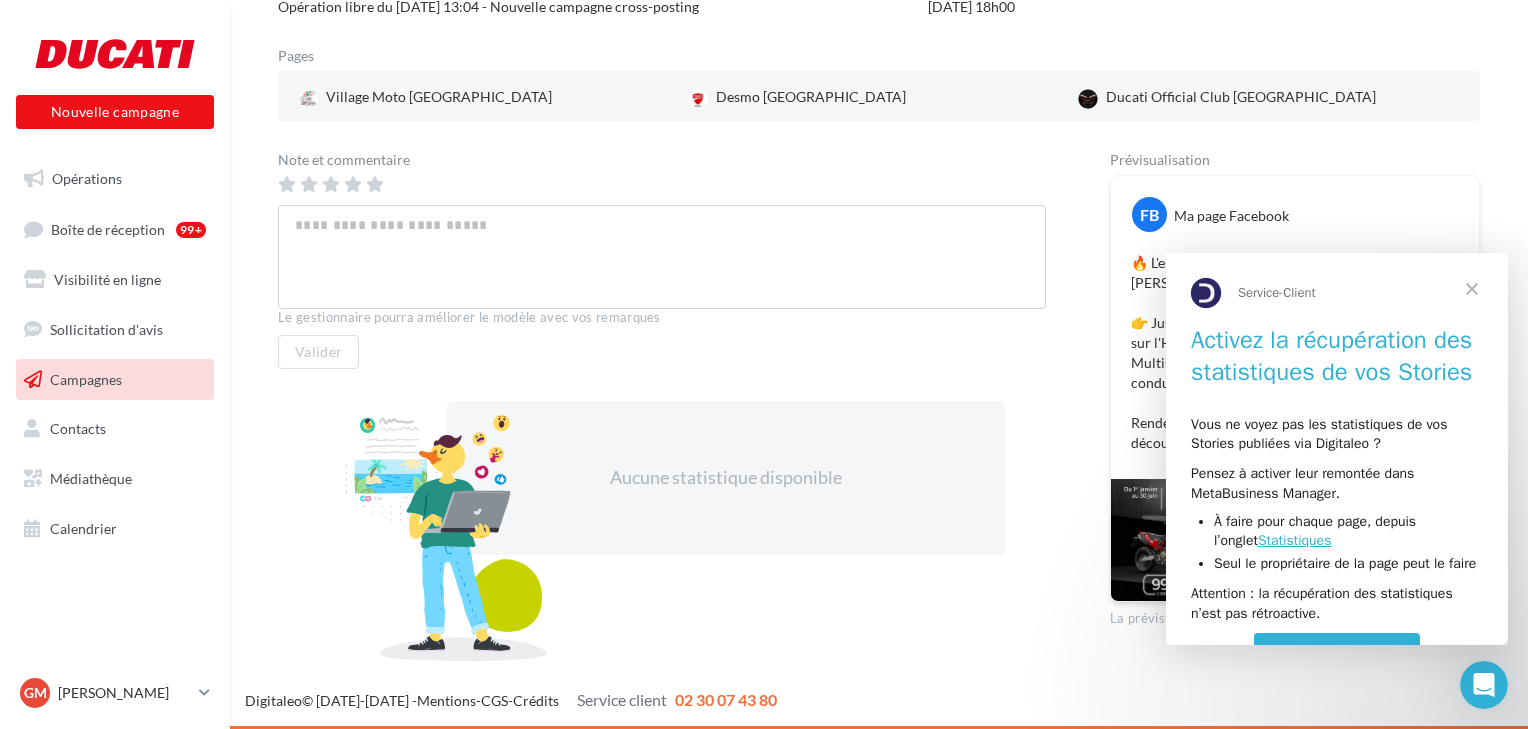 click at bounding box center [1472, 289] 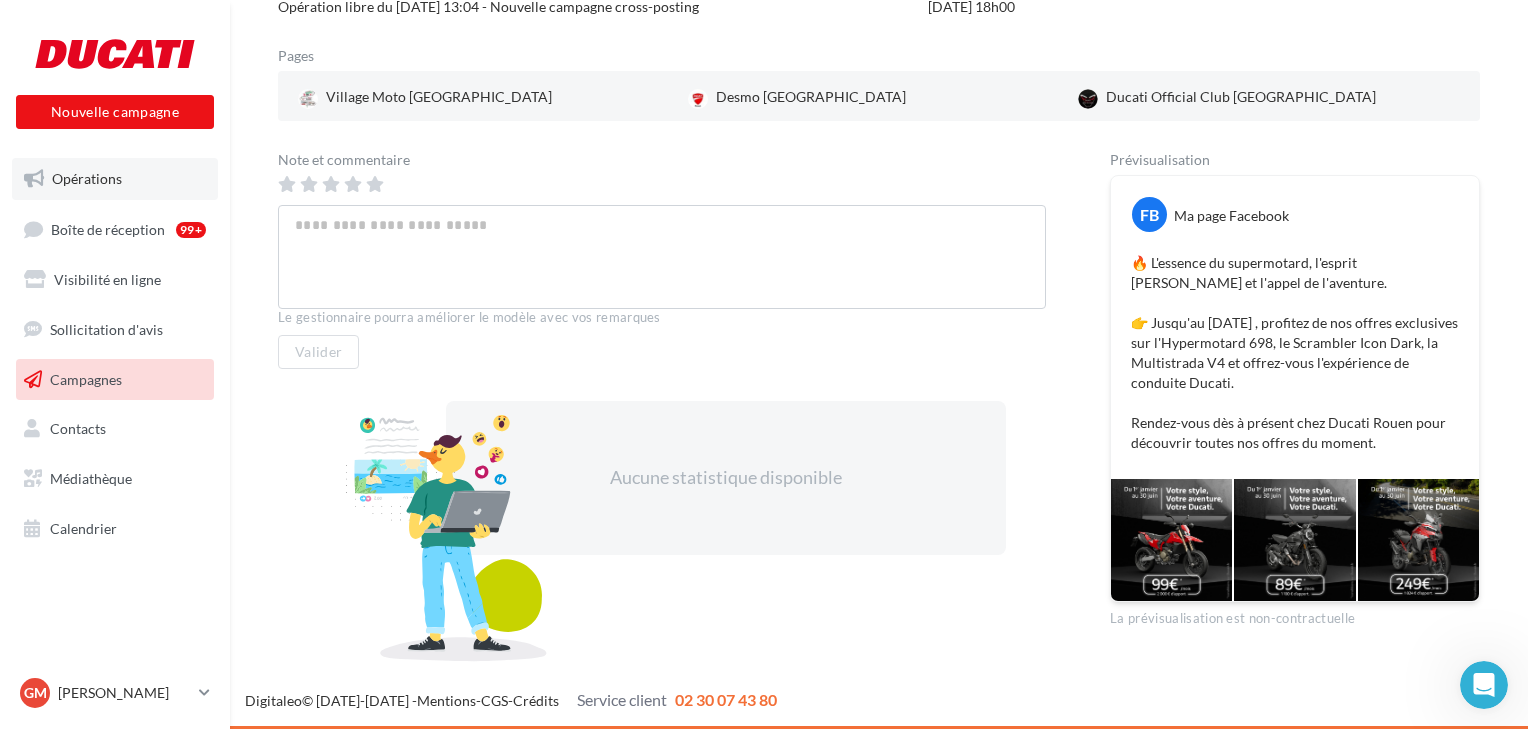 click on "Opérations" at bounding box center (87, 178) 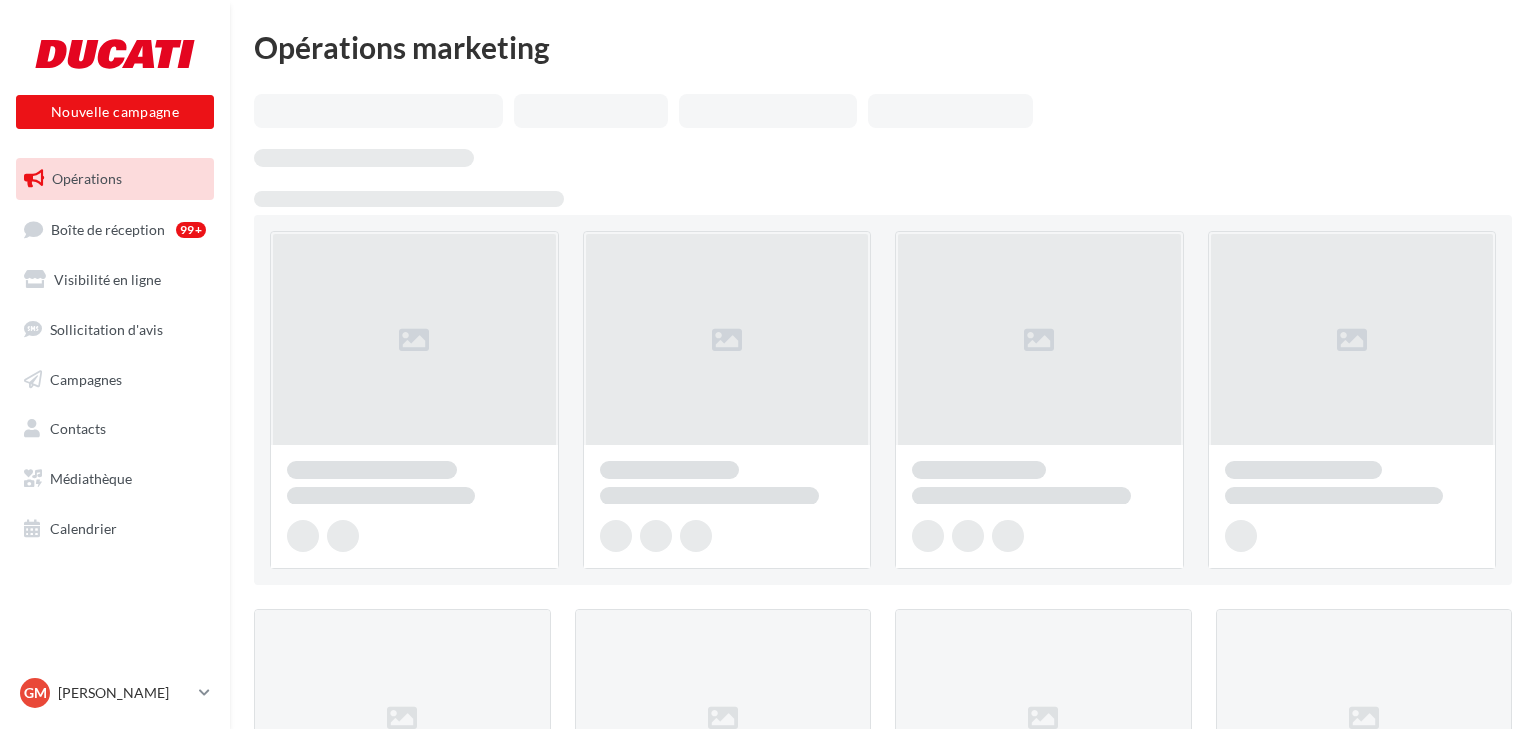 scroll, scrollTop: 0, scrollLeft: 0, axis: both 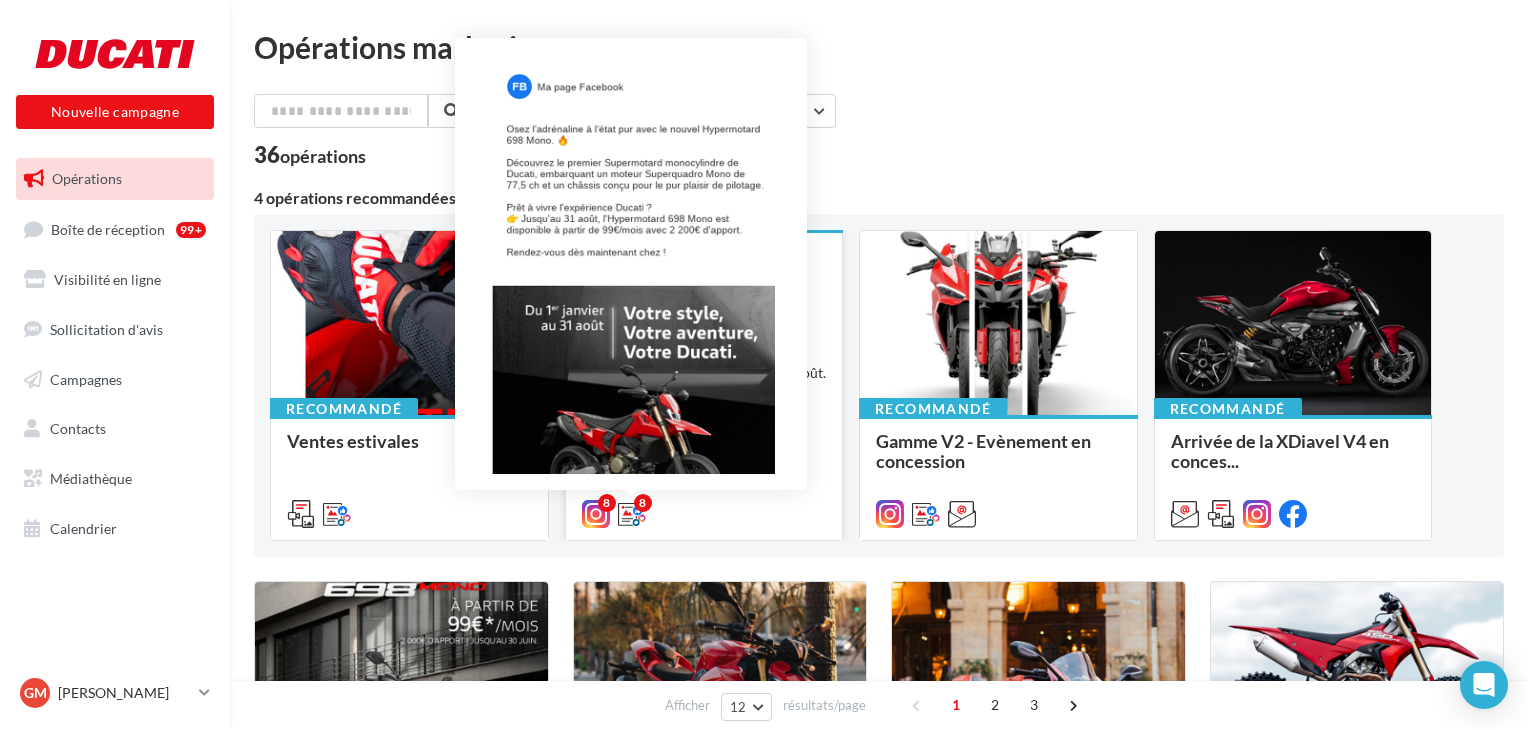 click at bounding box center (632, 514) 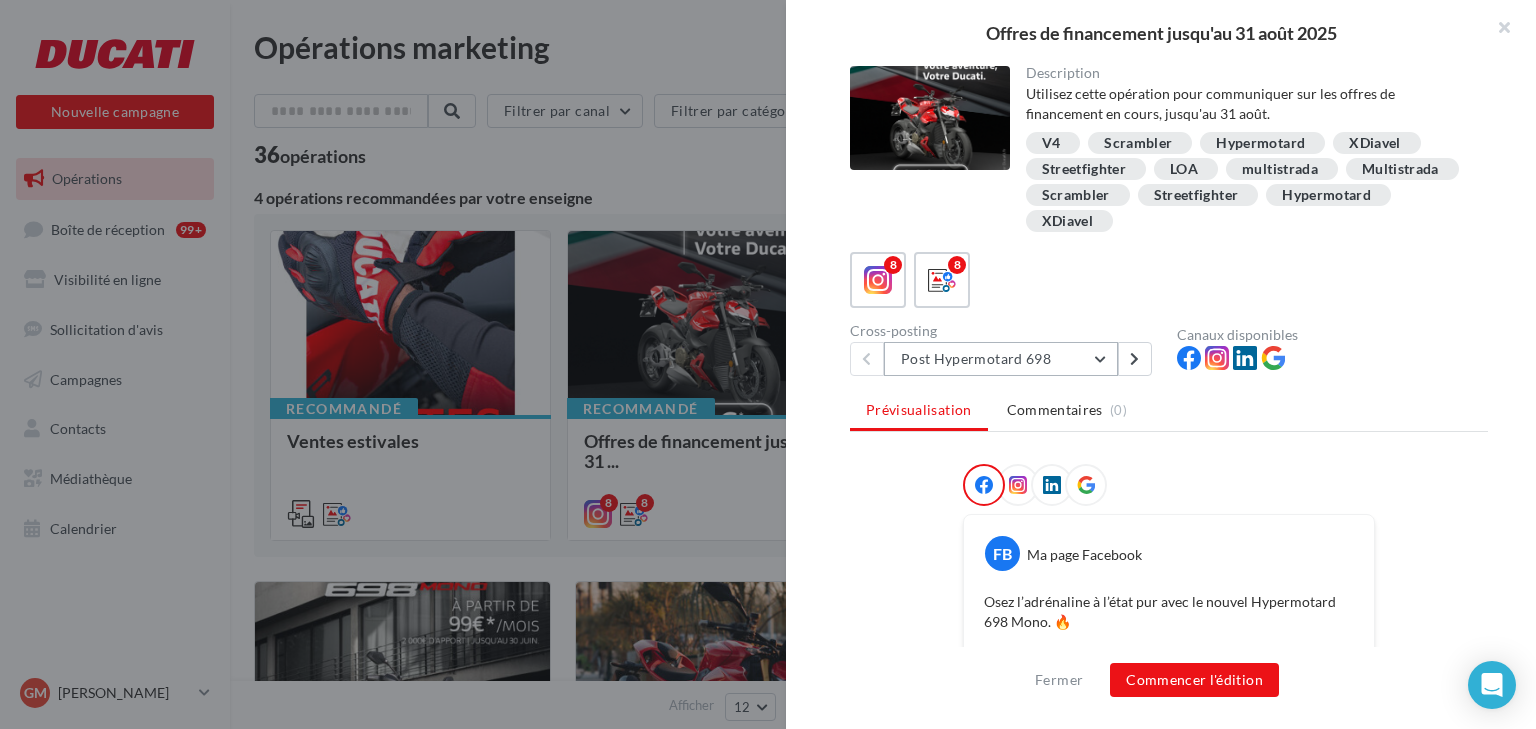 click on "Post Hypermotard 698" at bounding box center [1001, 359] 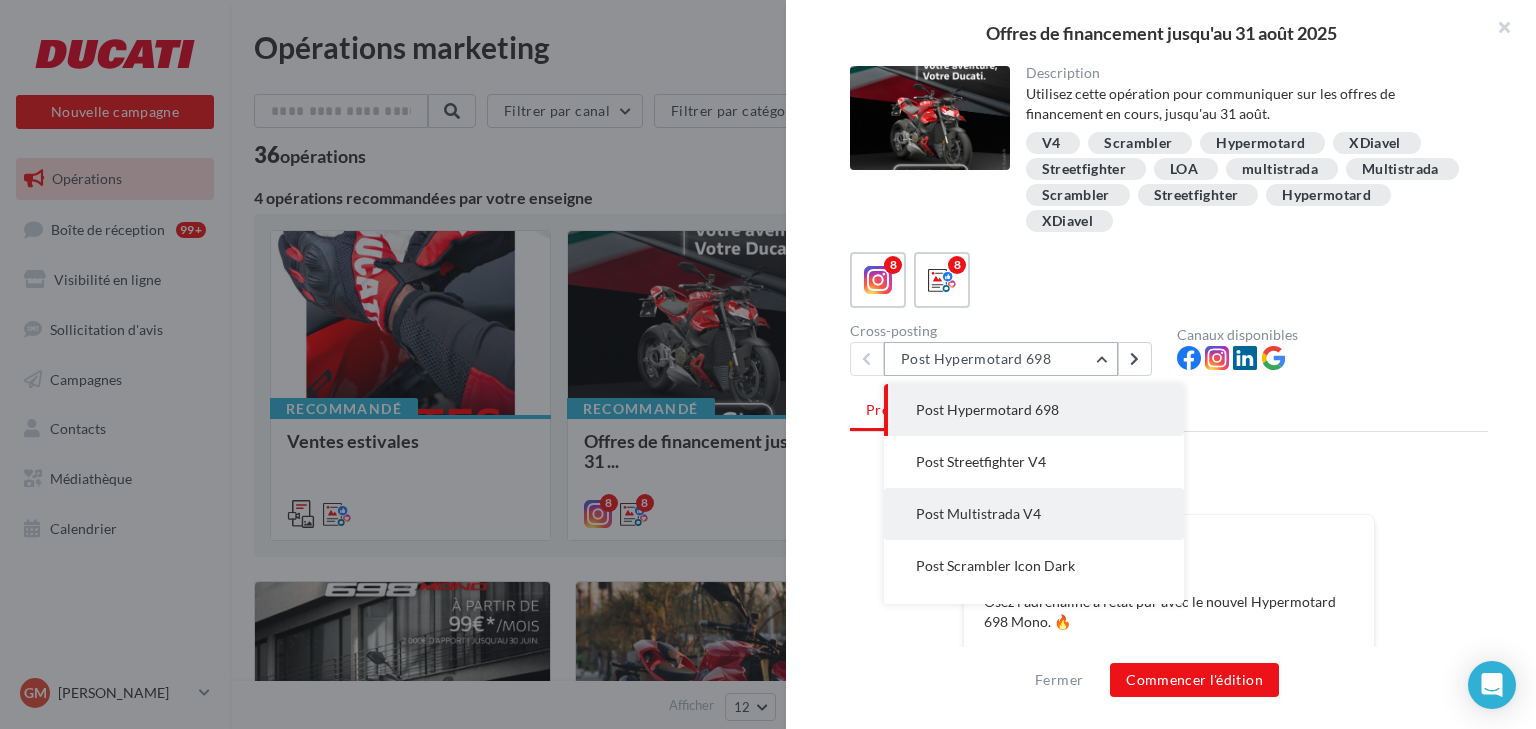 scroll, scrollTop: 80, scrollLeft: 0, axis: vertical 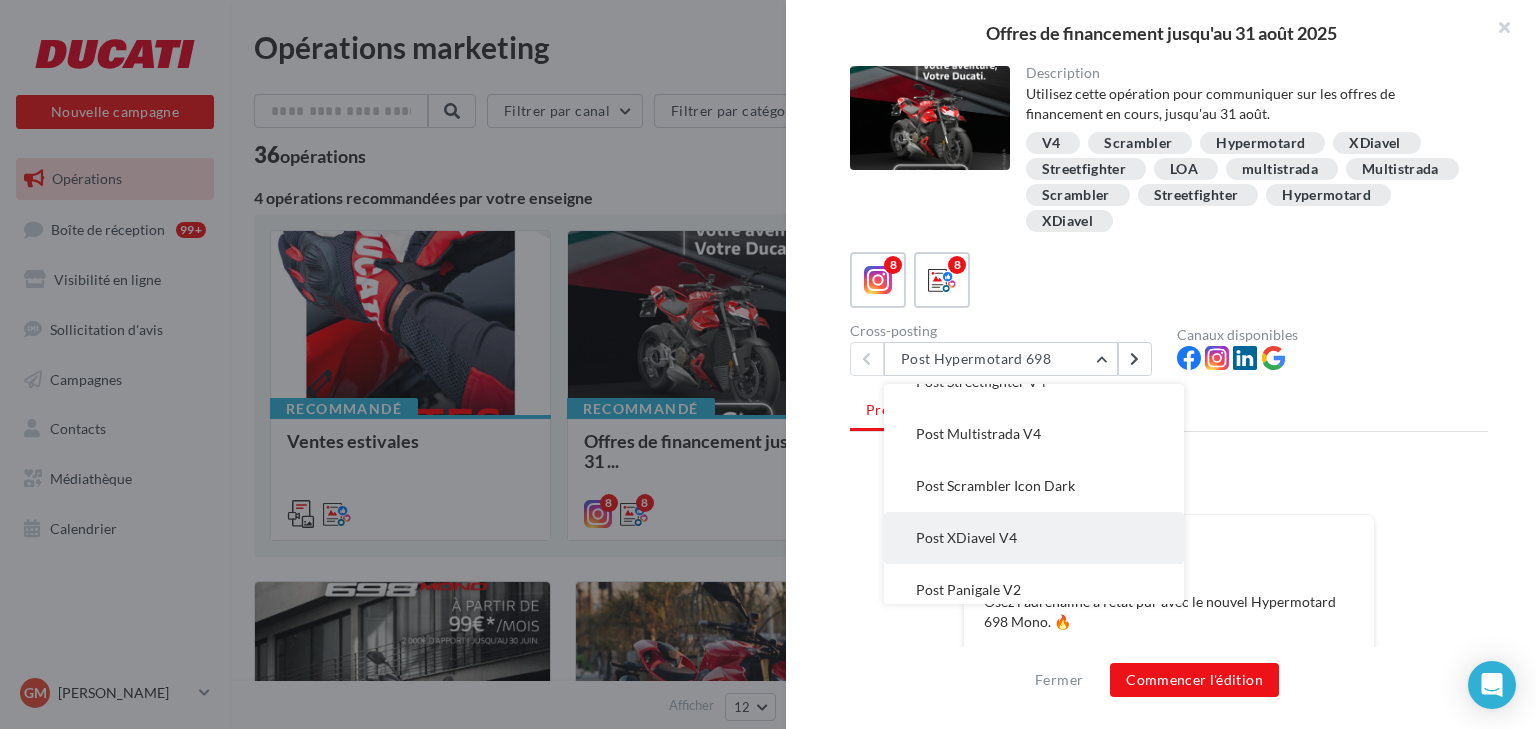 click on "Post XDiavel V4" at bounding box center (966, 537) 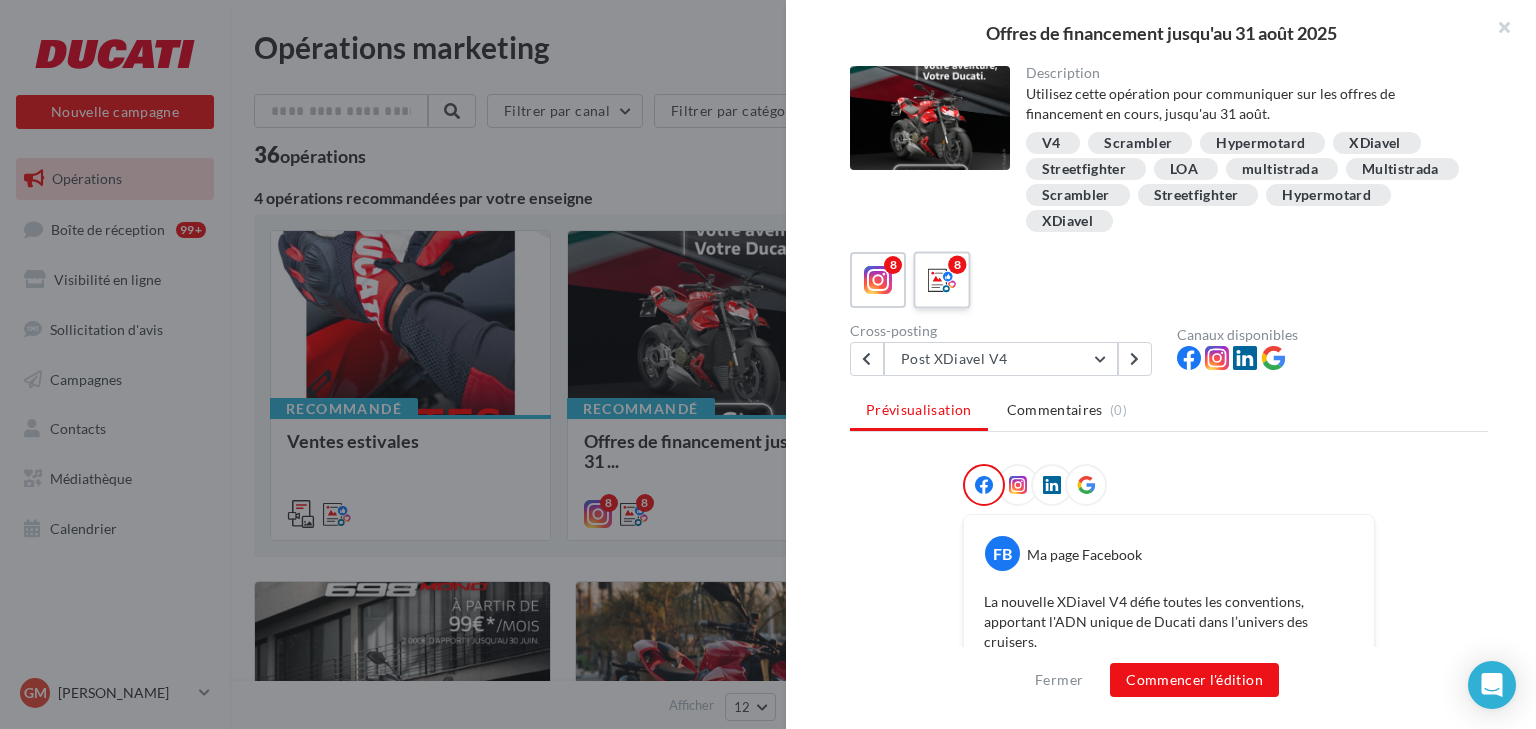 click at bounding box center (942, 280) 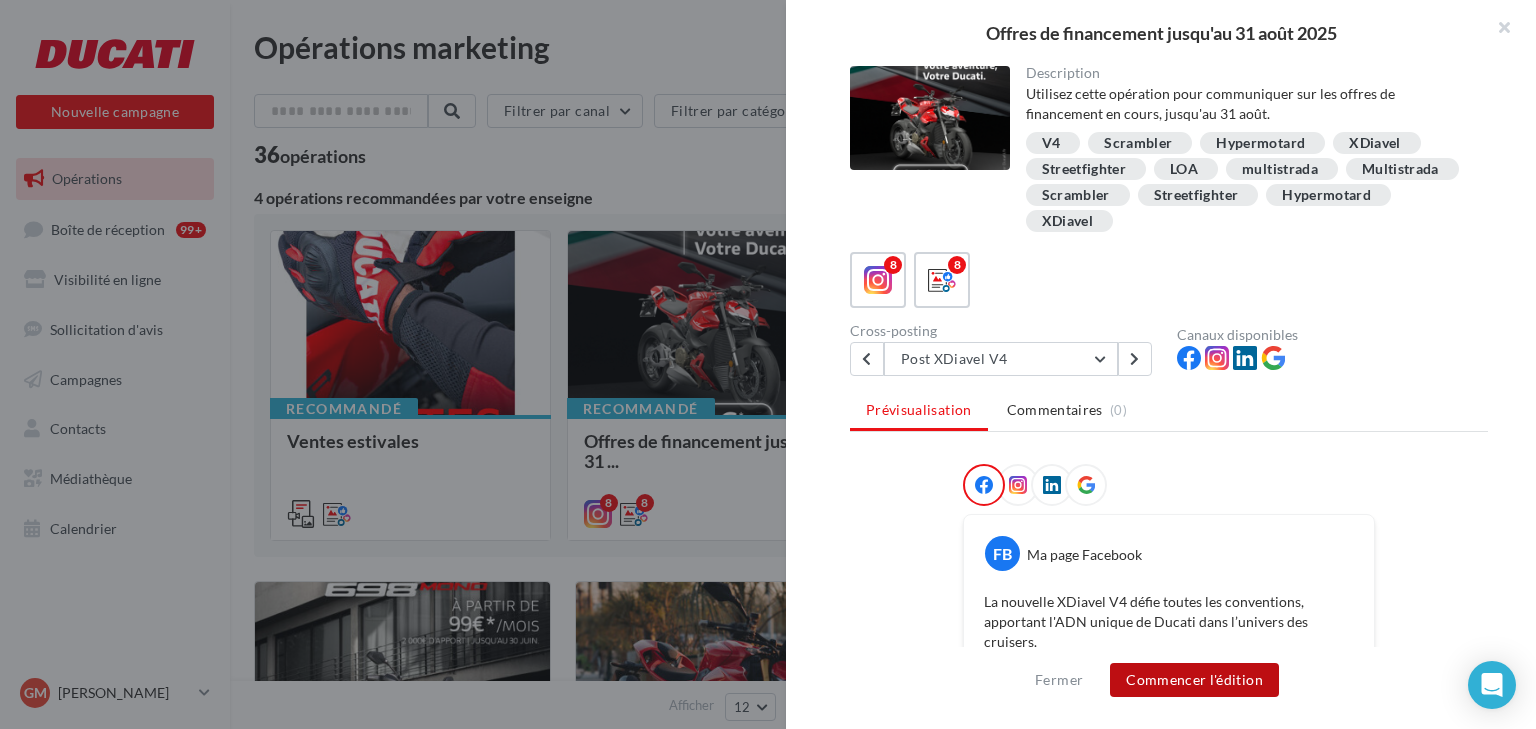 click on "Commencer l'édition" at bounding box center [1194, 680] 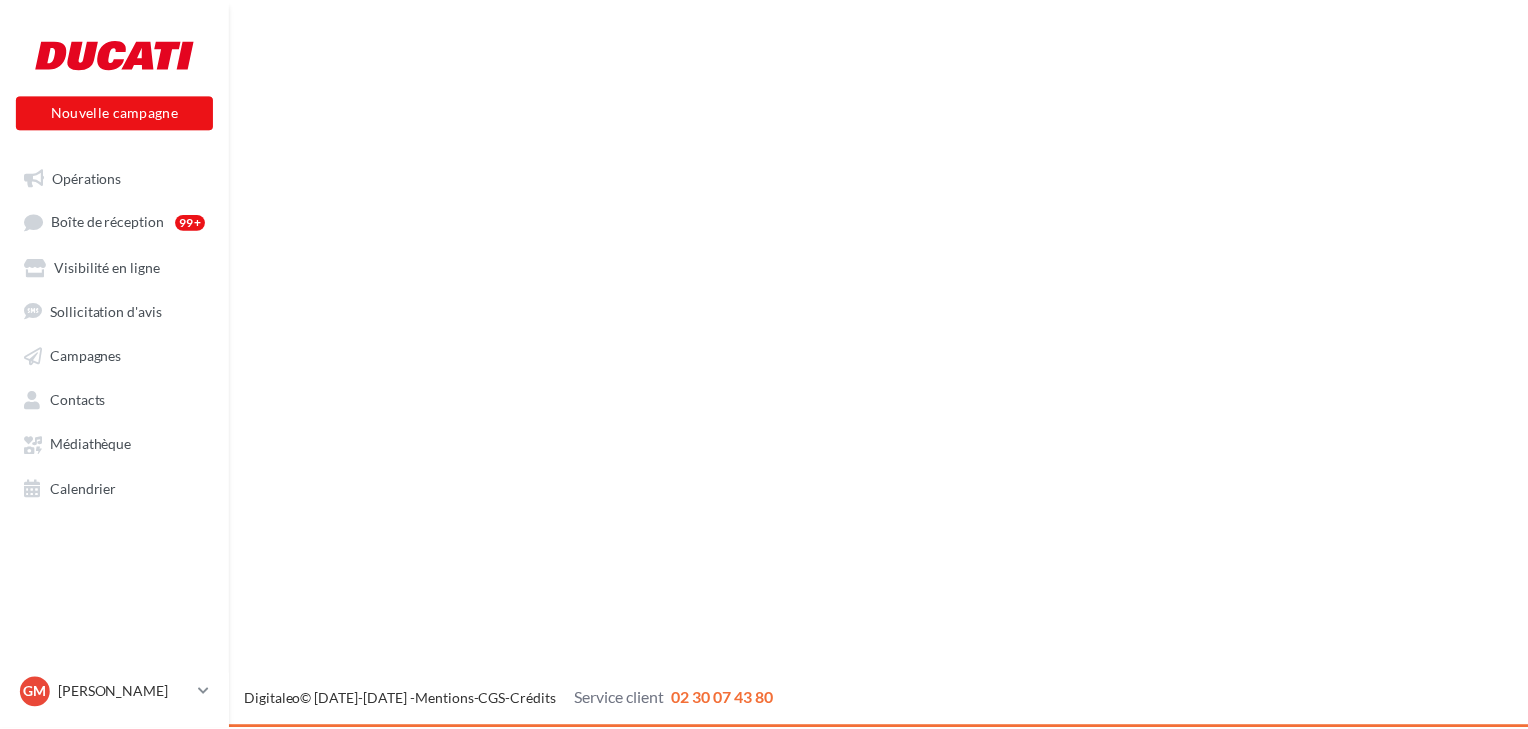 scroll, scrollTop: 0, scrollLeft: 0, axis: both 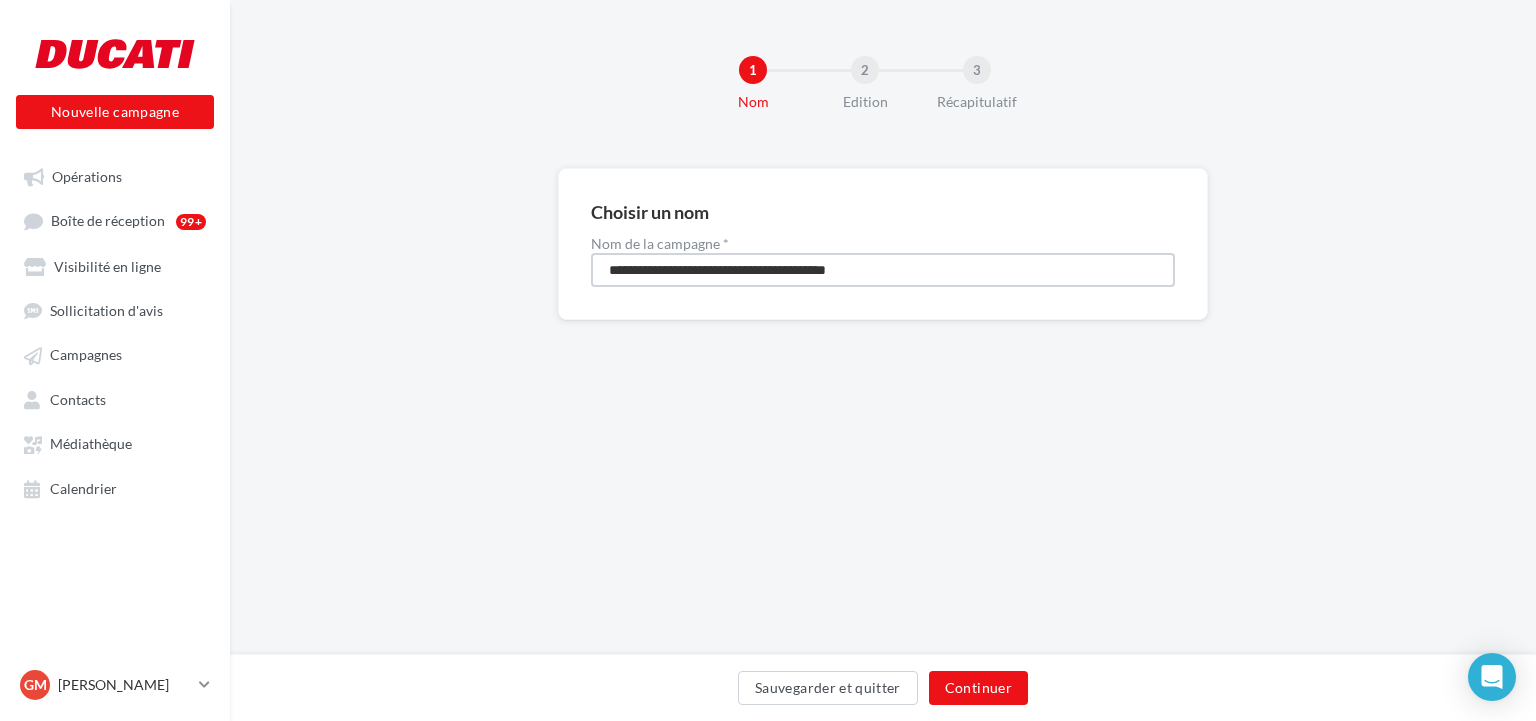 click on "**********" at bounding box center [883, 270] 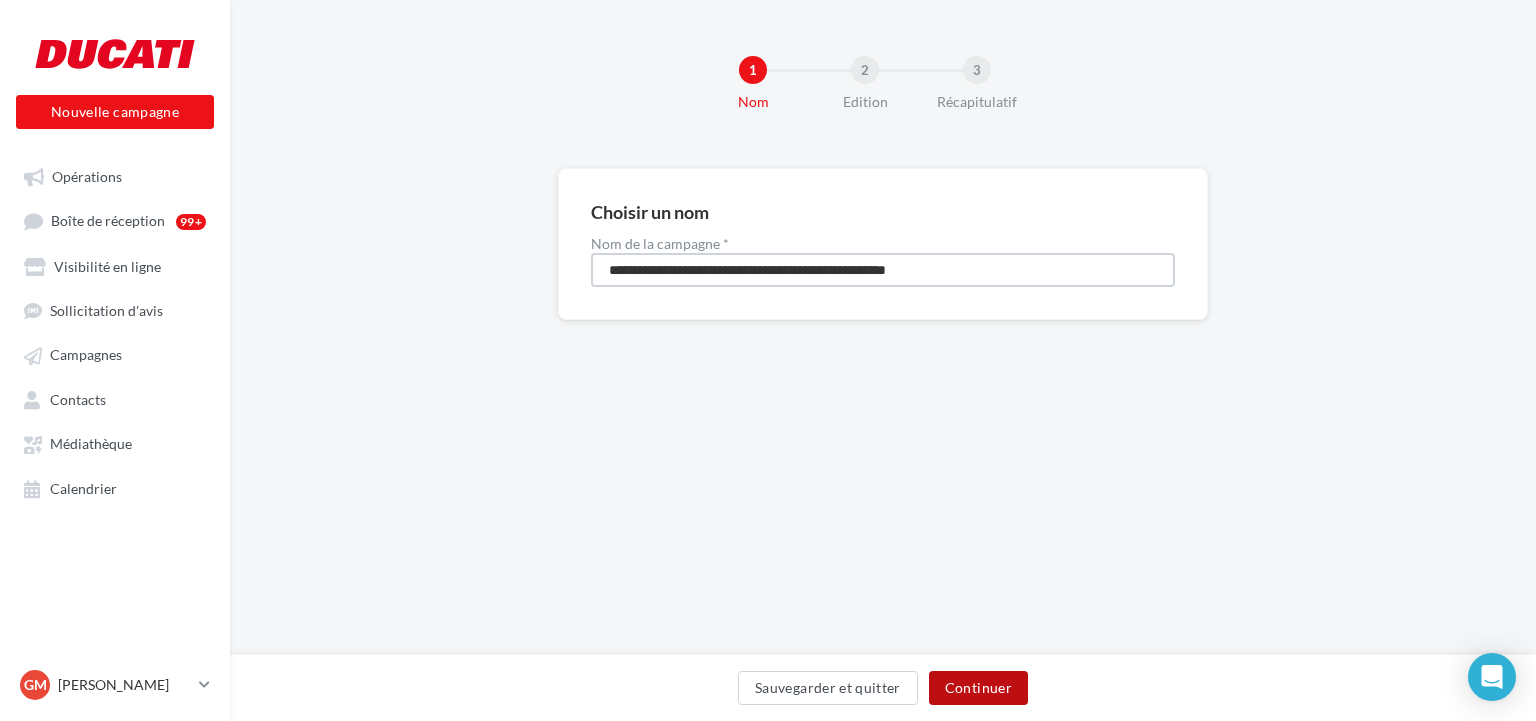 type on "**********" 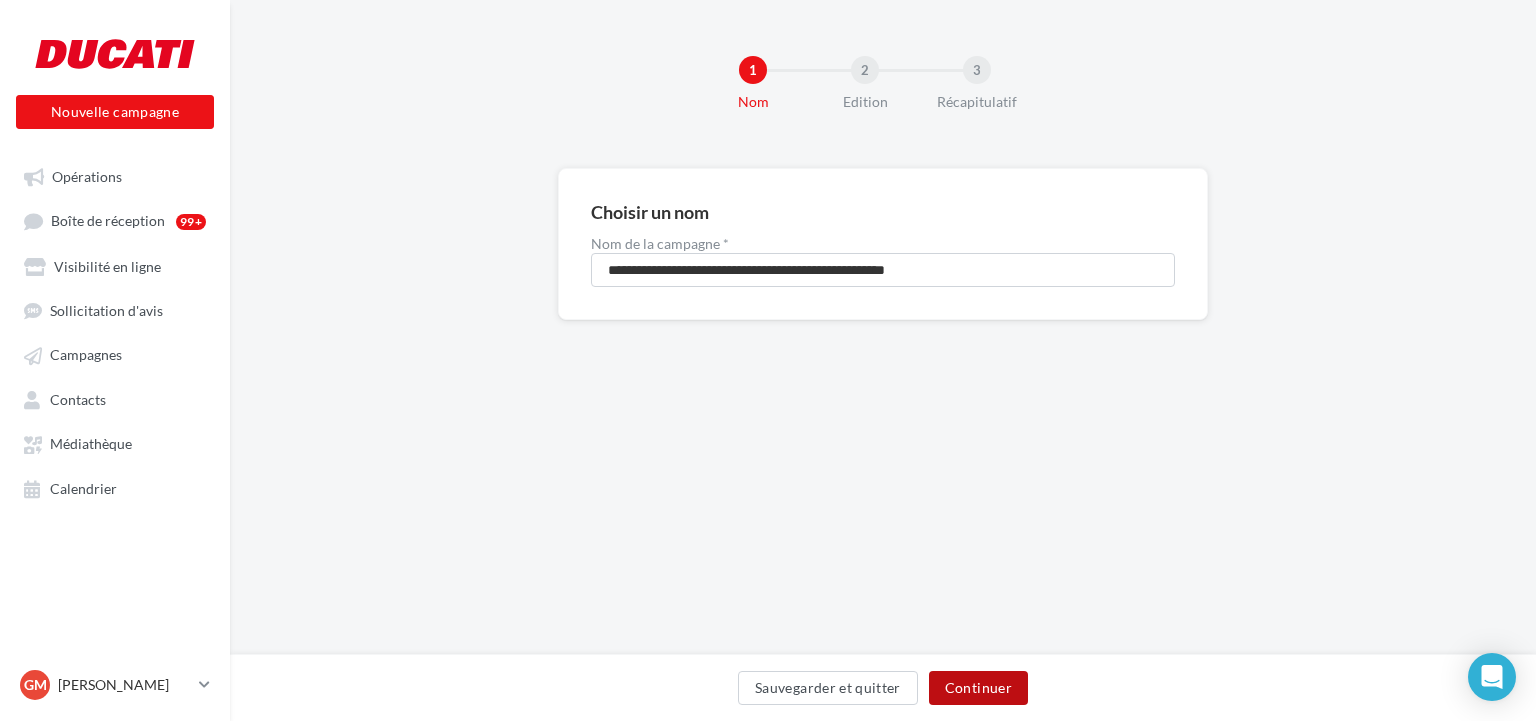 click on "Continuer" at bounding box center [978, 688] 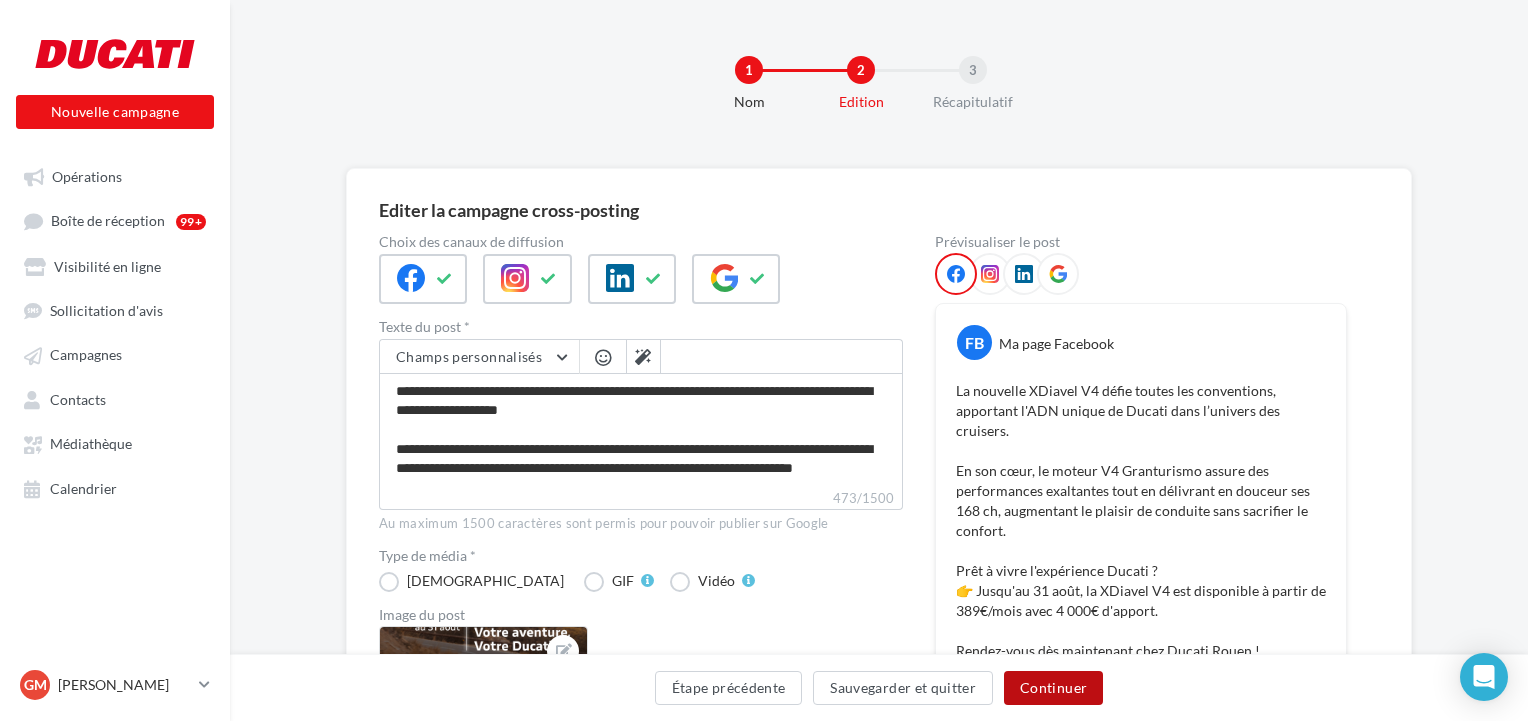 click on "Continuer" at bounding box center (1053, 688) 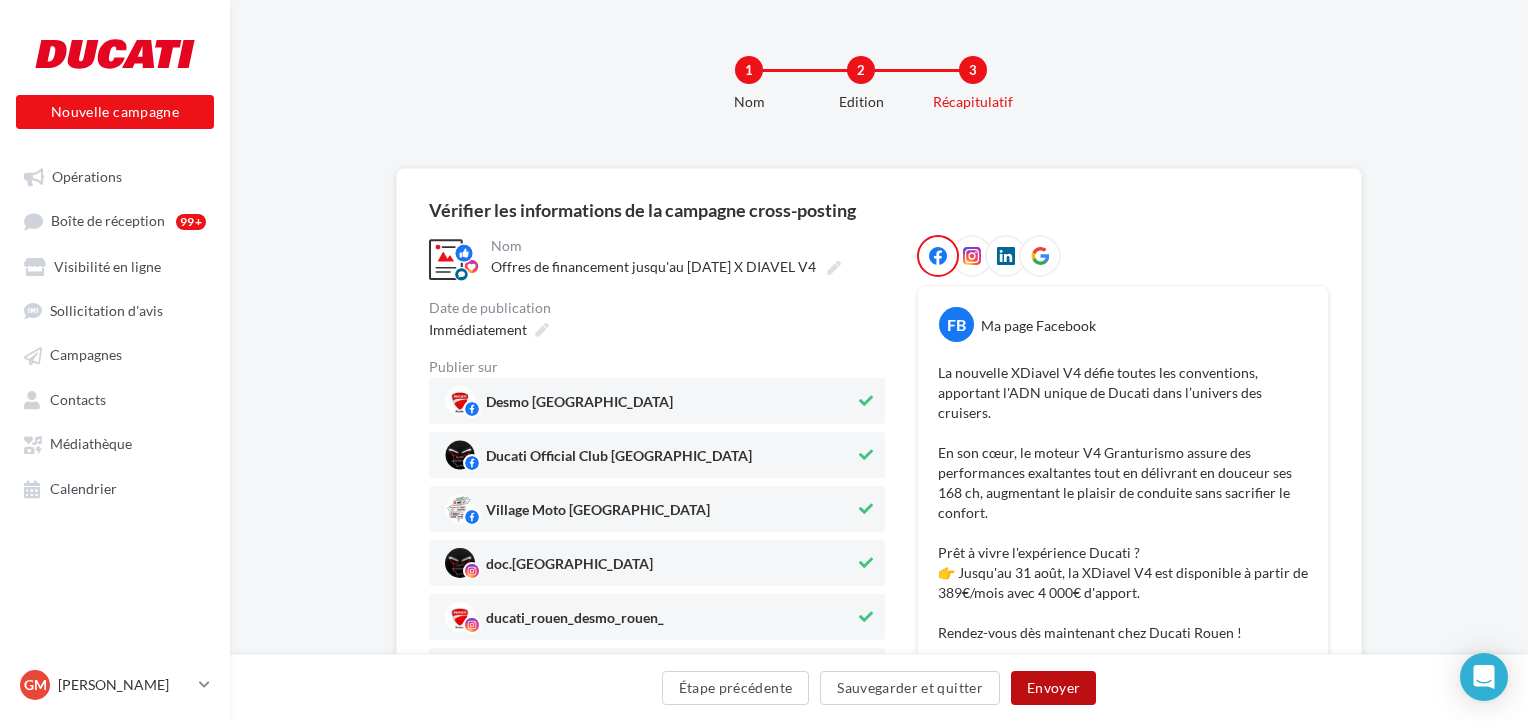 click on "Envoyer" at bounding box center (1053, 688) 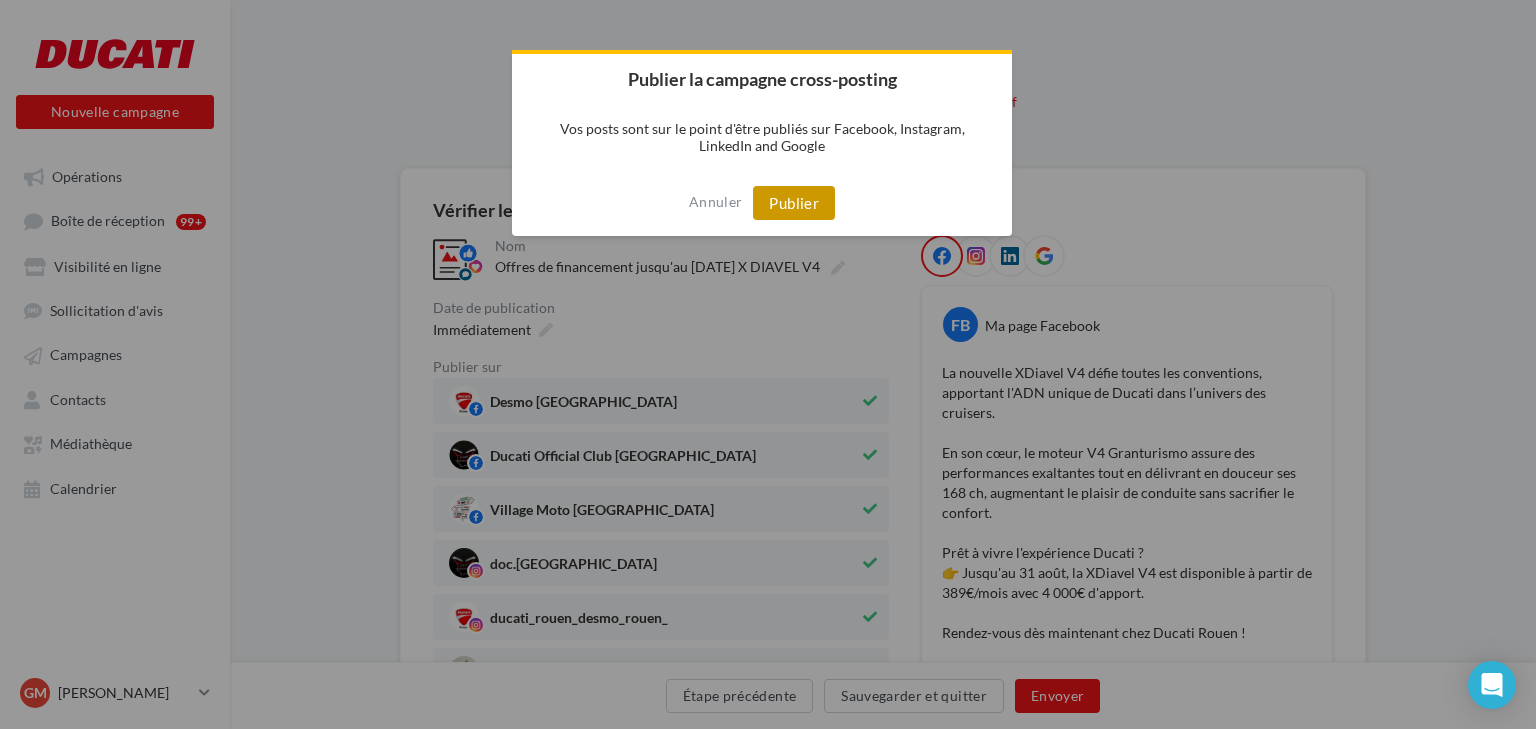 click on "Publier" at bounding box center [794, 203] 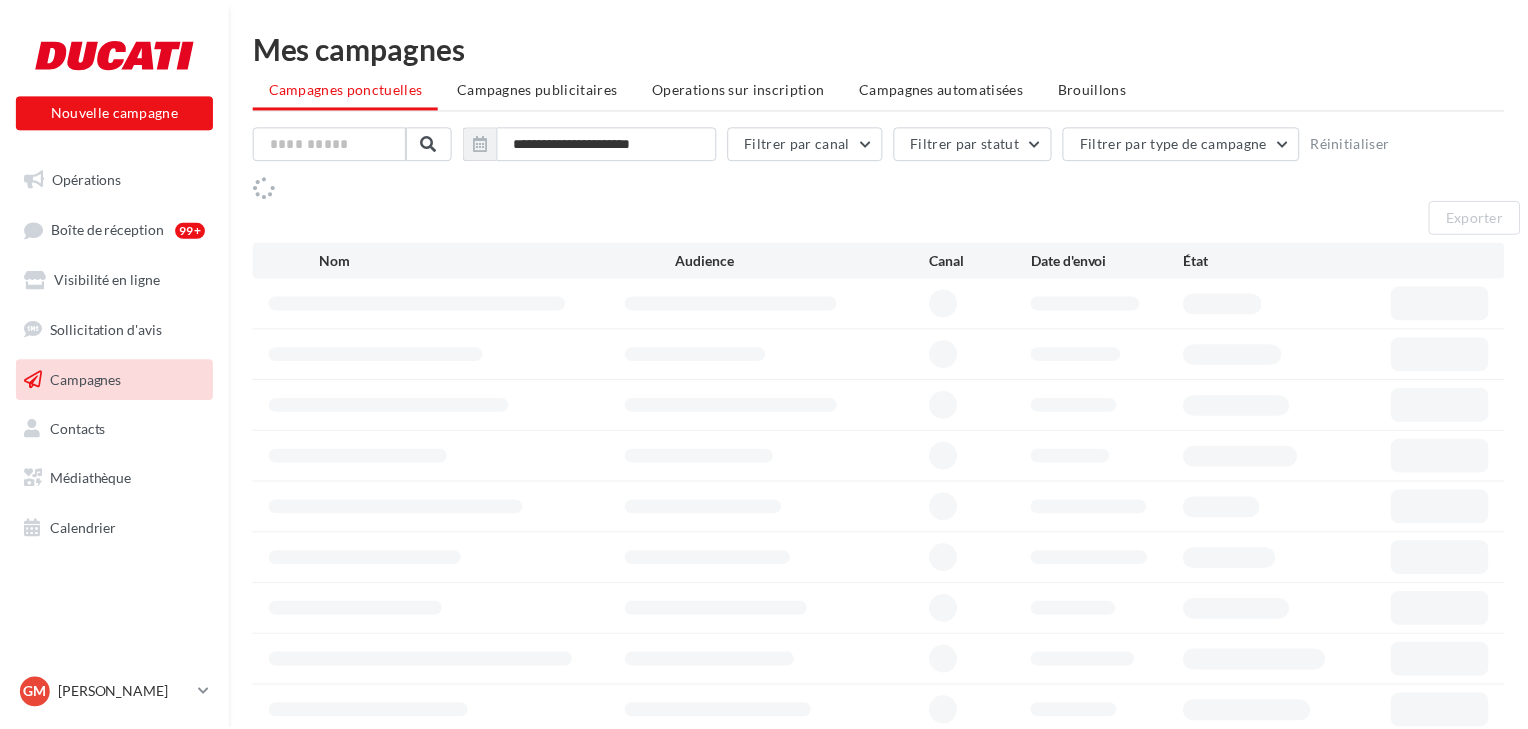 scroll, scrollTop: 0, scrollLeft: 0, axis: both 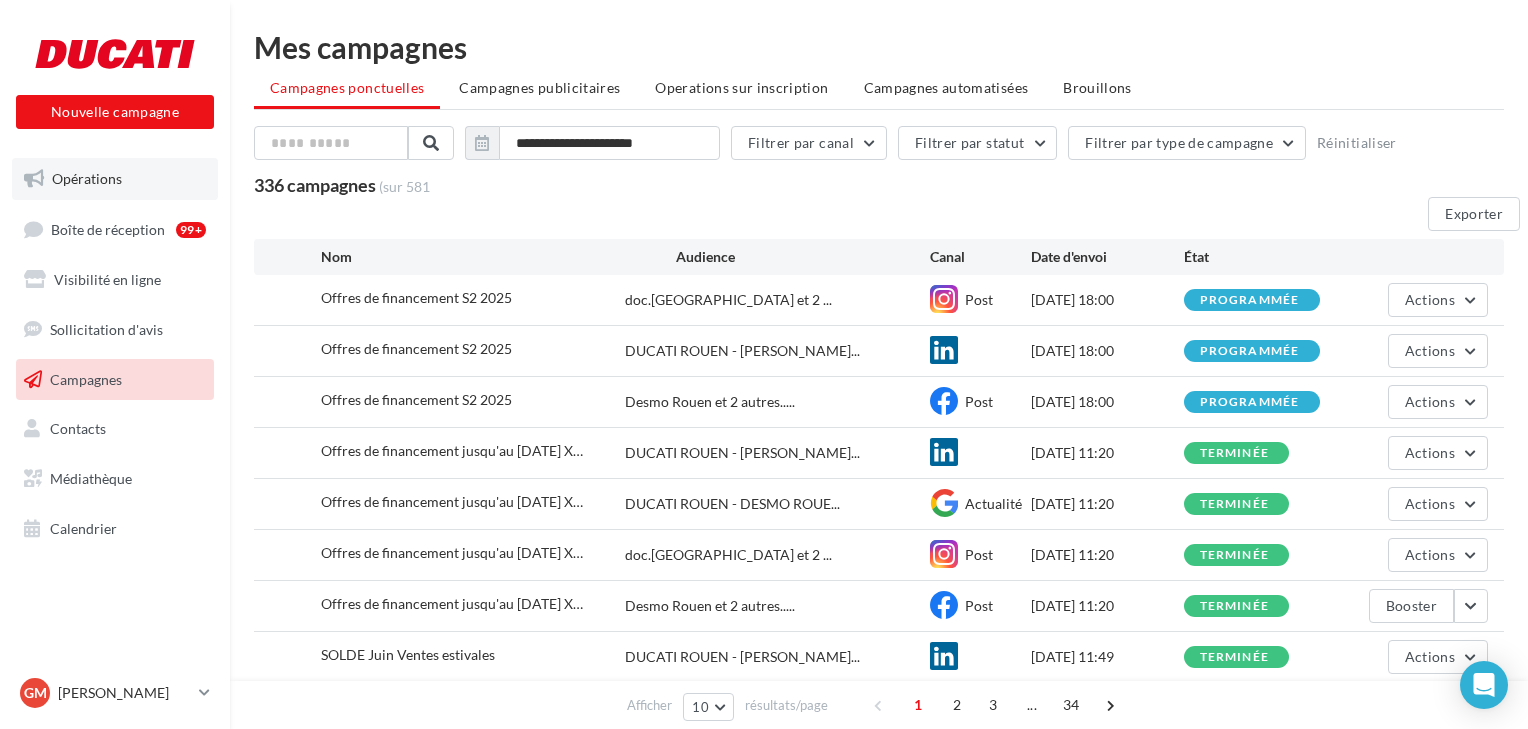 click on "Opérations" at bounding box center (87, 178) 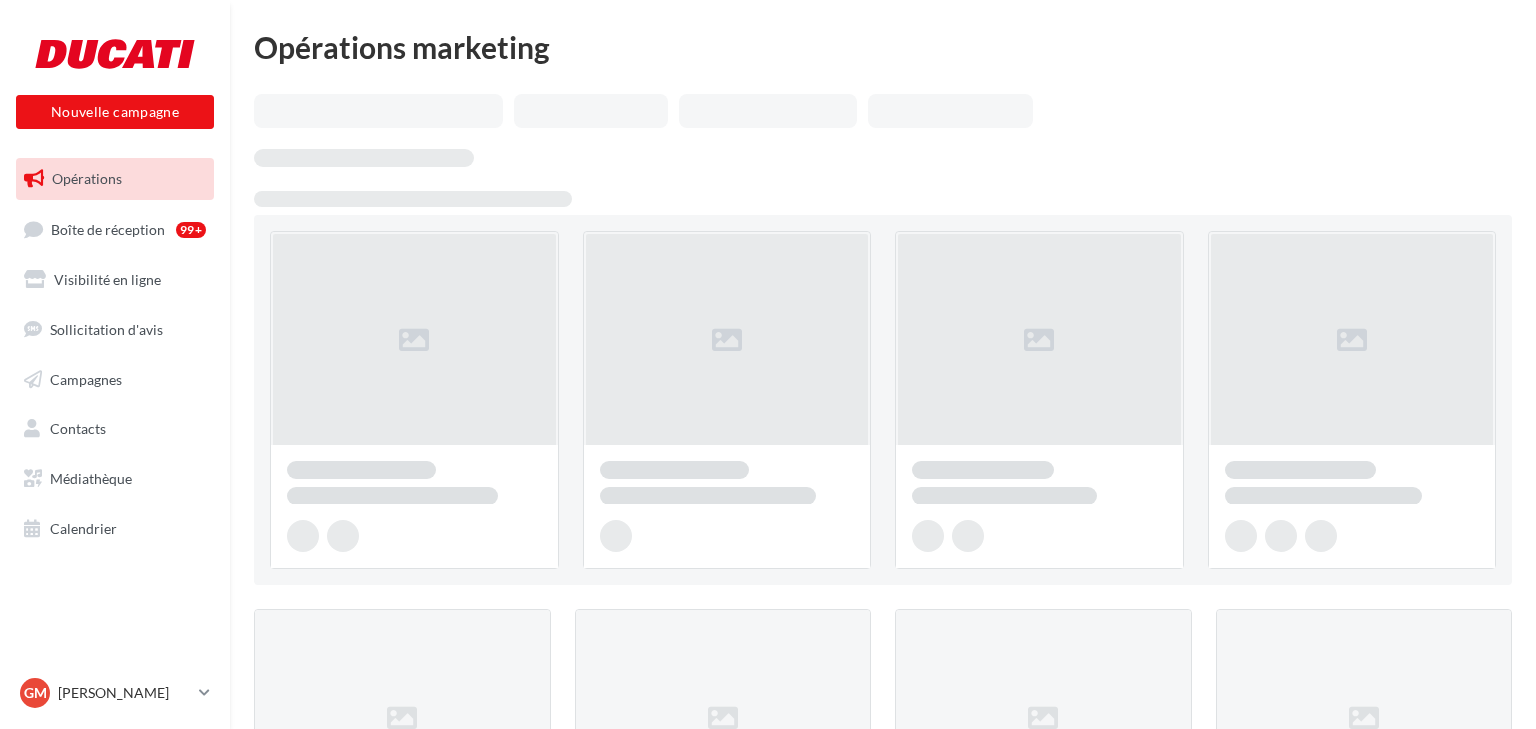 scroll, scrollTop: 0, scrollLeft: 0, axis: both 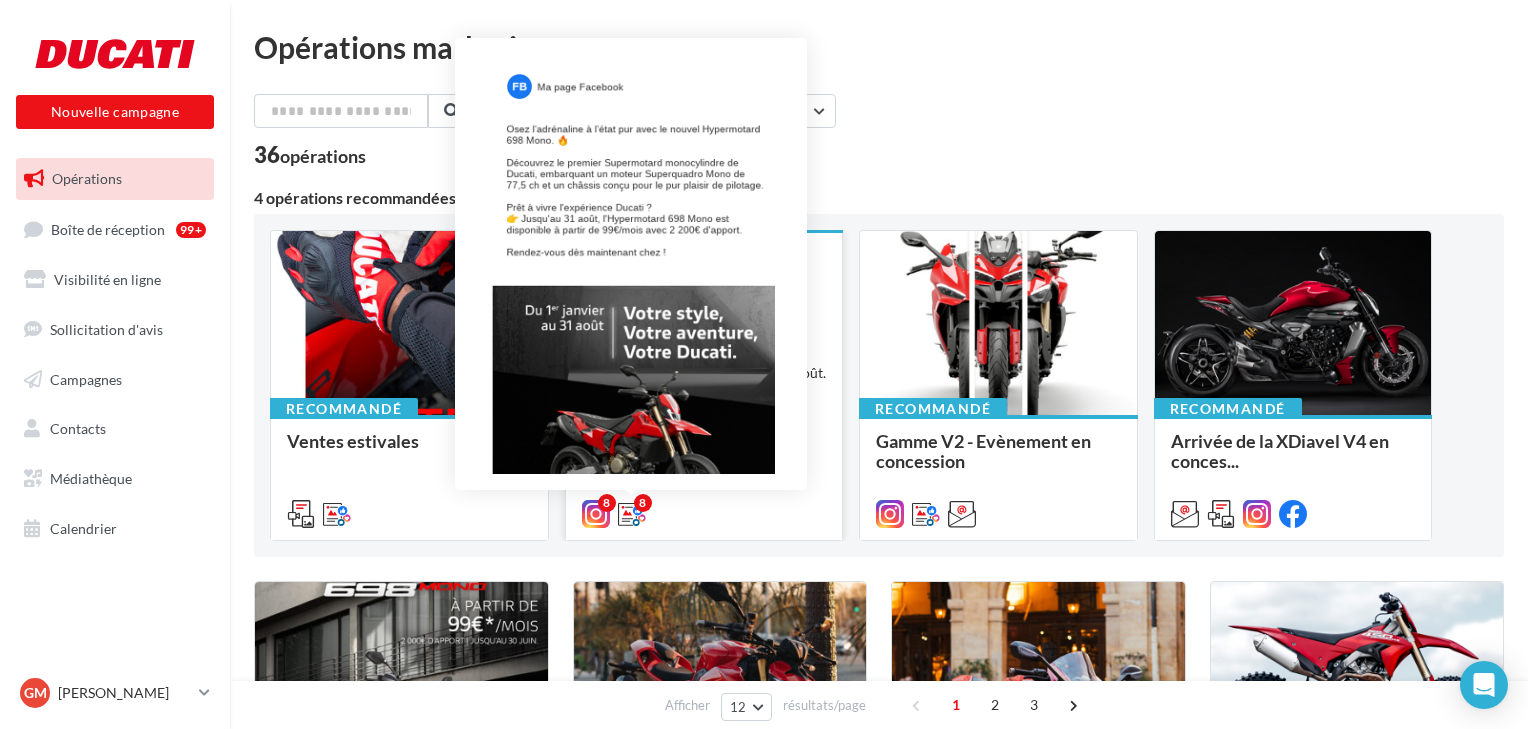 click at bounding box center [632, 514] 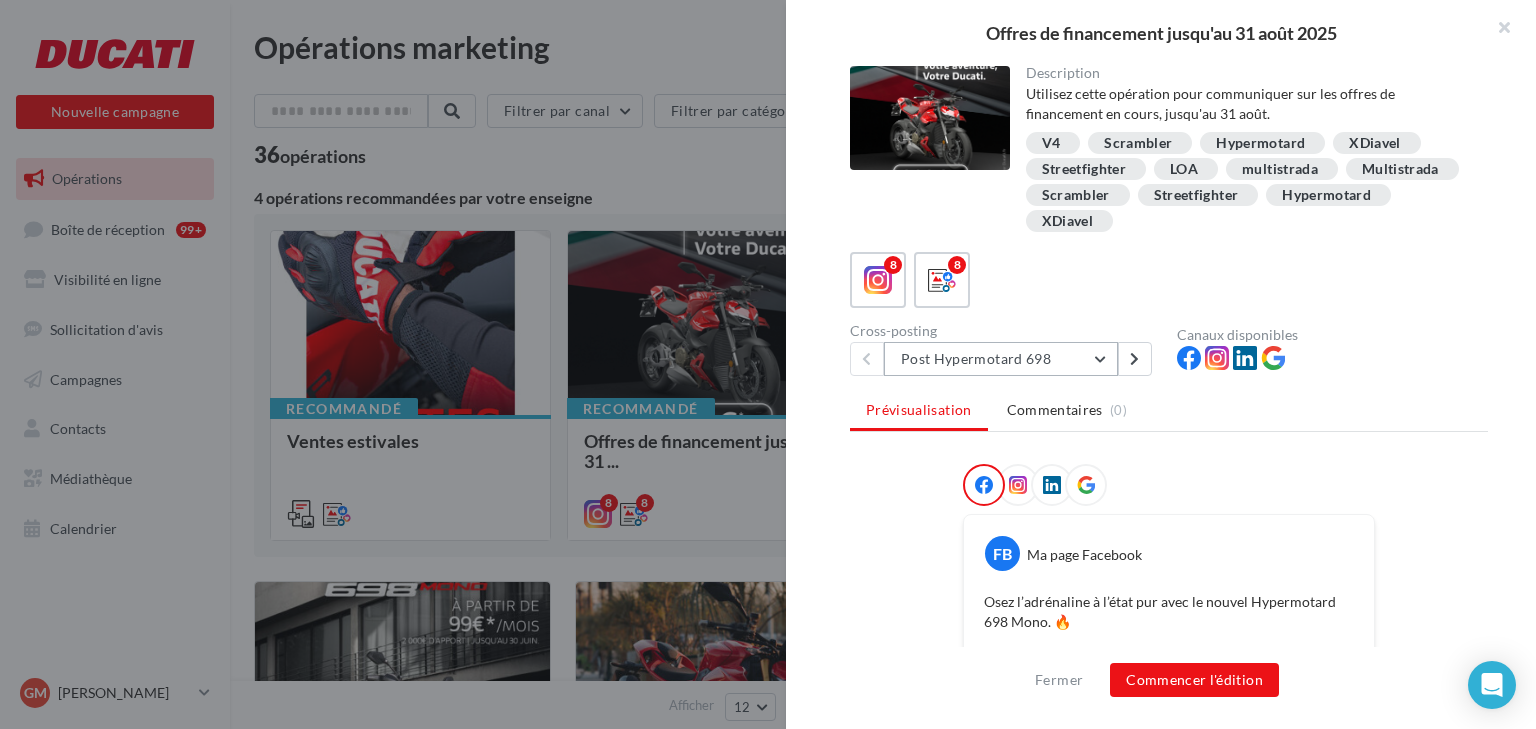 click on "Post Hypermotard 698" at bounding box center (1001, 359) 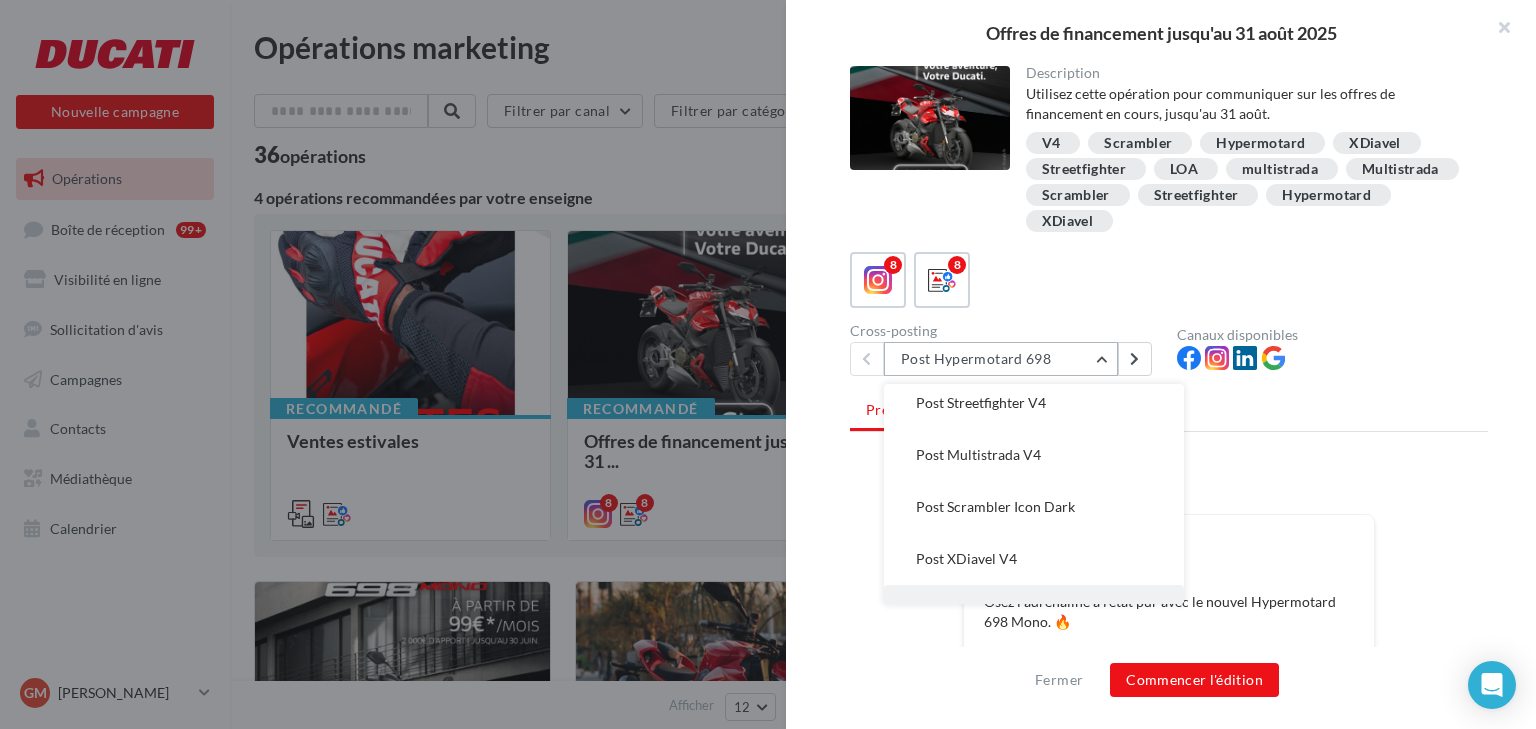 scroll, scrollTop: 0, scrollLeft: 0, axis: both 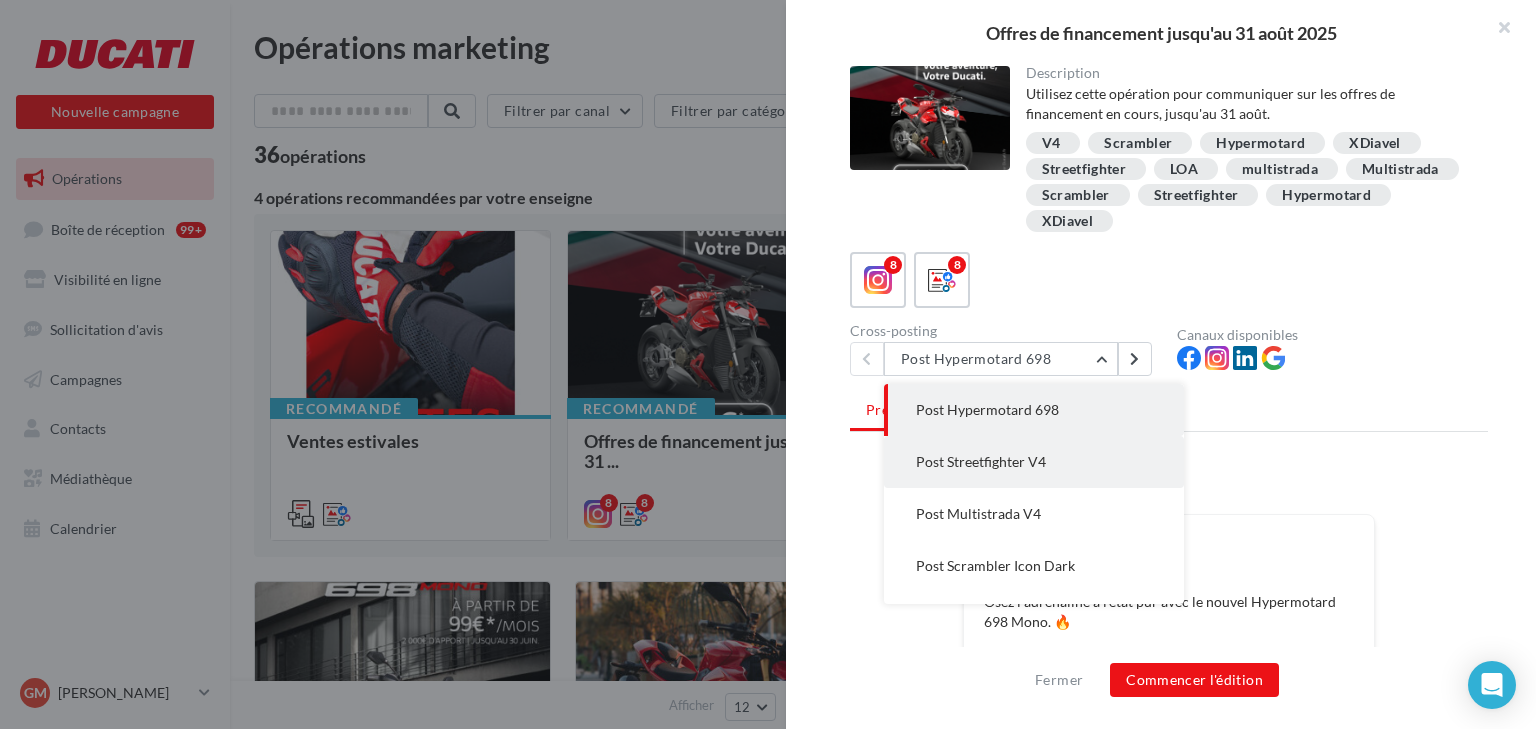 click on "Post Streetfighter V4" at bounding box center [981, 461] 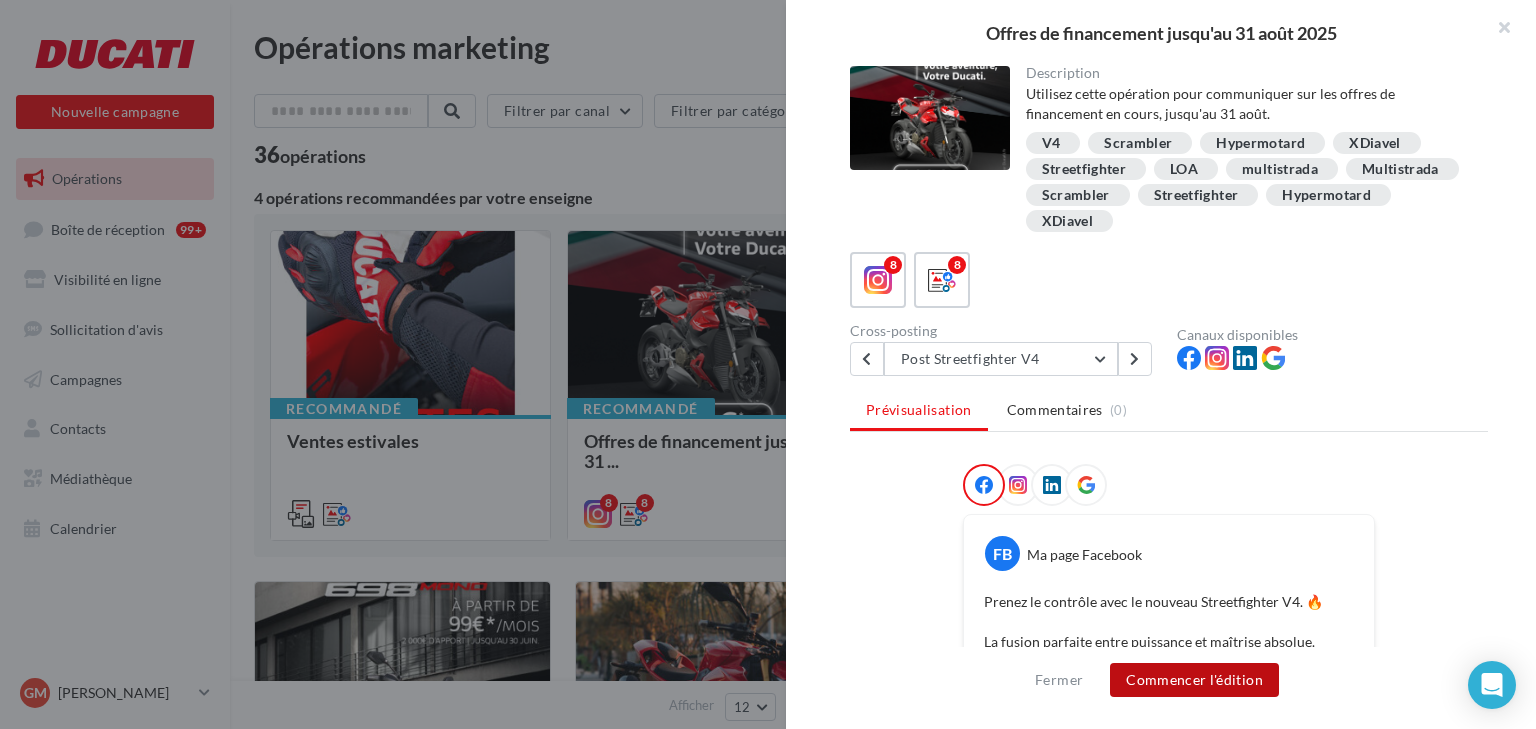 click on "Commencer l'édition" at bounding box center (1194, 680) 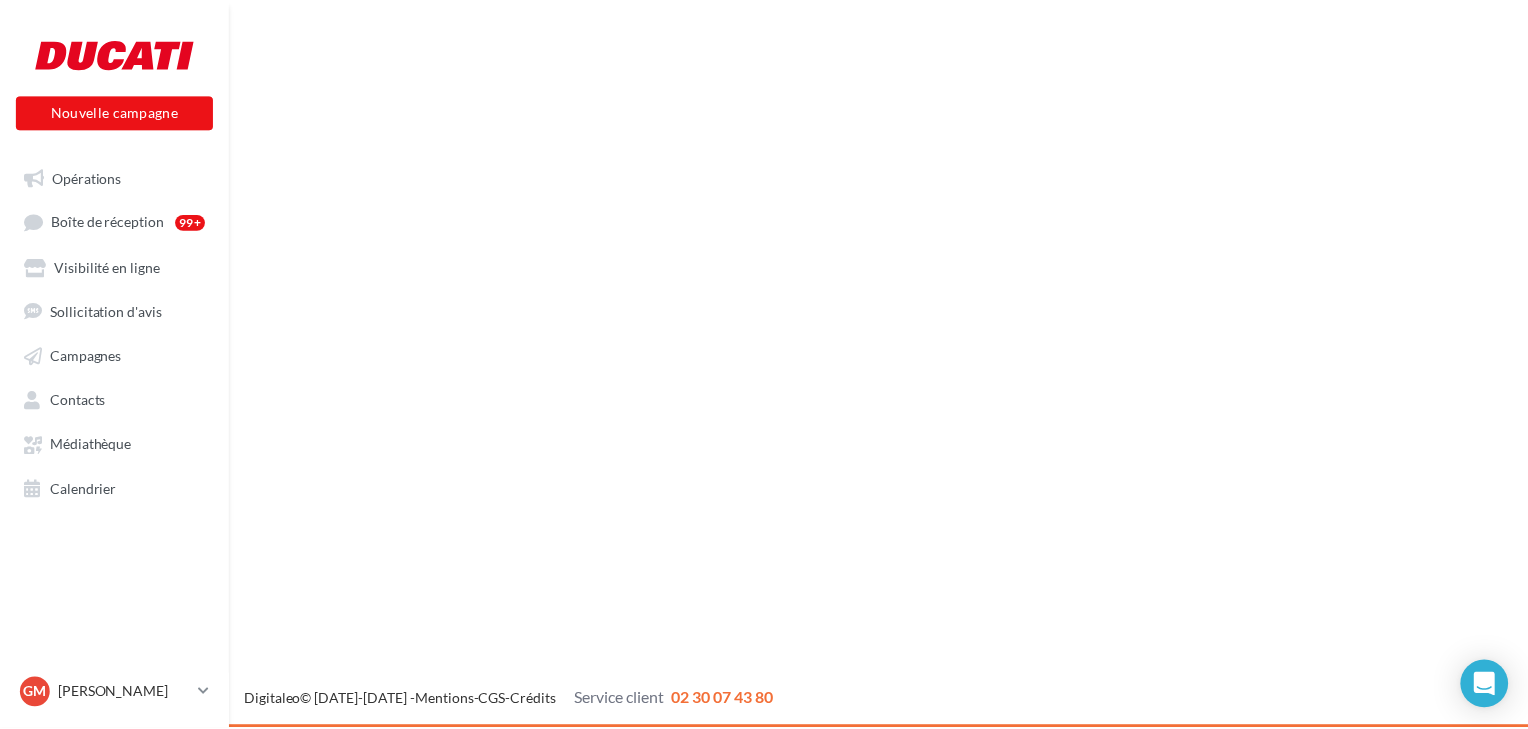 scroll, scrollTop: 0, scrollLeft: 0, axis: both 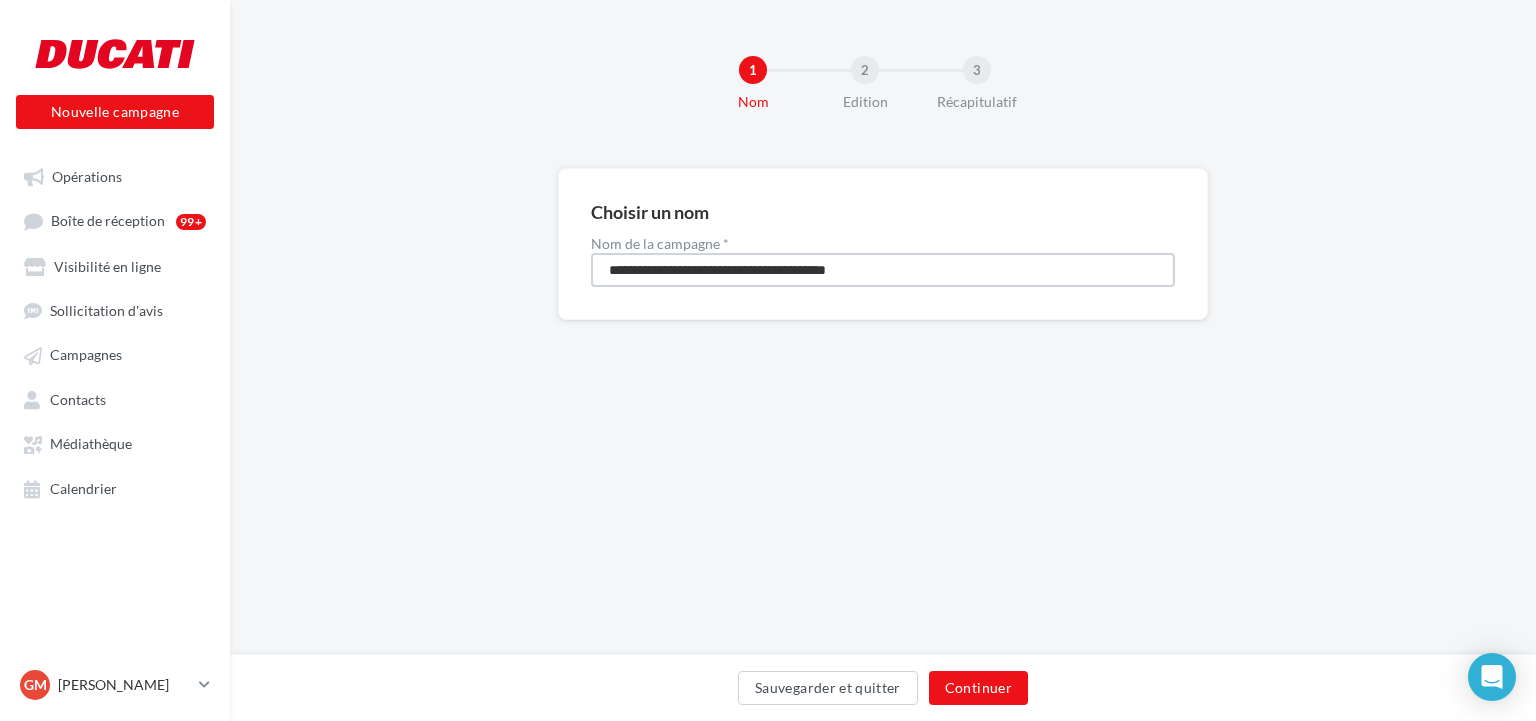 click on "**********" at bounding box center [883, 270] 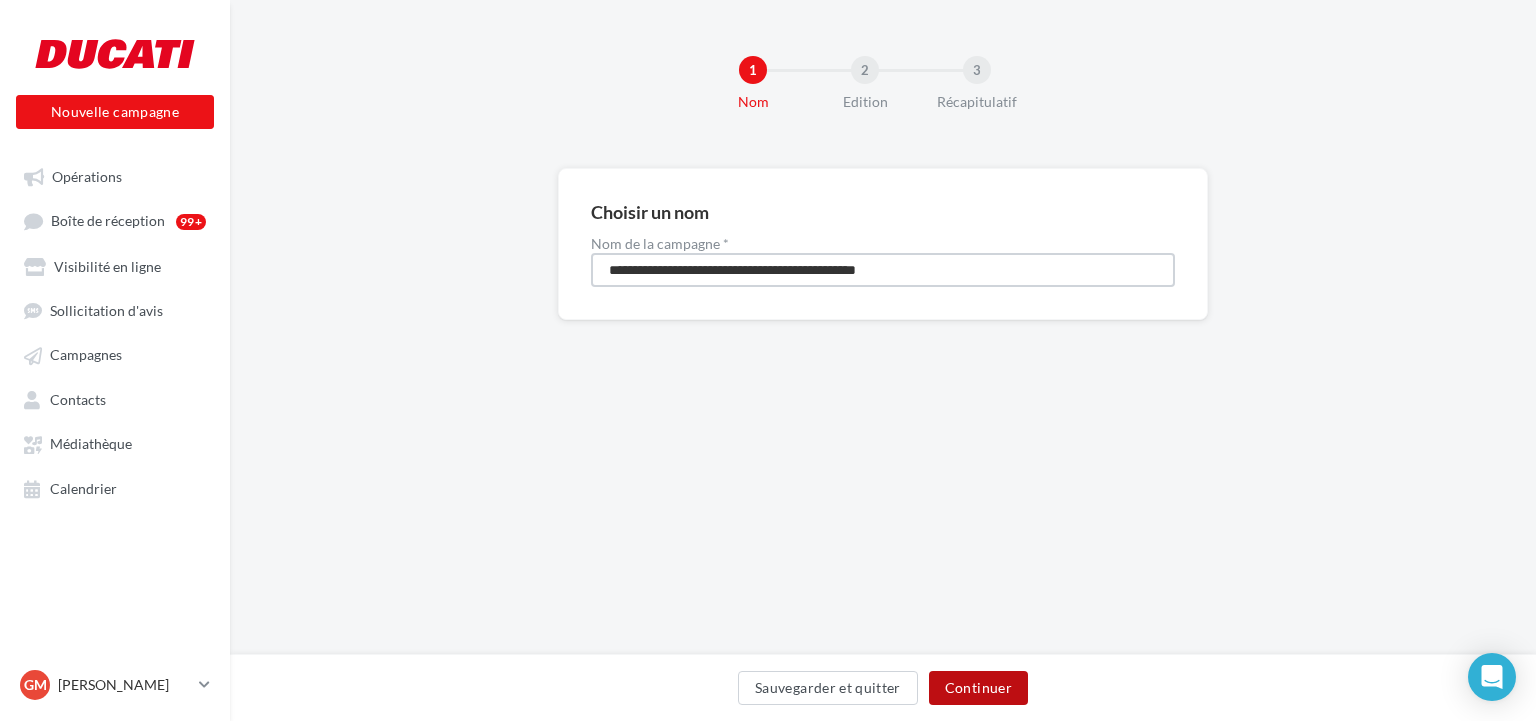 type on "**********" 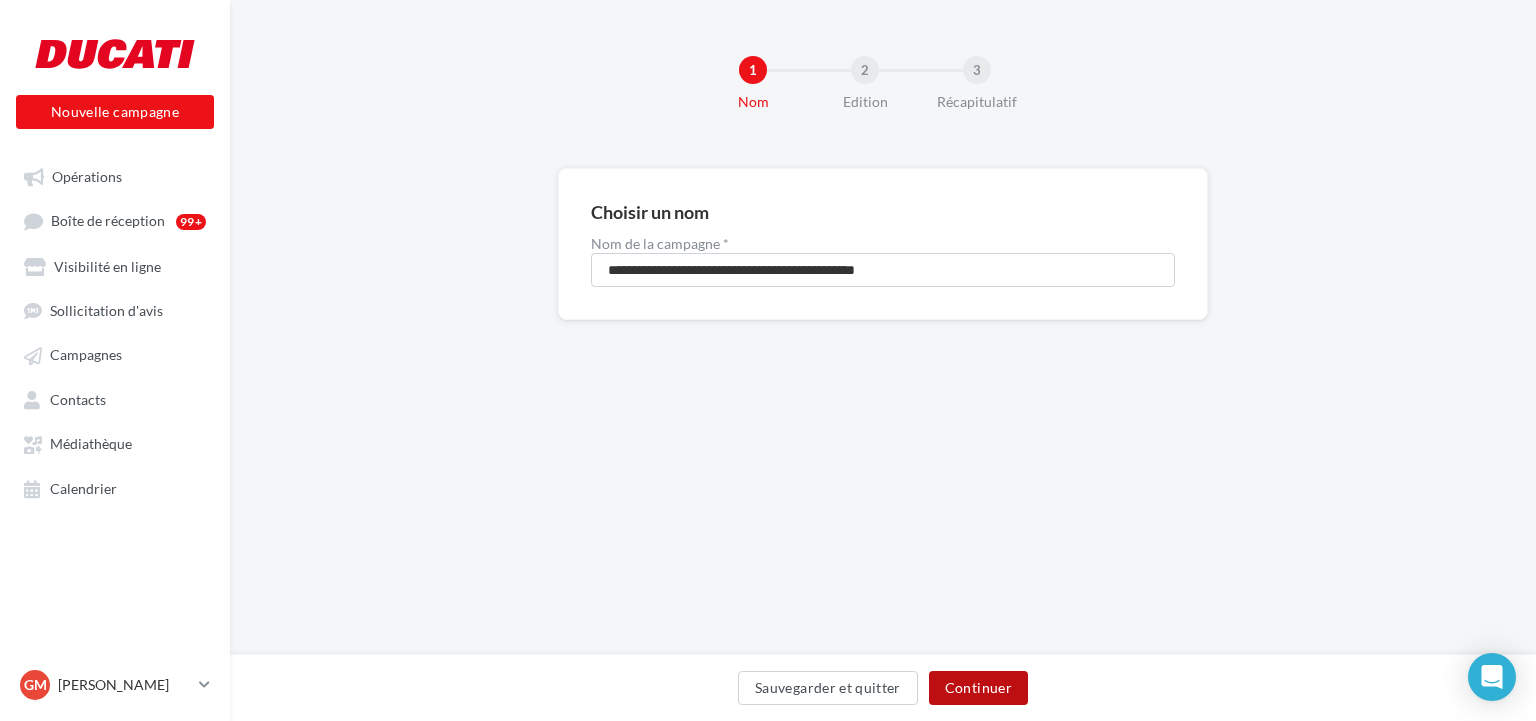 click on "Continuer" at bounding box center [978, 688] 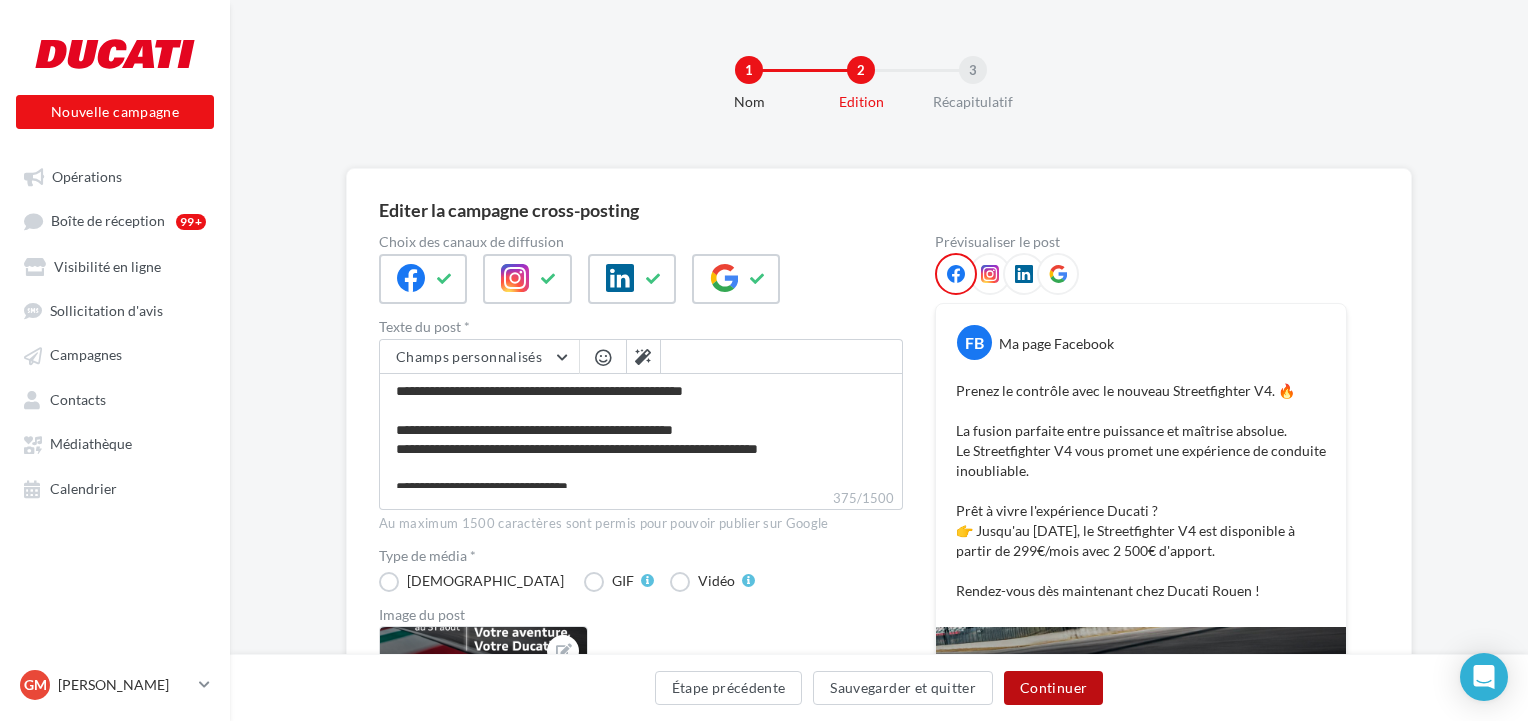 click on "Continuer" at bounding box center [1053, 688] 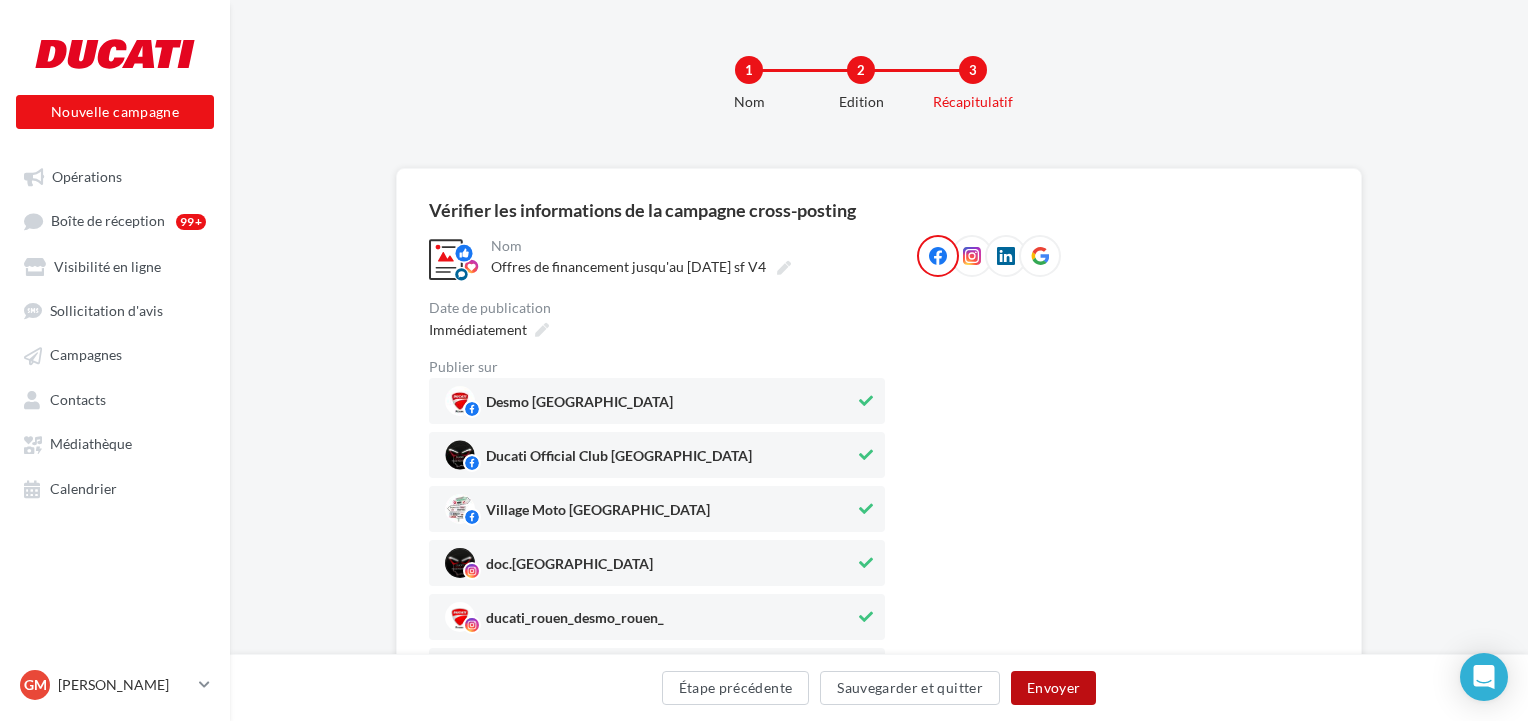 click on "Envoyer" at bounding box center (1053, 688) 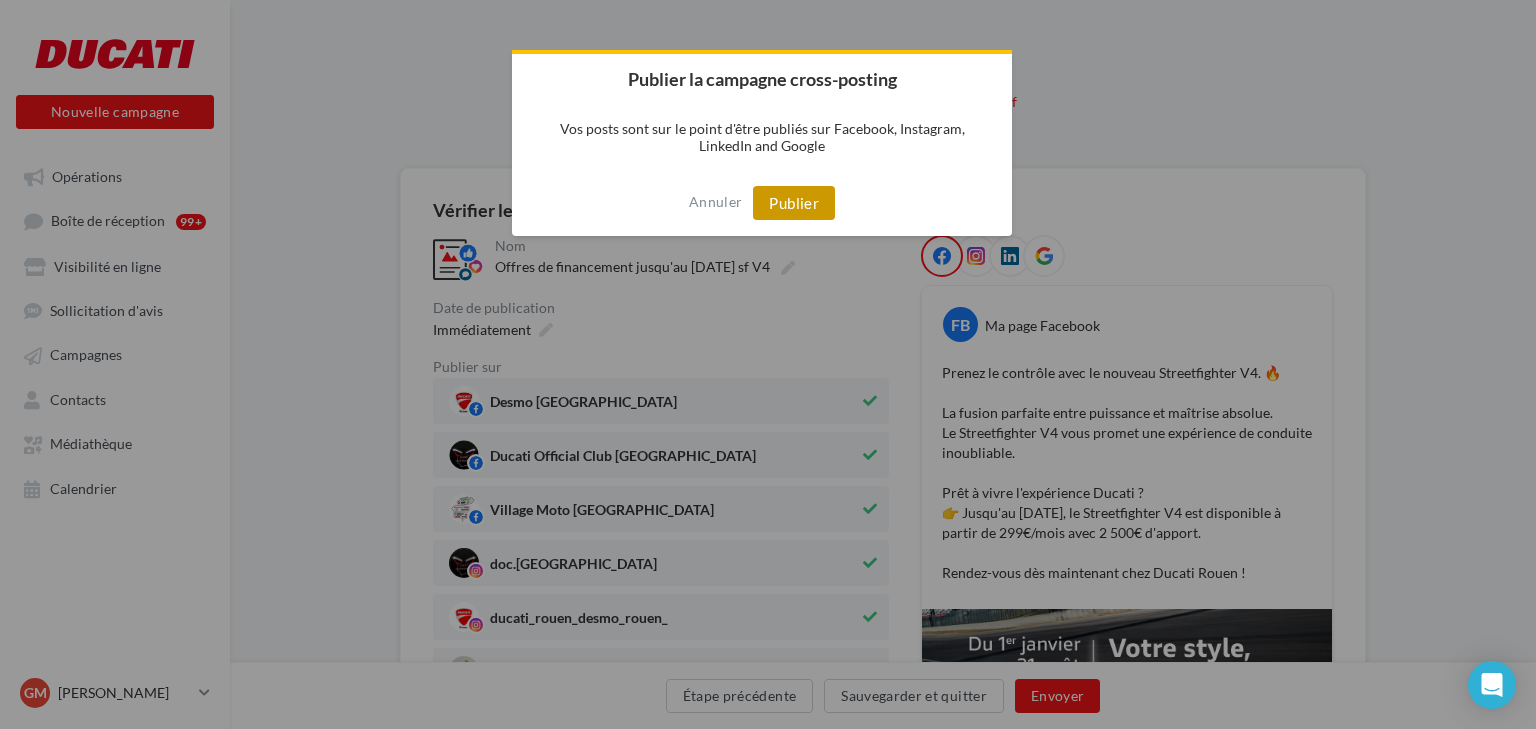 click on "Publier" at bounding box center [794, 203] 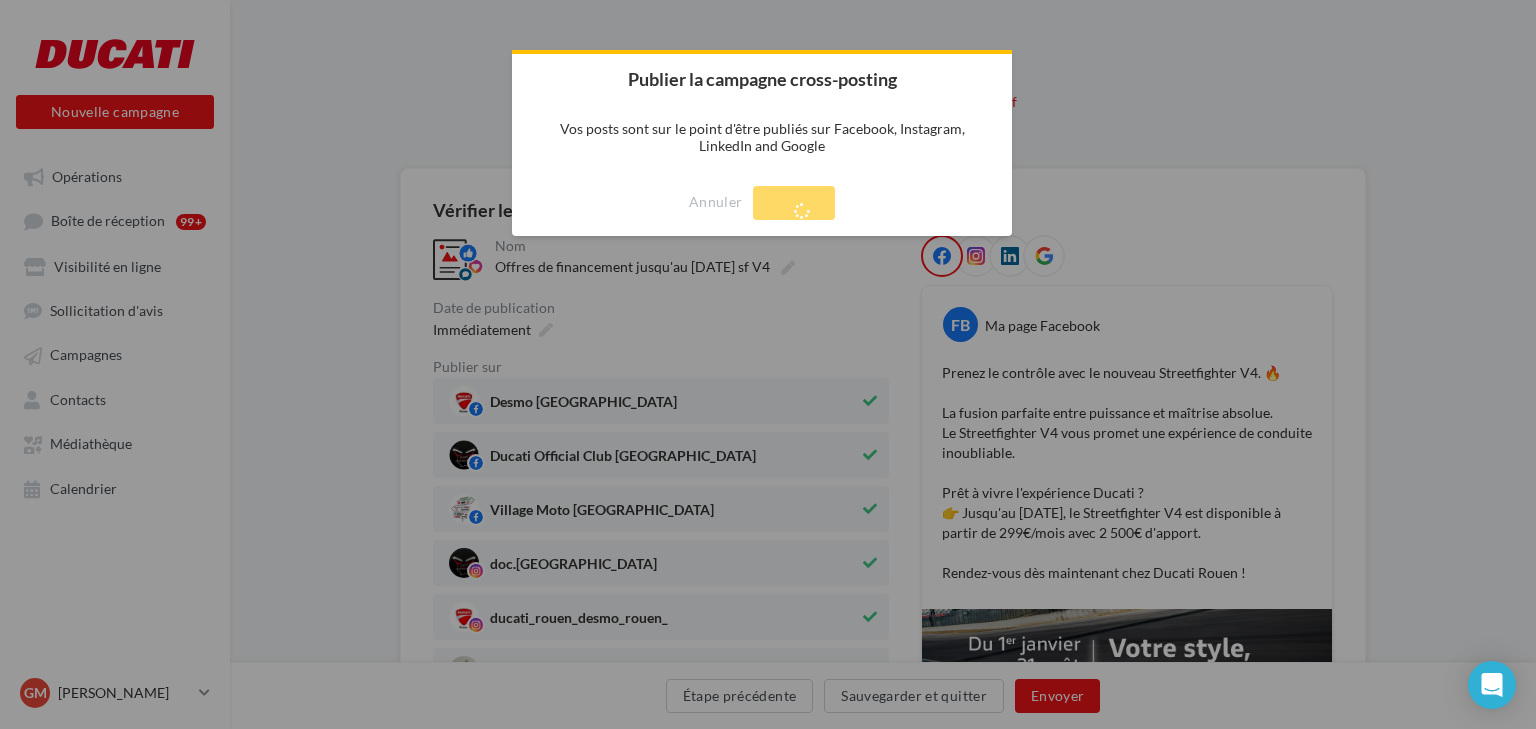 click on "Nouvelle campagne
Nouvelle campagne
Opérations
Boîte de réception
99+
Visibilité en ligne
Sollicitation d'avis
Campagnes
Contacts
Mes cibles
Médiathèque
Calendrier" at bounding box center [768, 364] 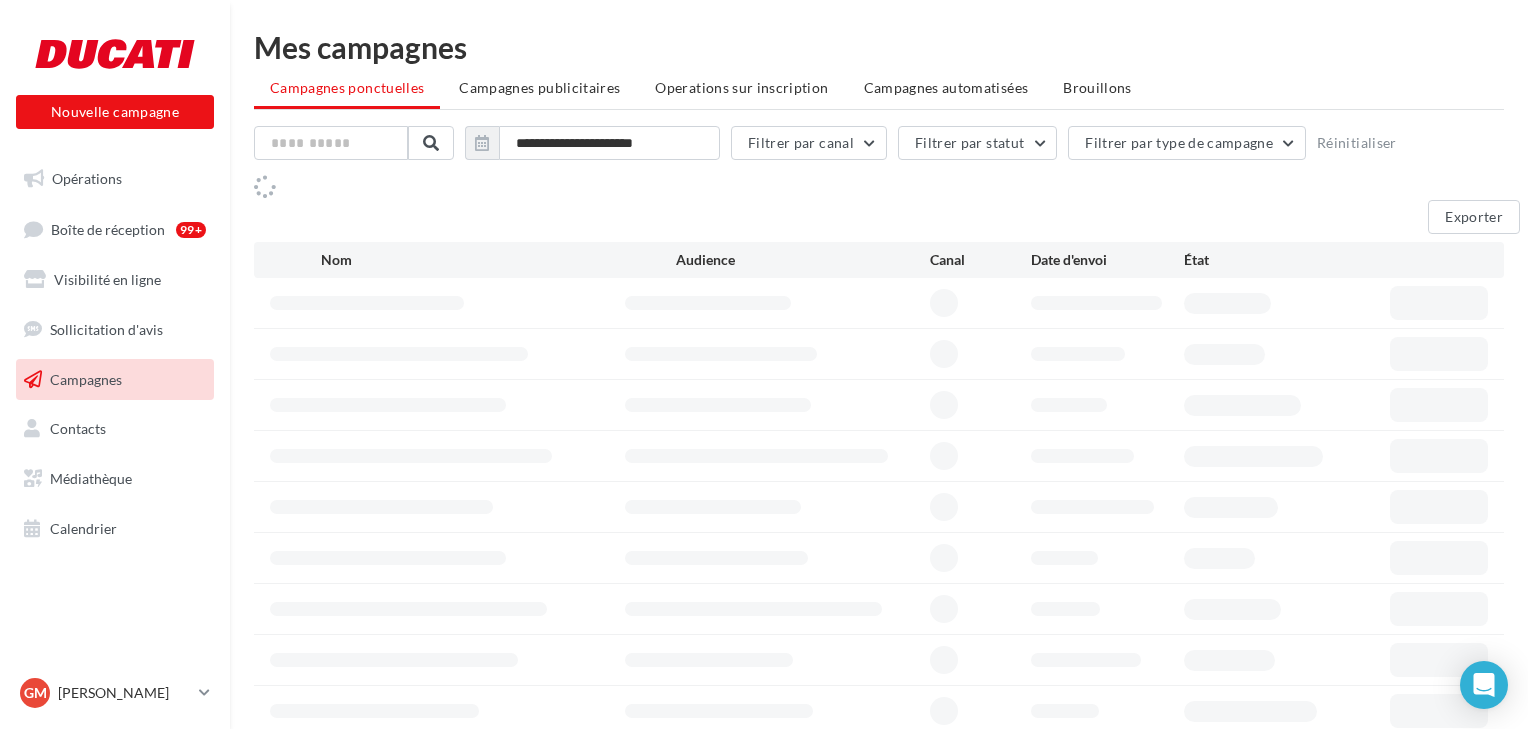 scroll, scrollTop: 0, scrollLeft: 0, axis: both 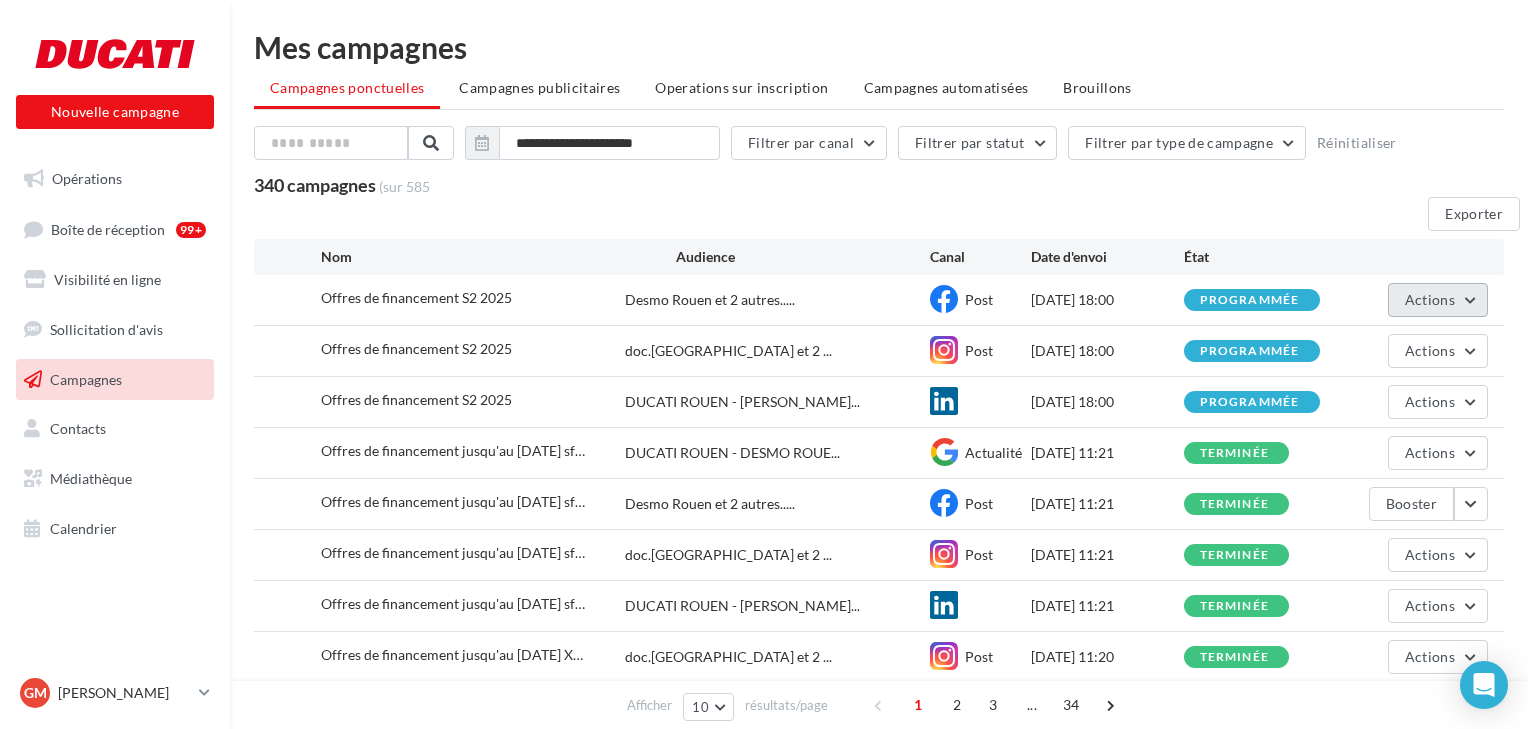 click on "Actions" at bounding box center (1438, 300) 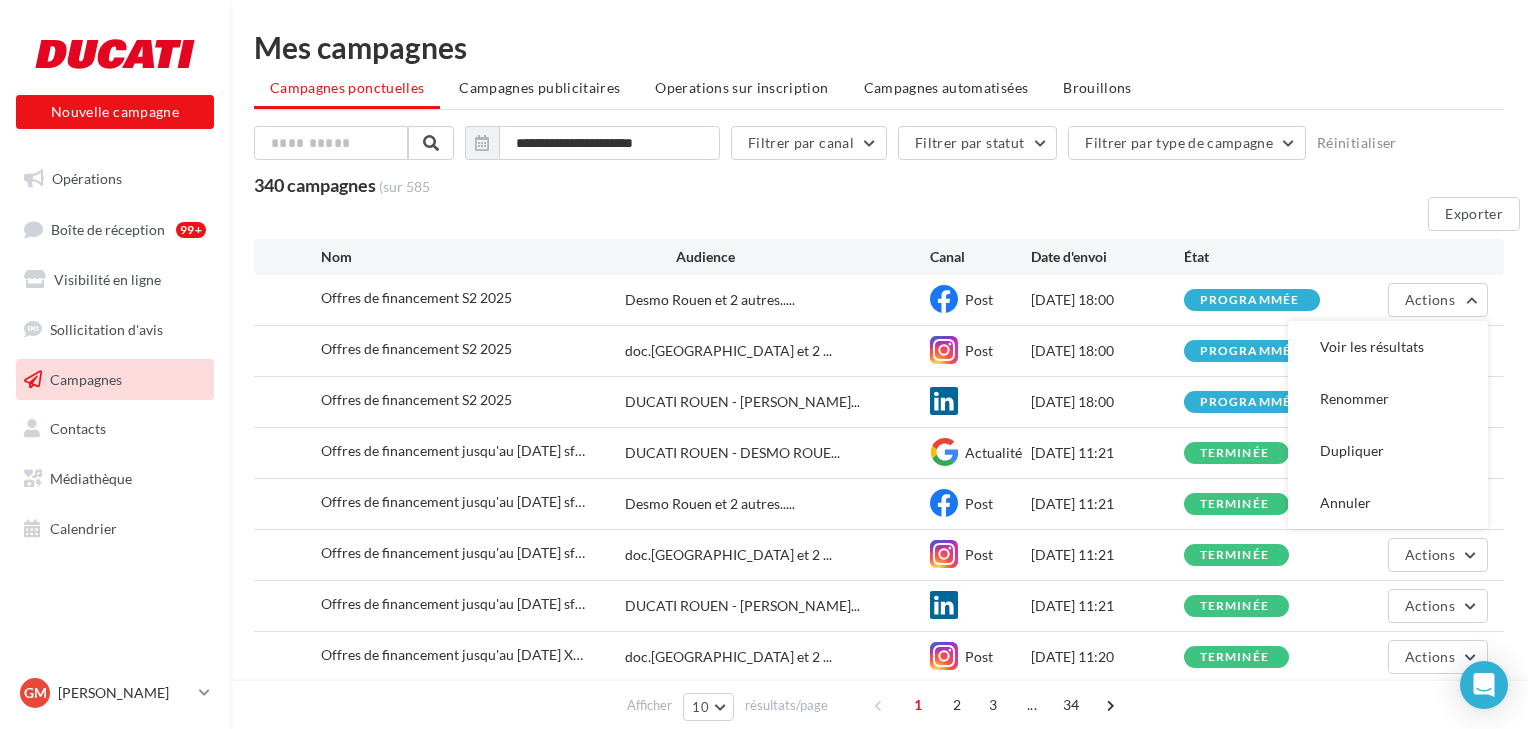 click on "Exporter" at bounding box center (887, 218) 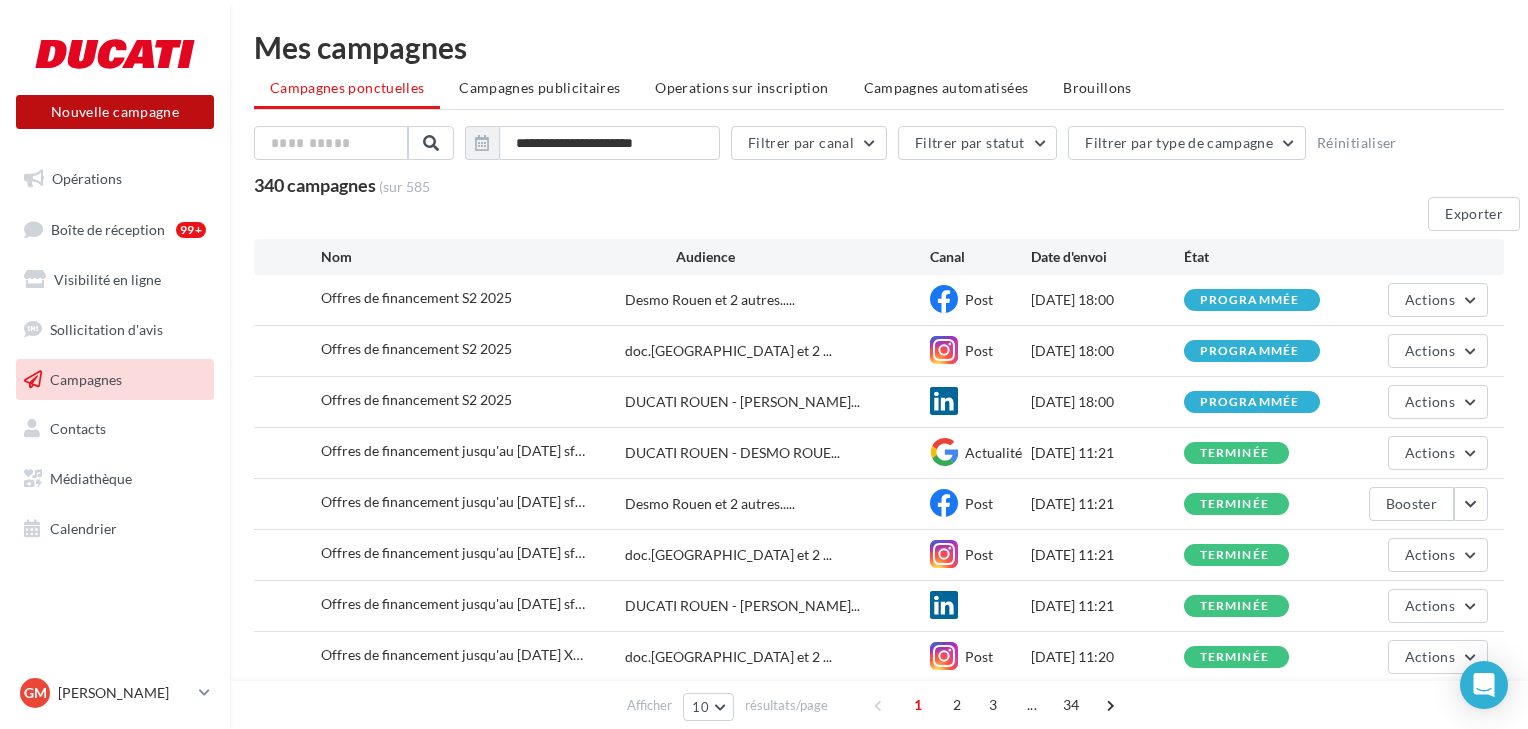 click on "Nouvelle campagne" at bounding box center (115, 112) 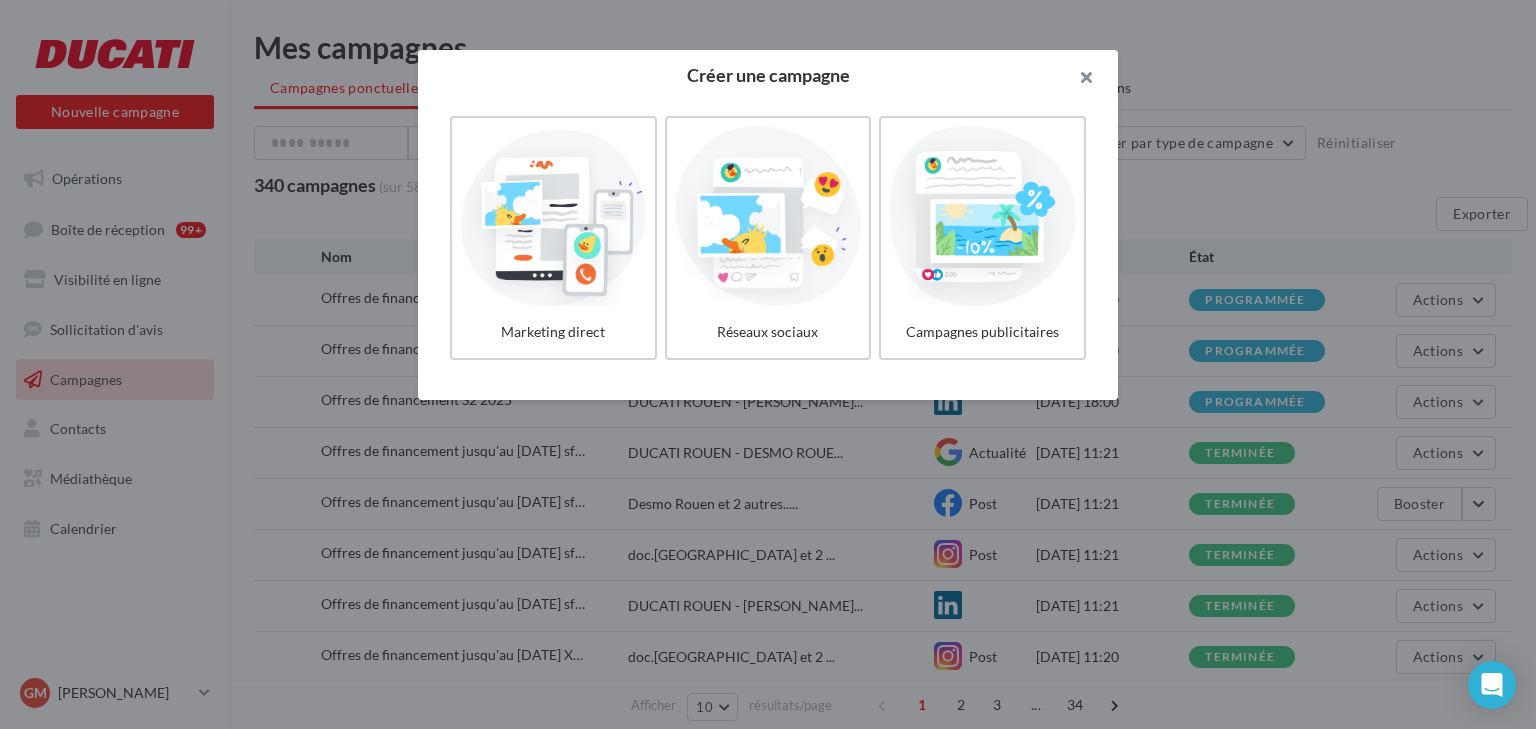 click at bounding box center [1078, 80] 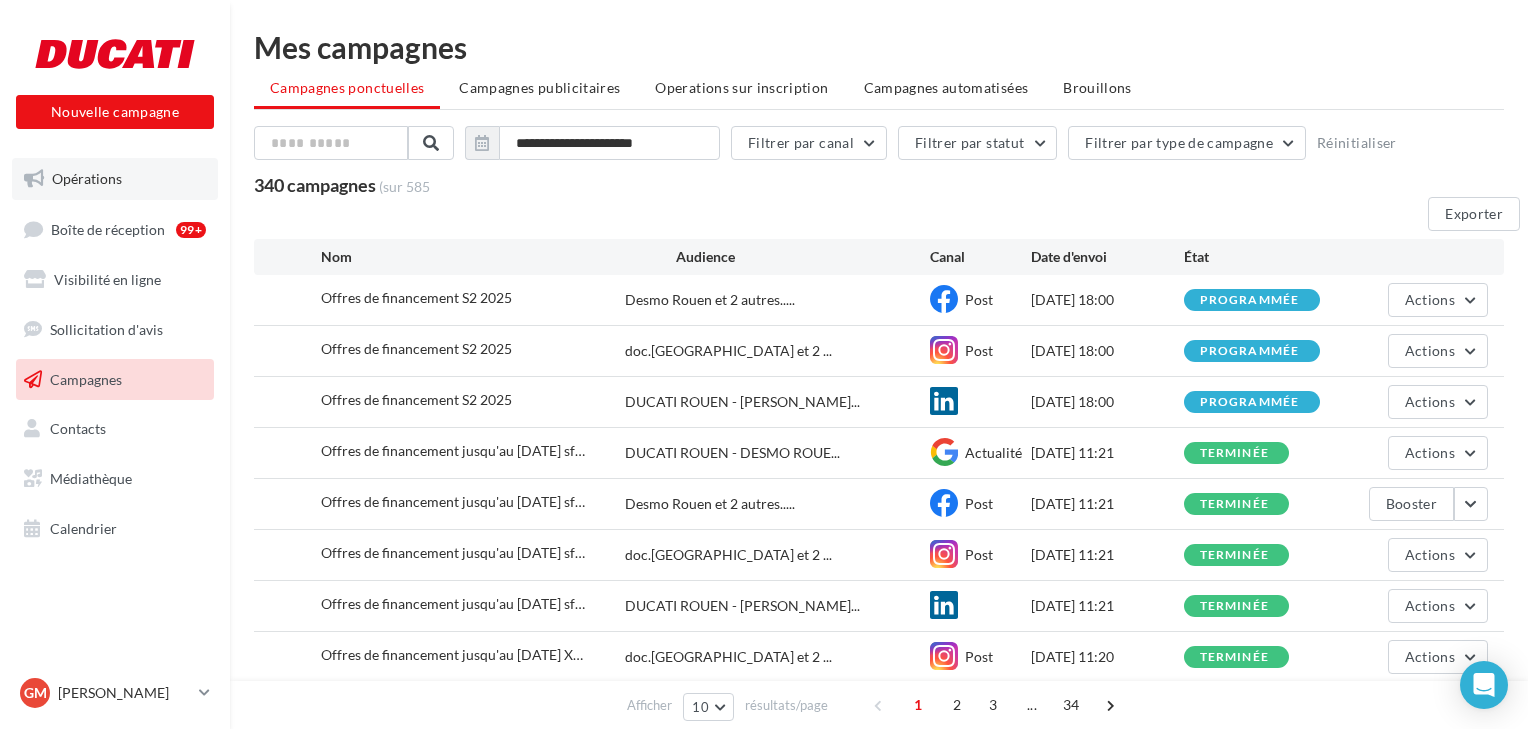 click on "Opérations" at bounding box center [87, 178] 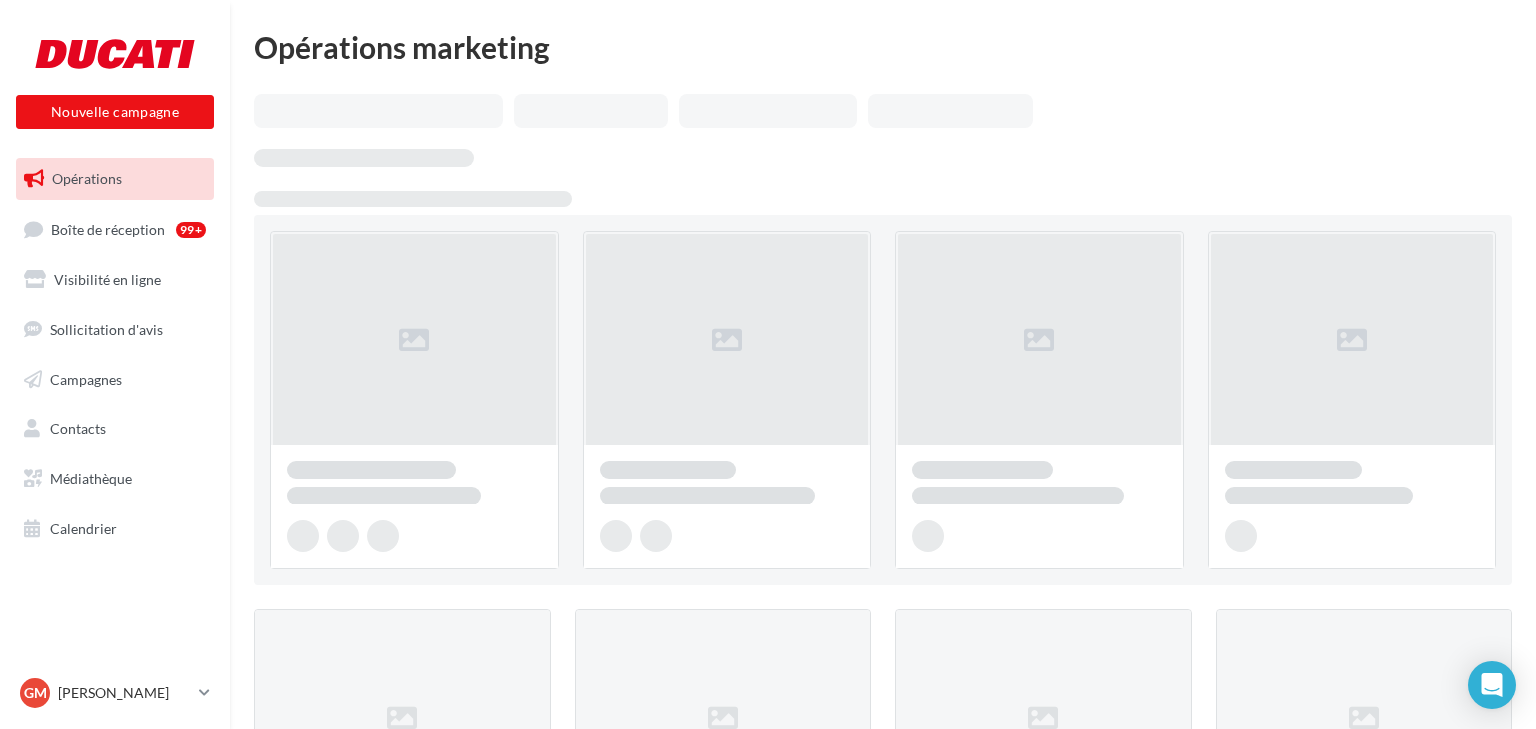 scroll, scrollTop: 0, scrollLeft: 0, axis: both 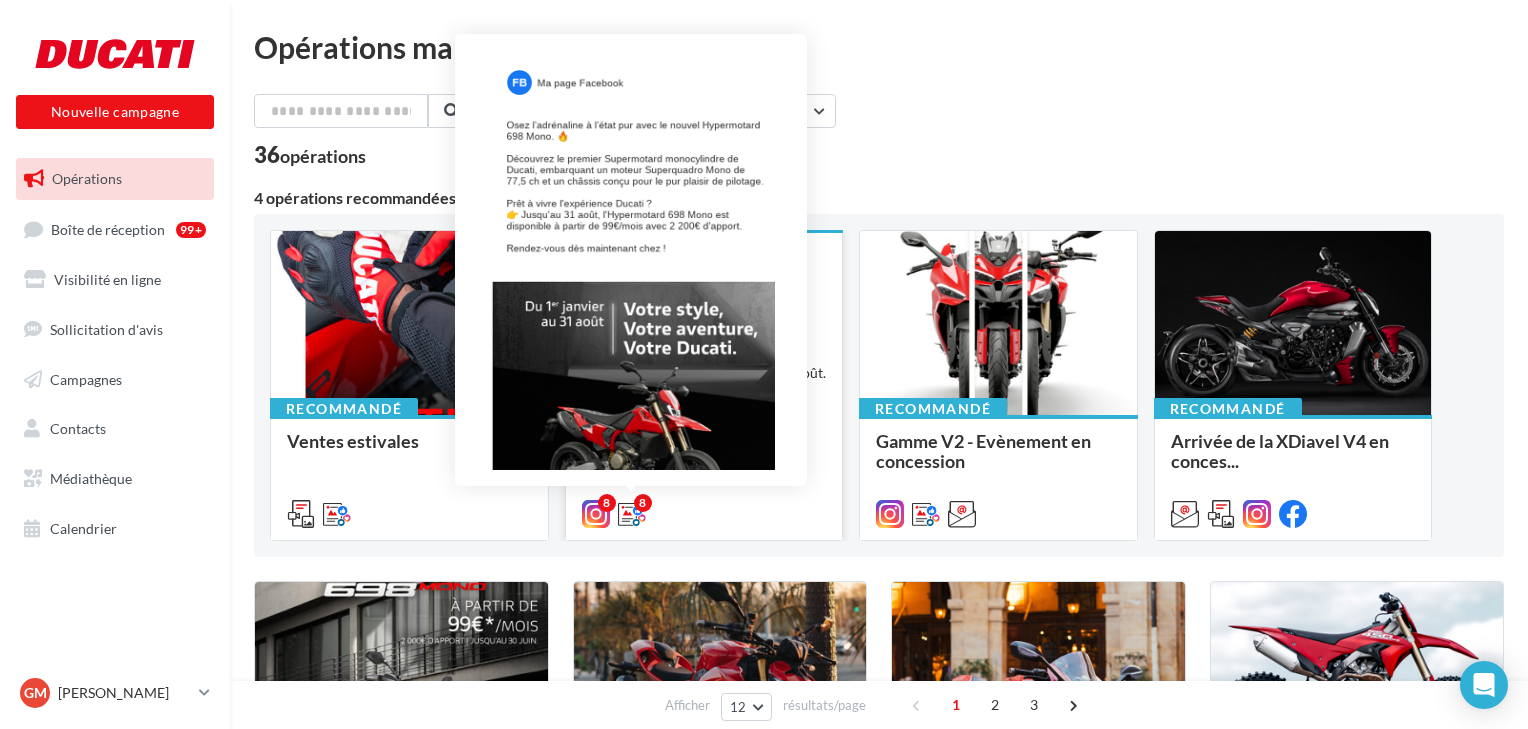 click at bounding box center [632, 514] 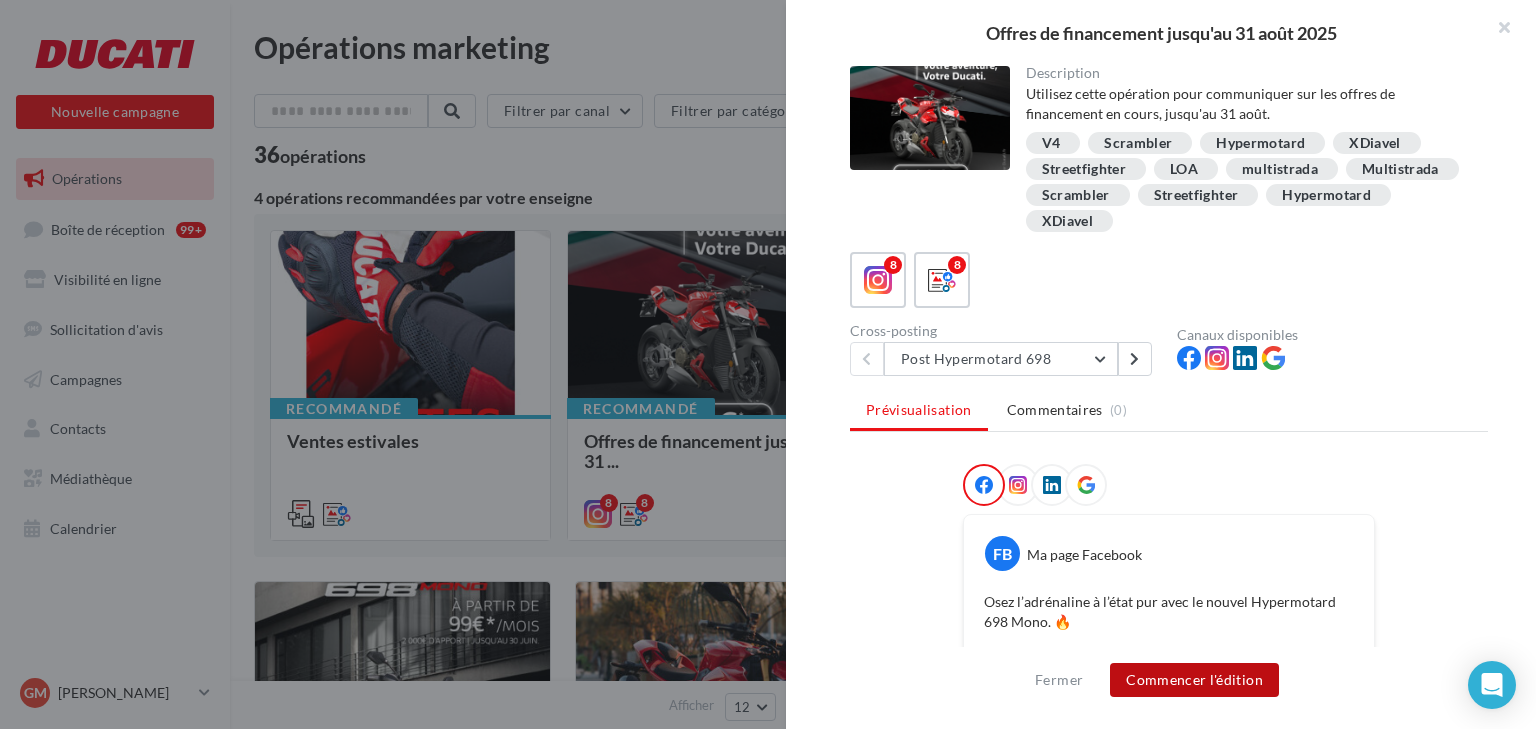 click on "Commencer l'édition" at bounding box center (1194, 680) 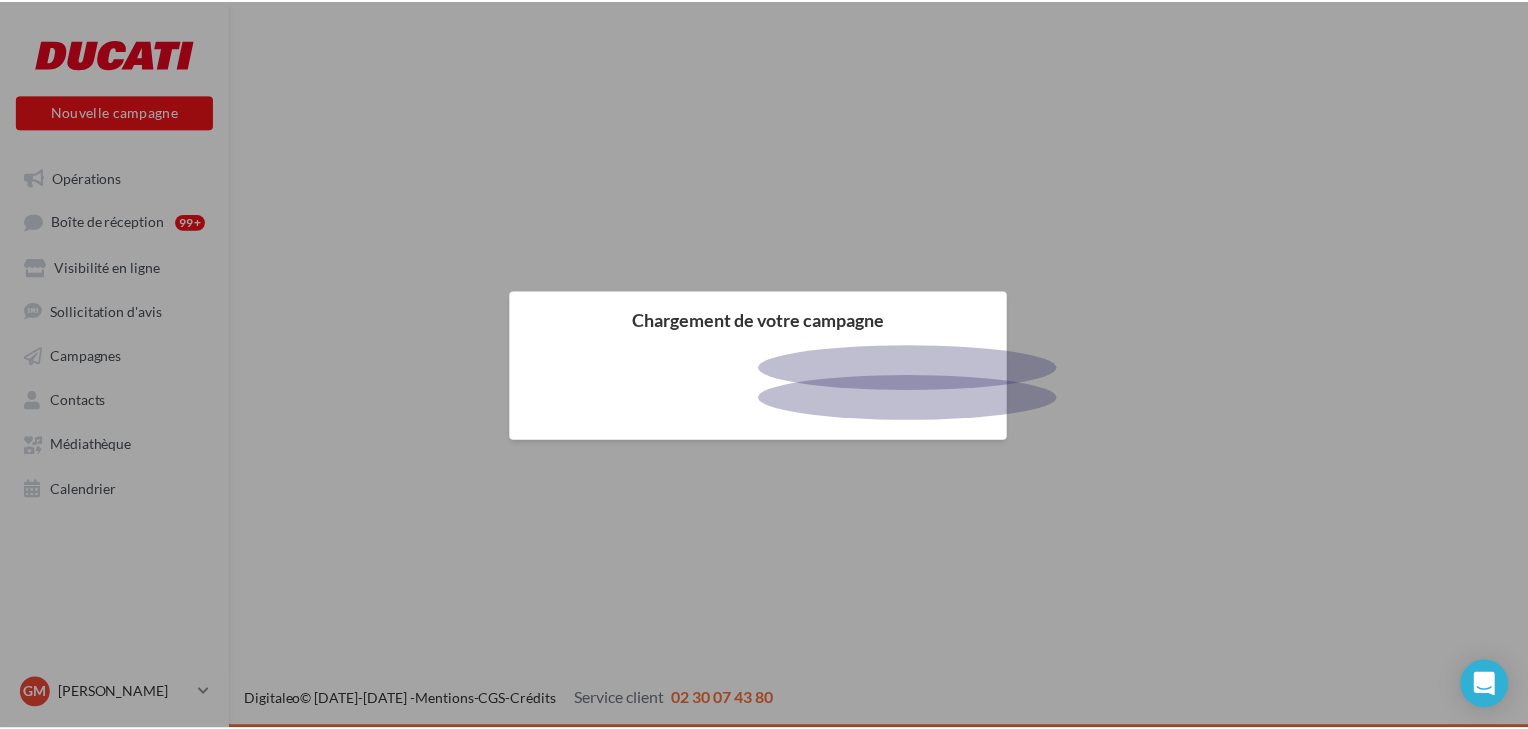 scroll, scrollTop: 0, scrollLeft: 0, axis: both 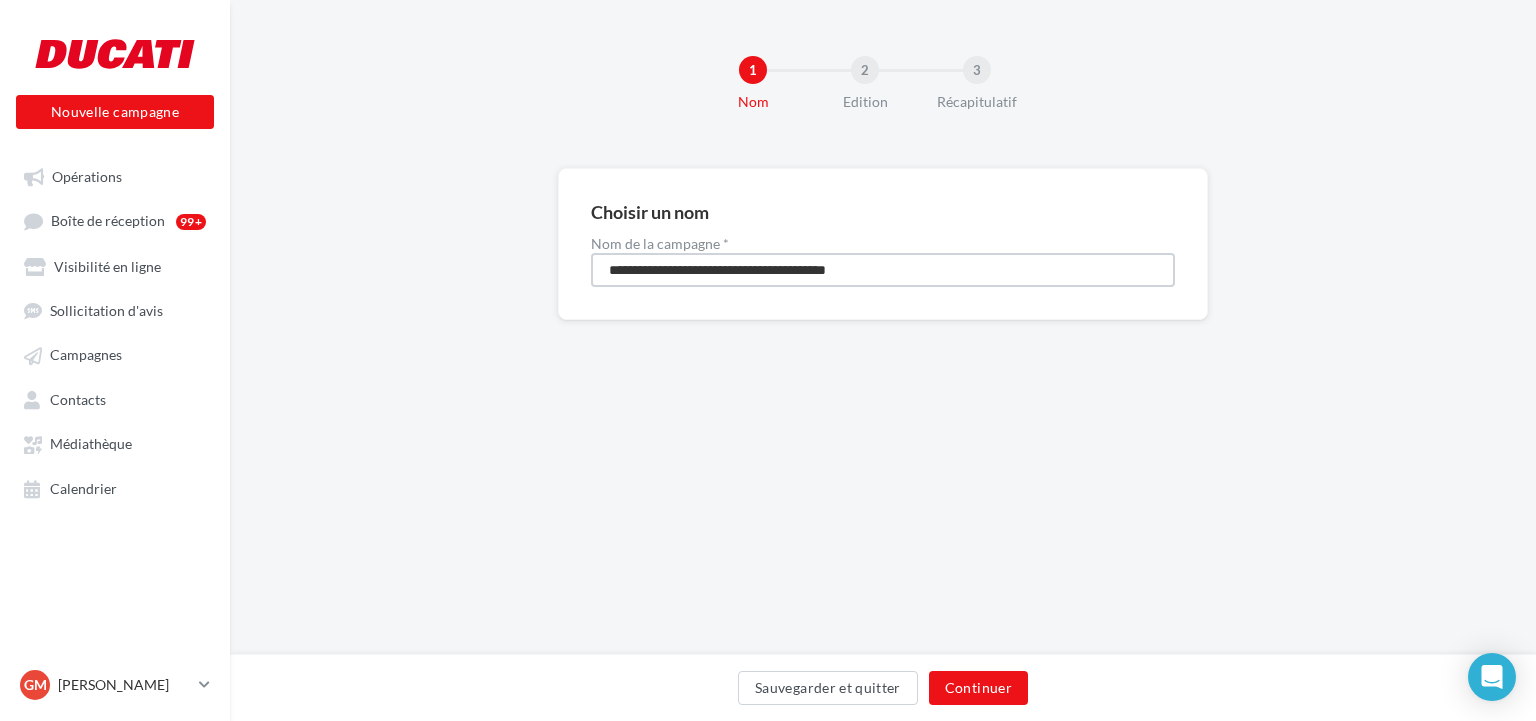 click on "**********" at bounding box center (883, 270) 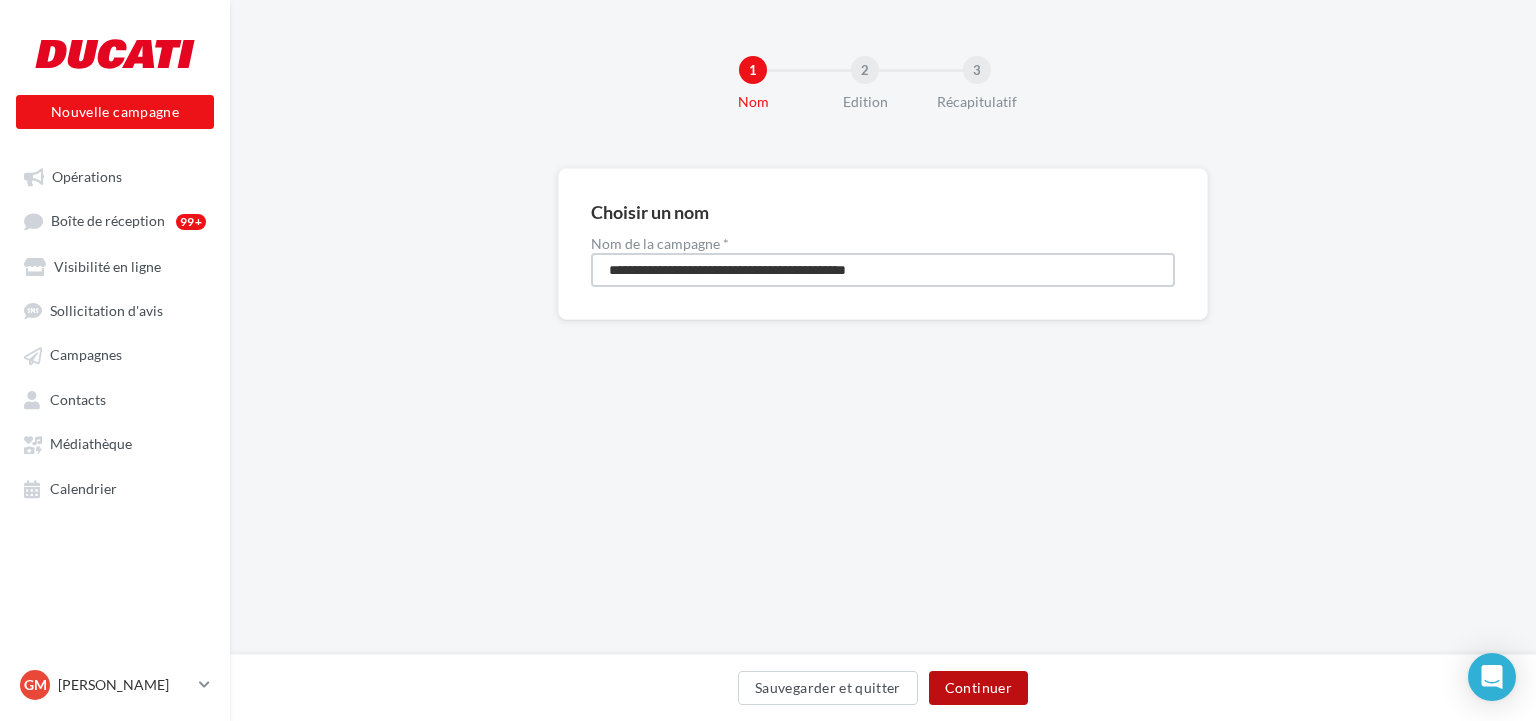 type on "**********" 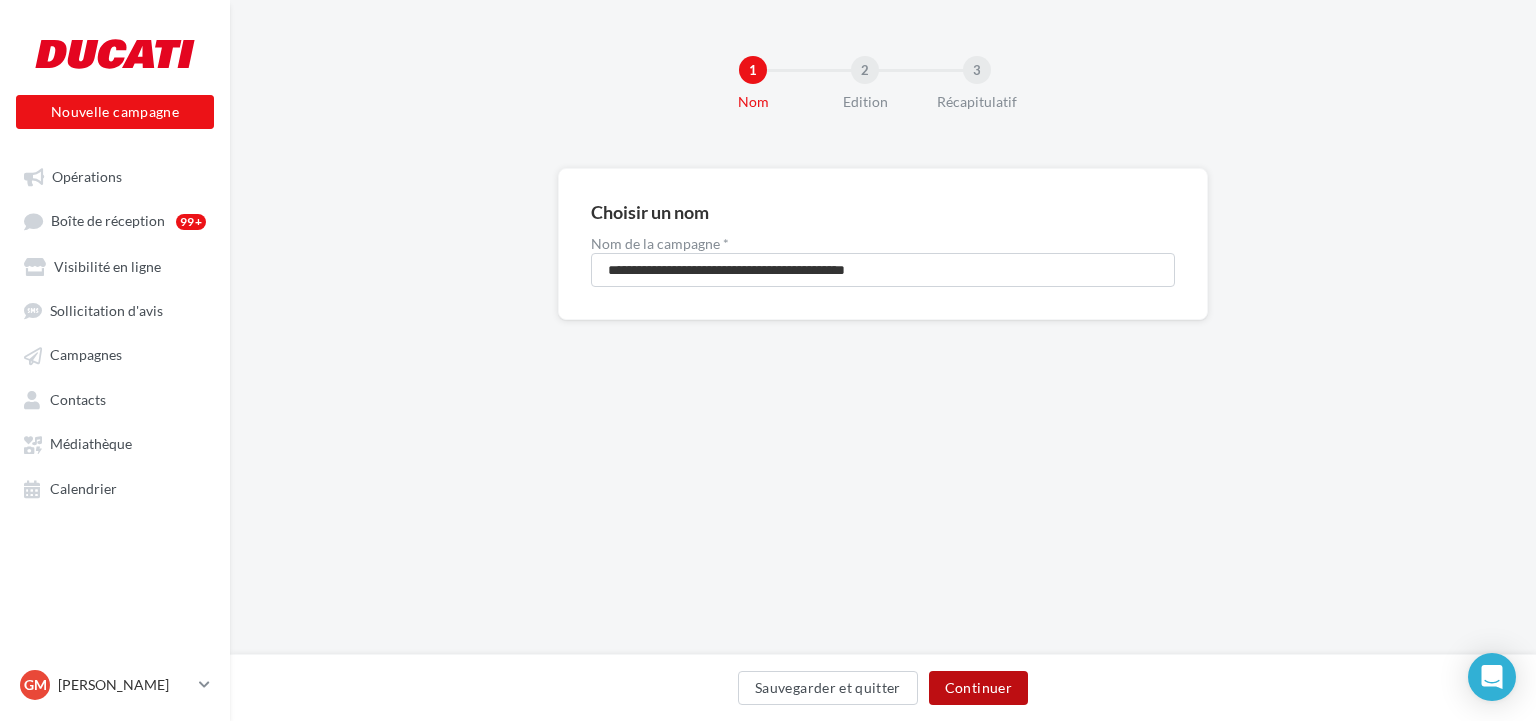 click on "Continuer" at bounding box center [978, 688] 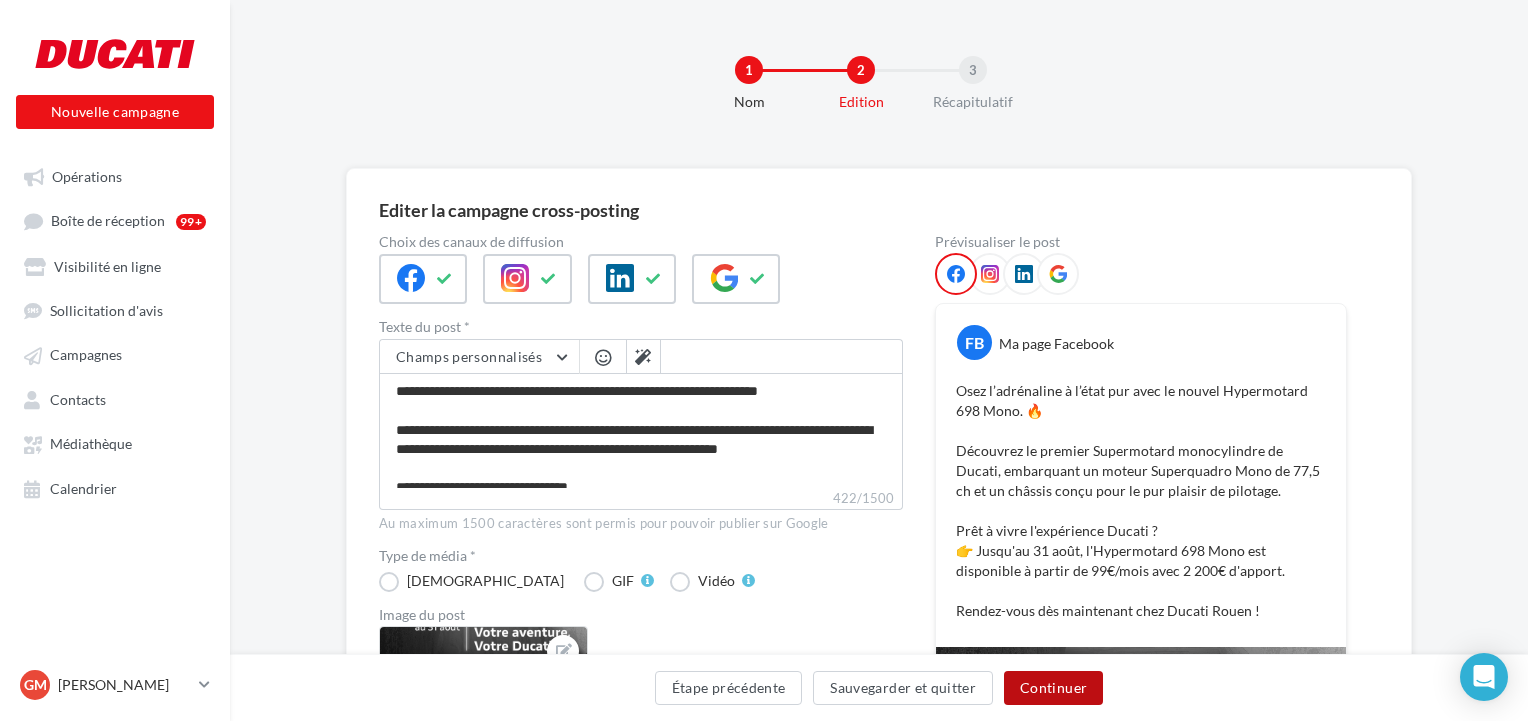 click on "Continuer" at bounding box center [1053, 688] 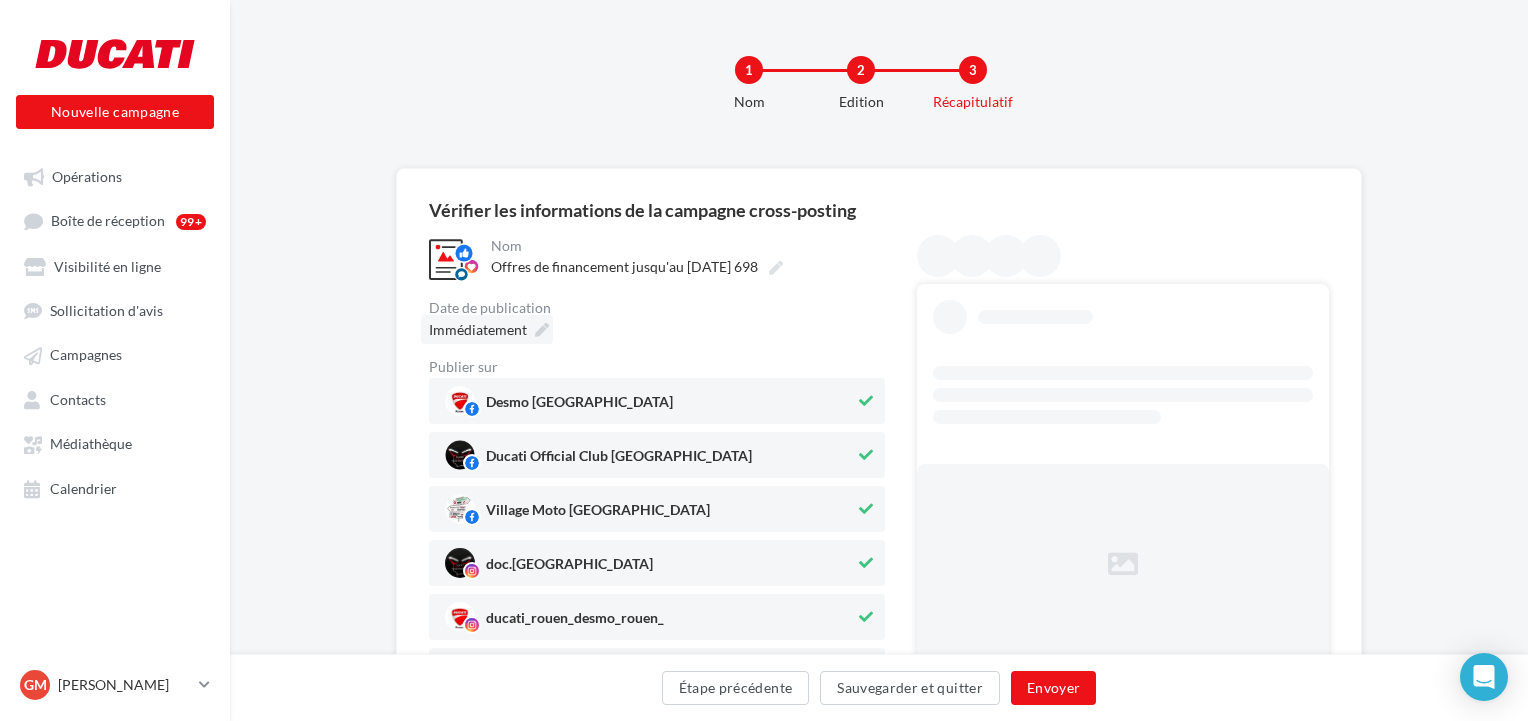 click on "Immédiatement" at bounding box center [478, 329] 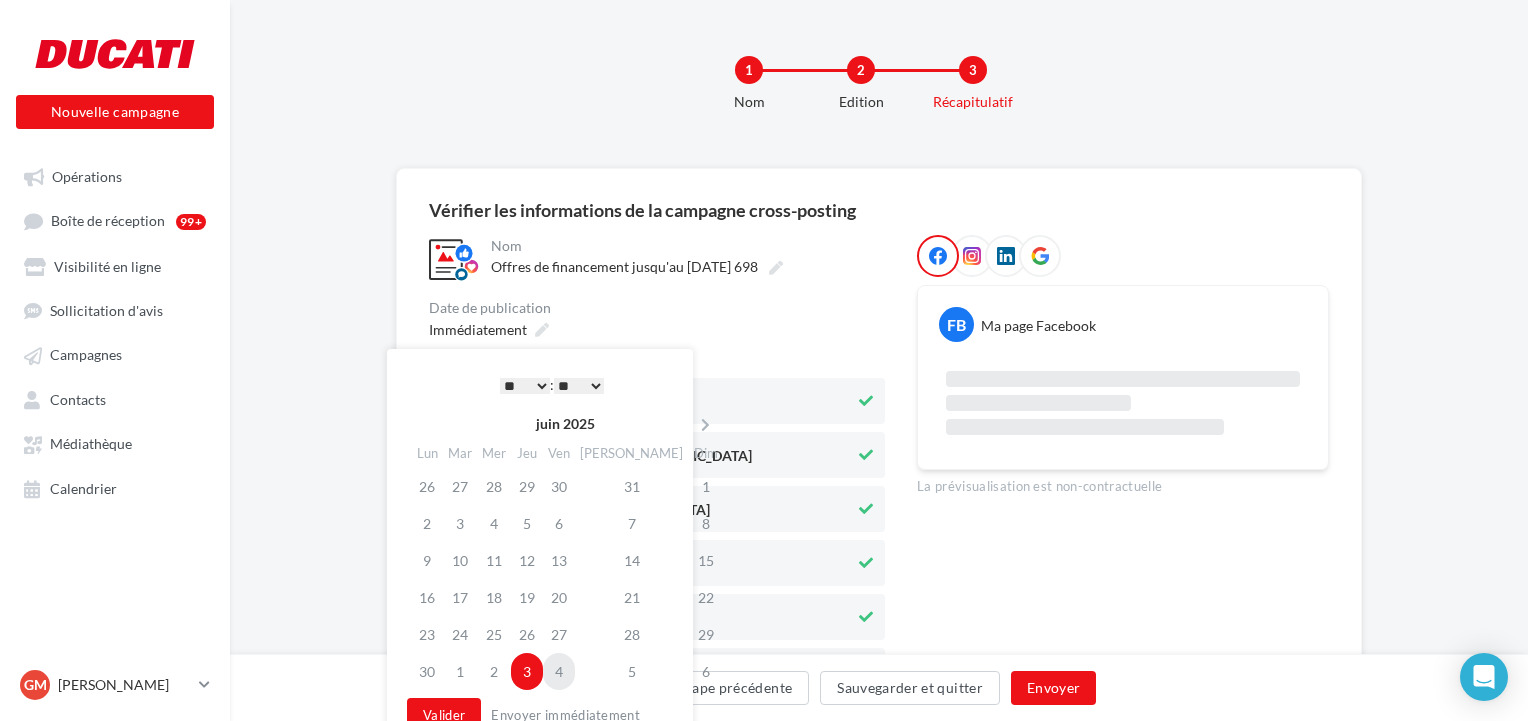 click on "4" at bounding box center (559, 671) 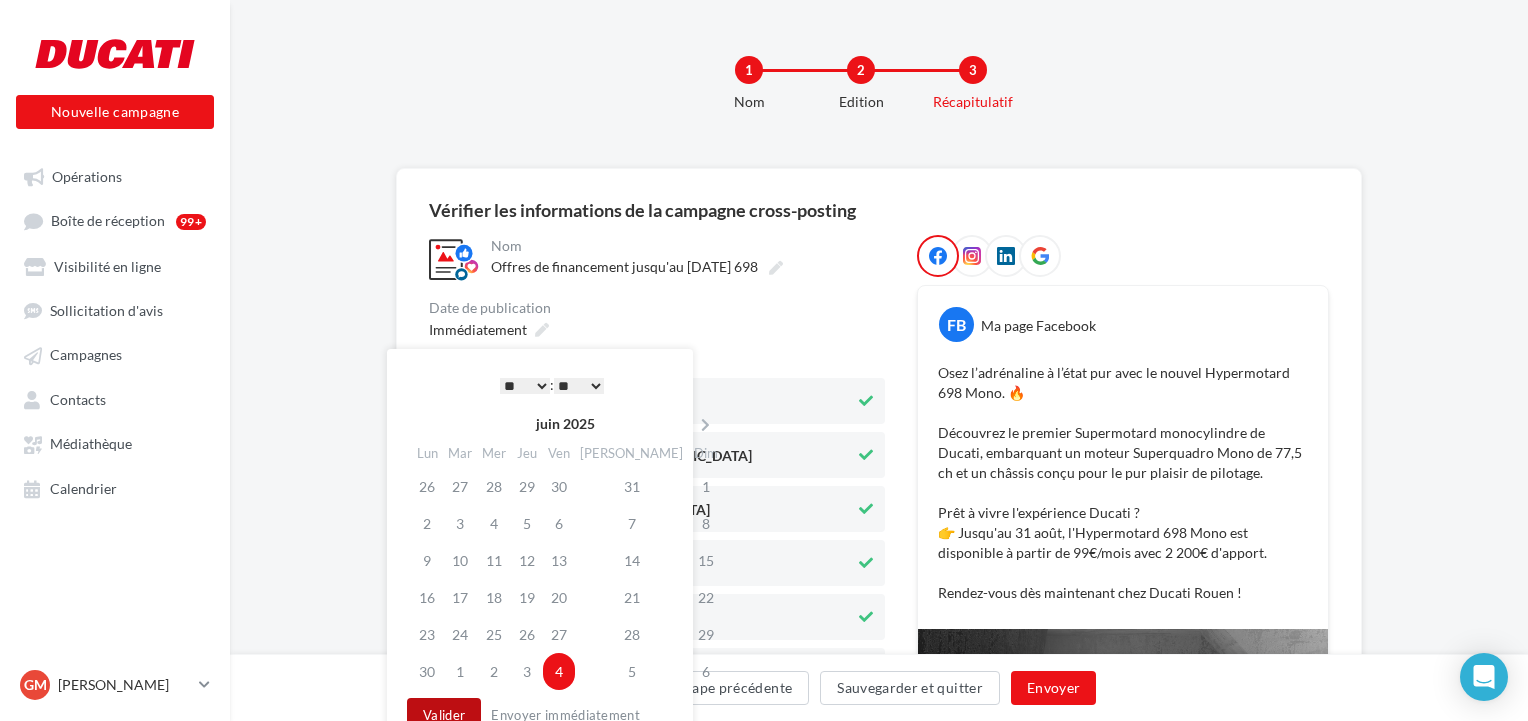 click on "Valider" at bounding box center [444, 715] 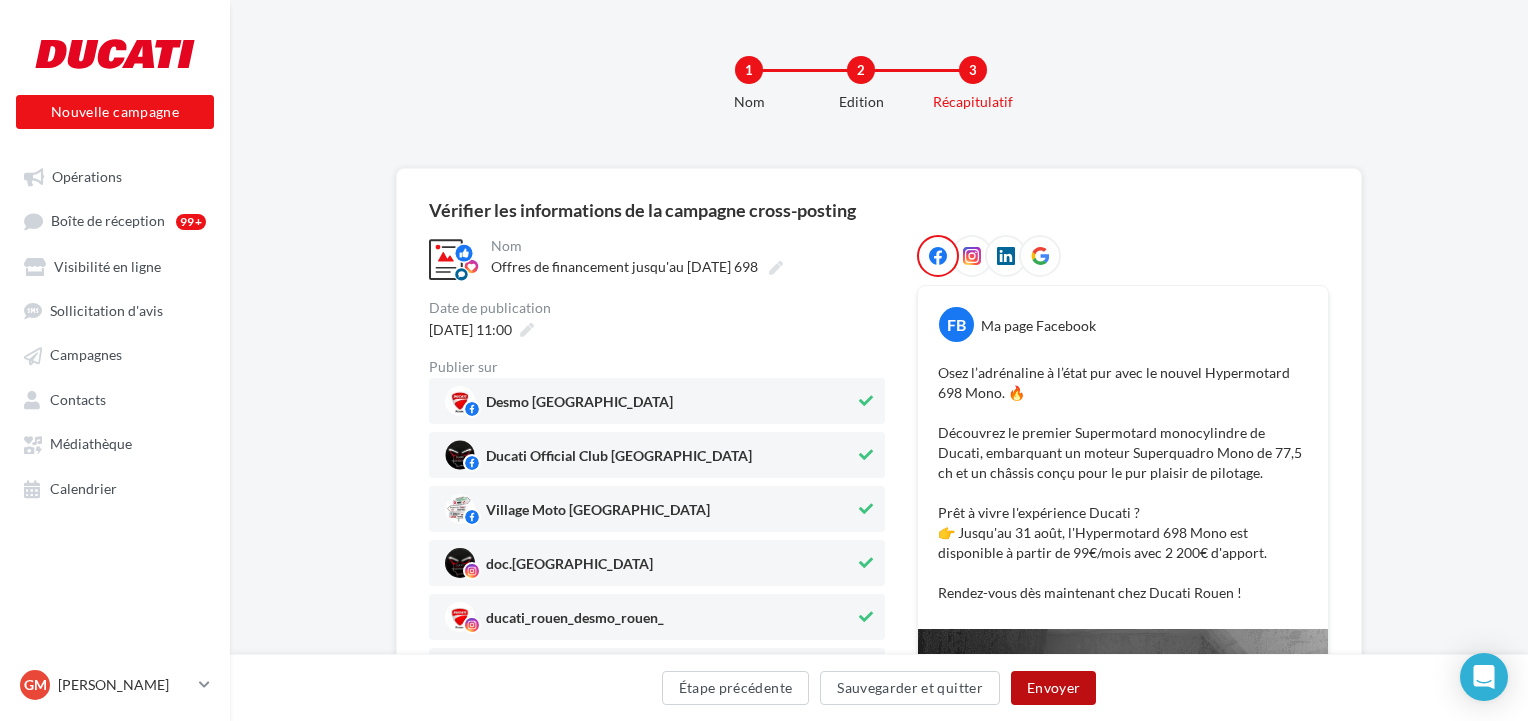 click on "Envoyer" at bounding box center (1053, 688) 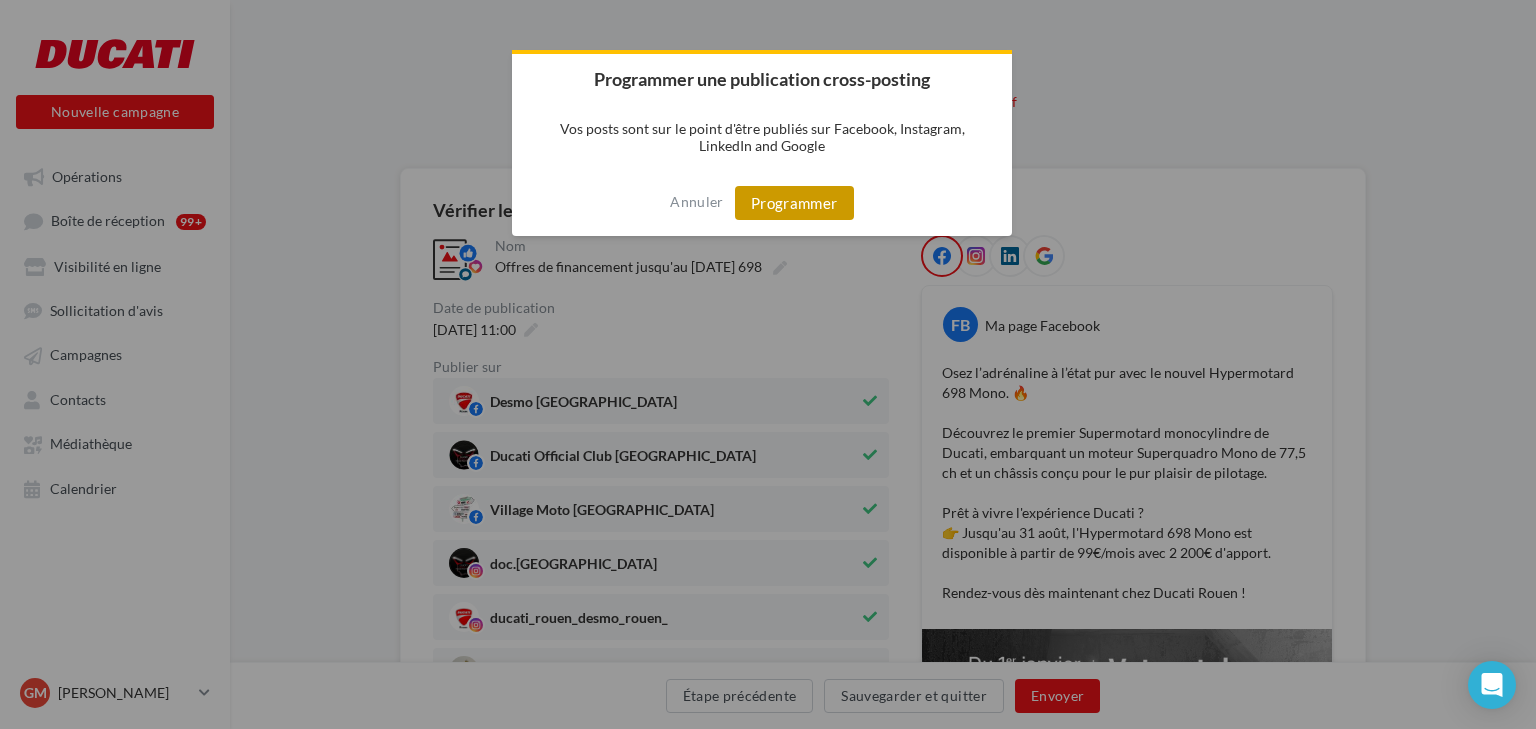 click on "Programmer" at bounding box center [794, 203] 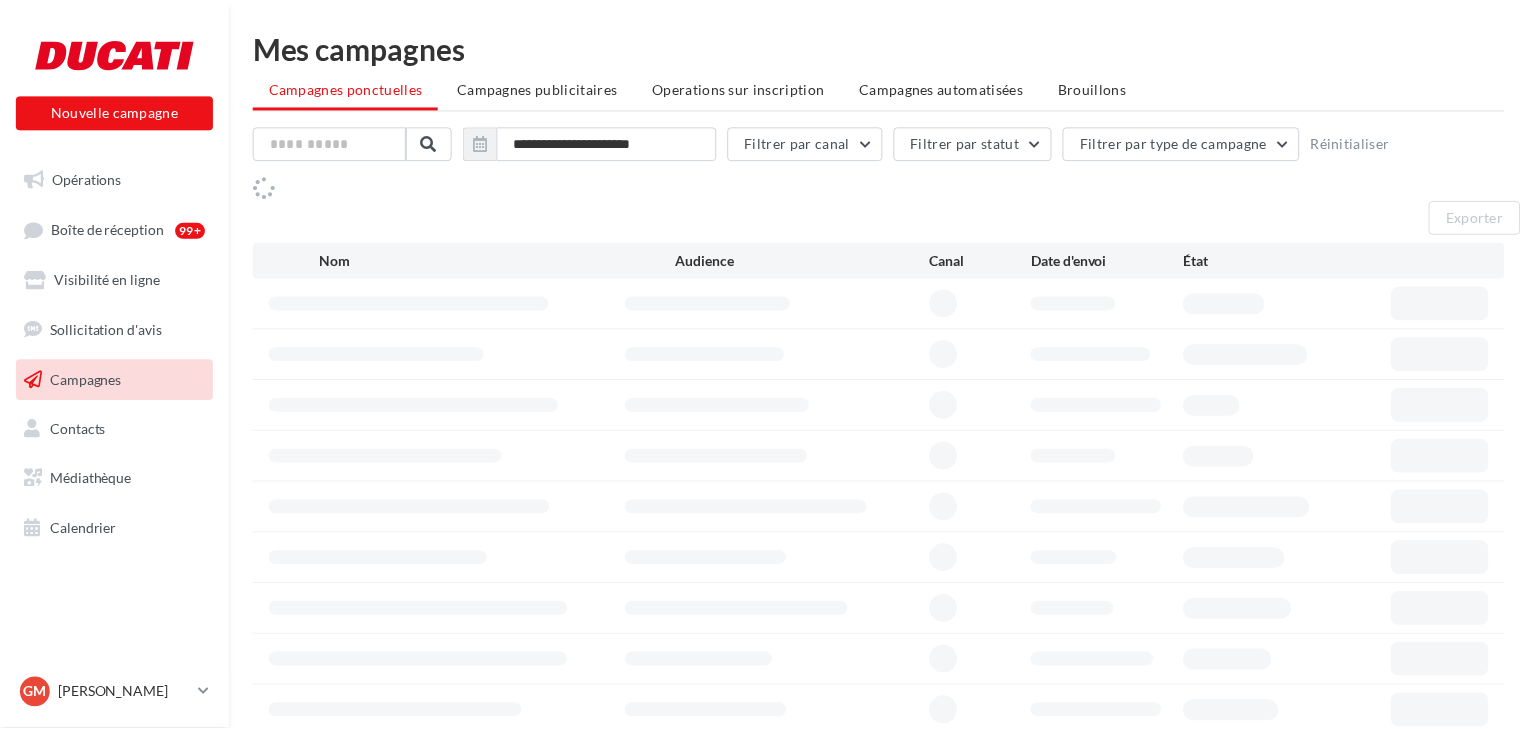 scroll, scrollTop: 0, scrollLeft: 0, axis: both 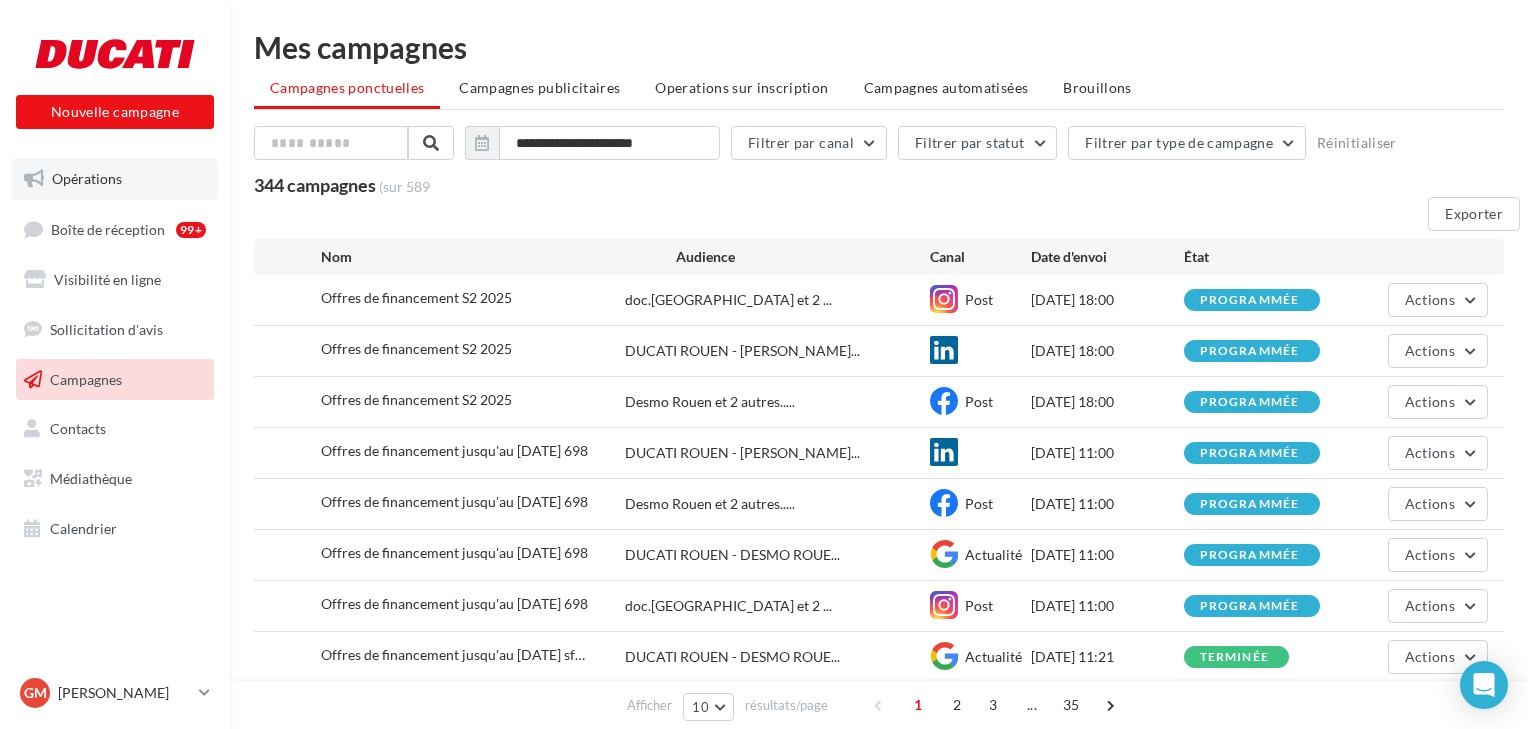 click on "Opérations" at bounding box center [87, 178] 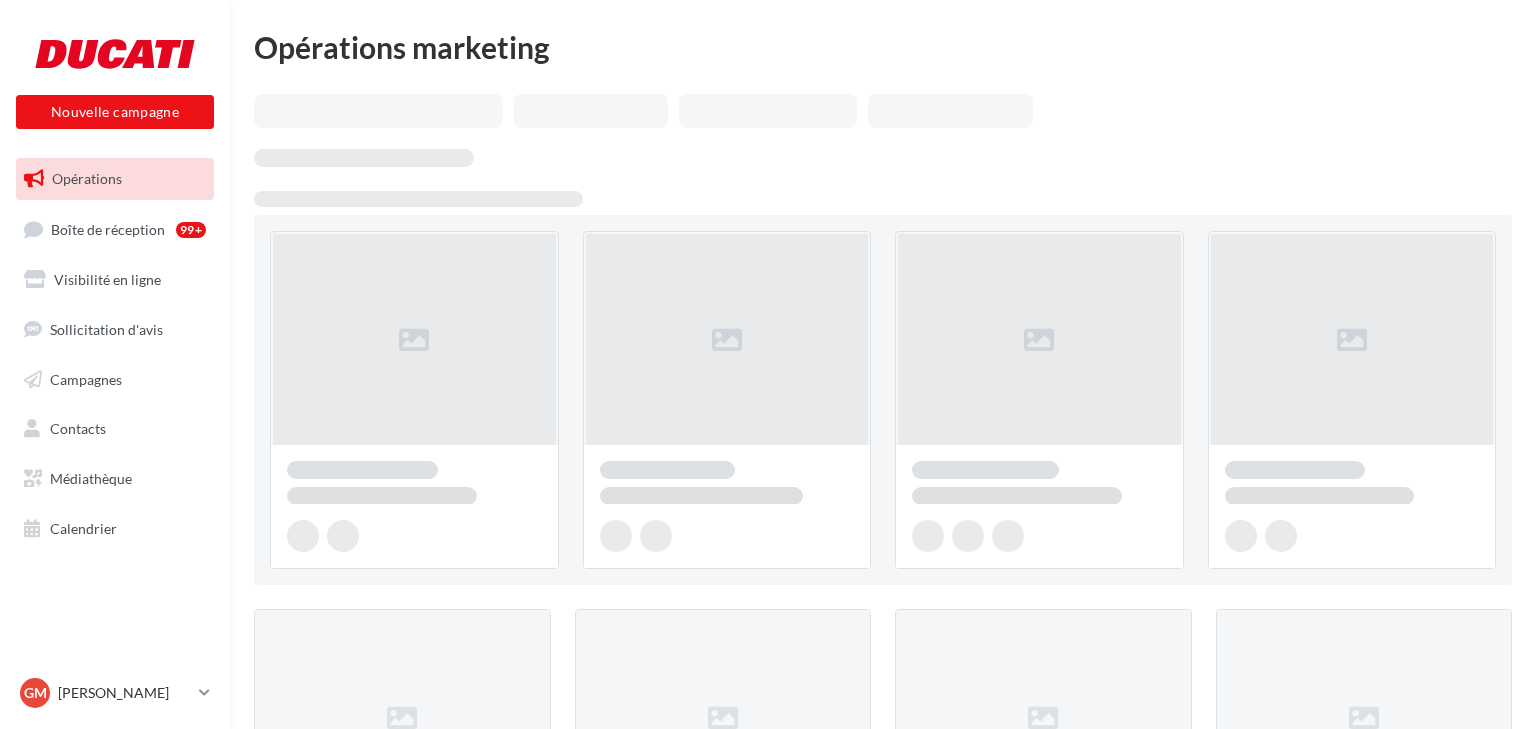 scroll, scrollTop: 0, scrollLeft: 0, axis: both 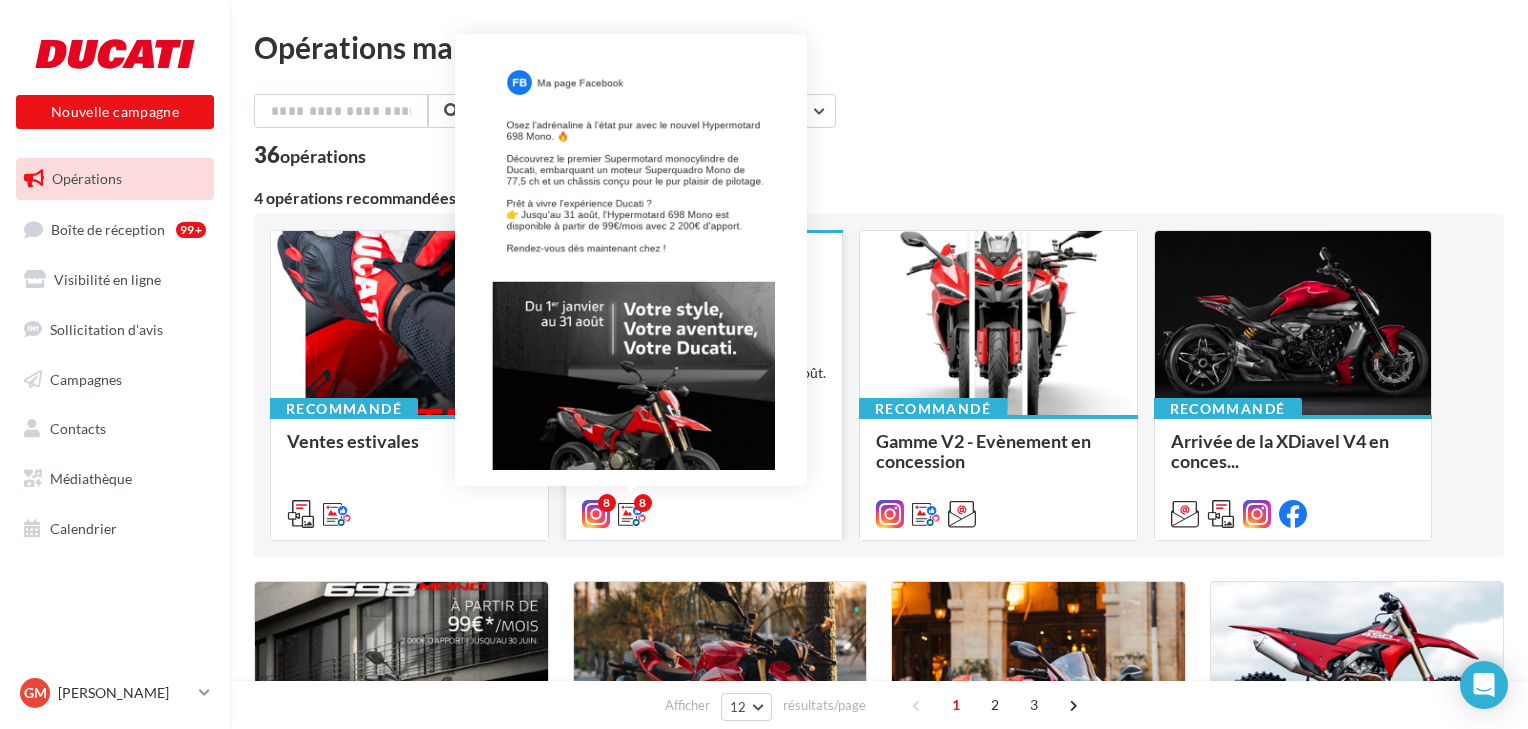 click at bounding box center (632, 514) 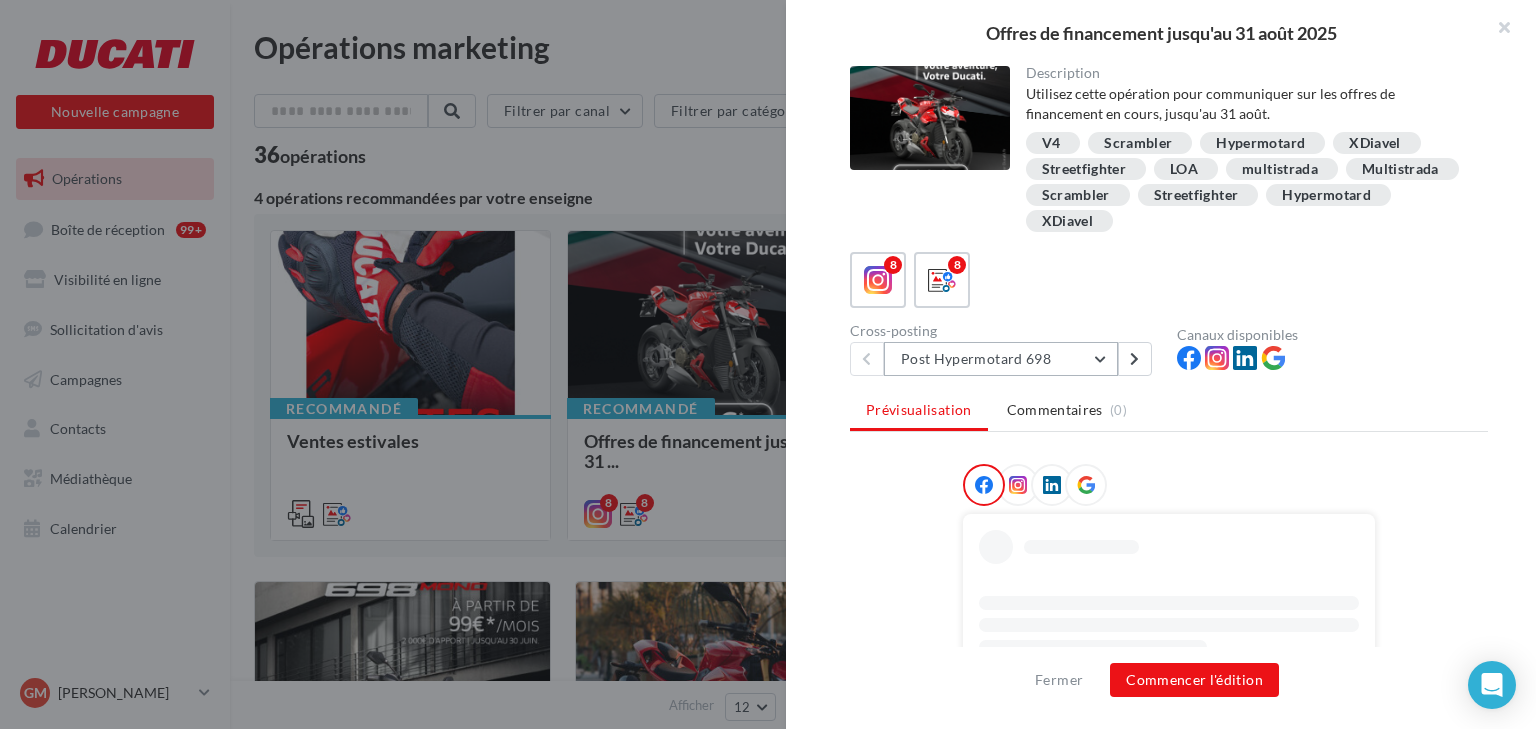 click on "Post Hypermotard 698" at bounding box center (1001, 359) 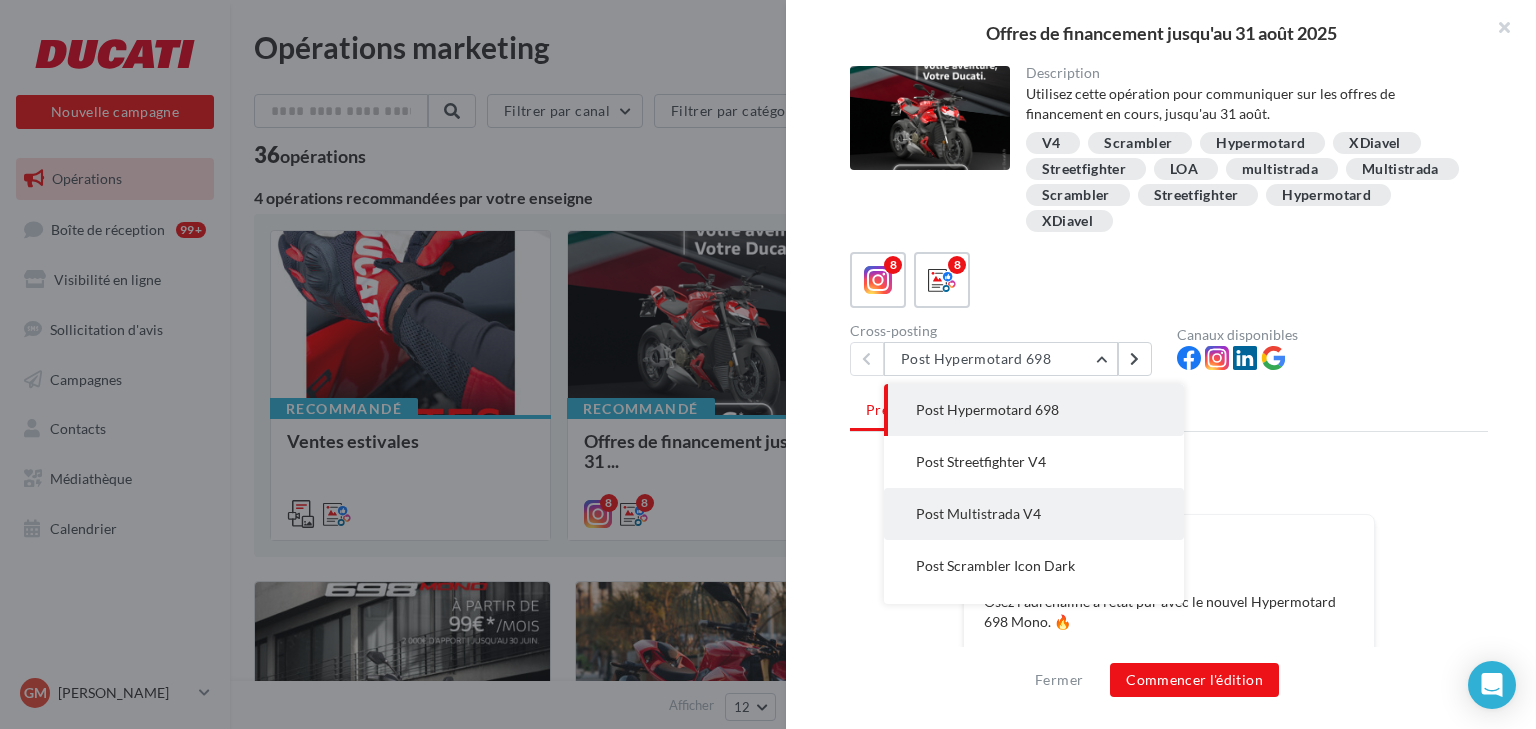 click on "Post Multistrada V4" at bounding box center [978, 513] 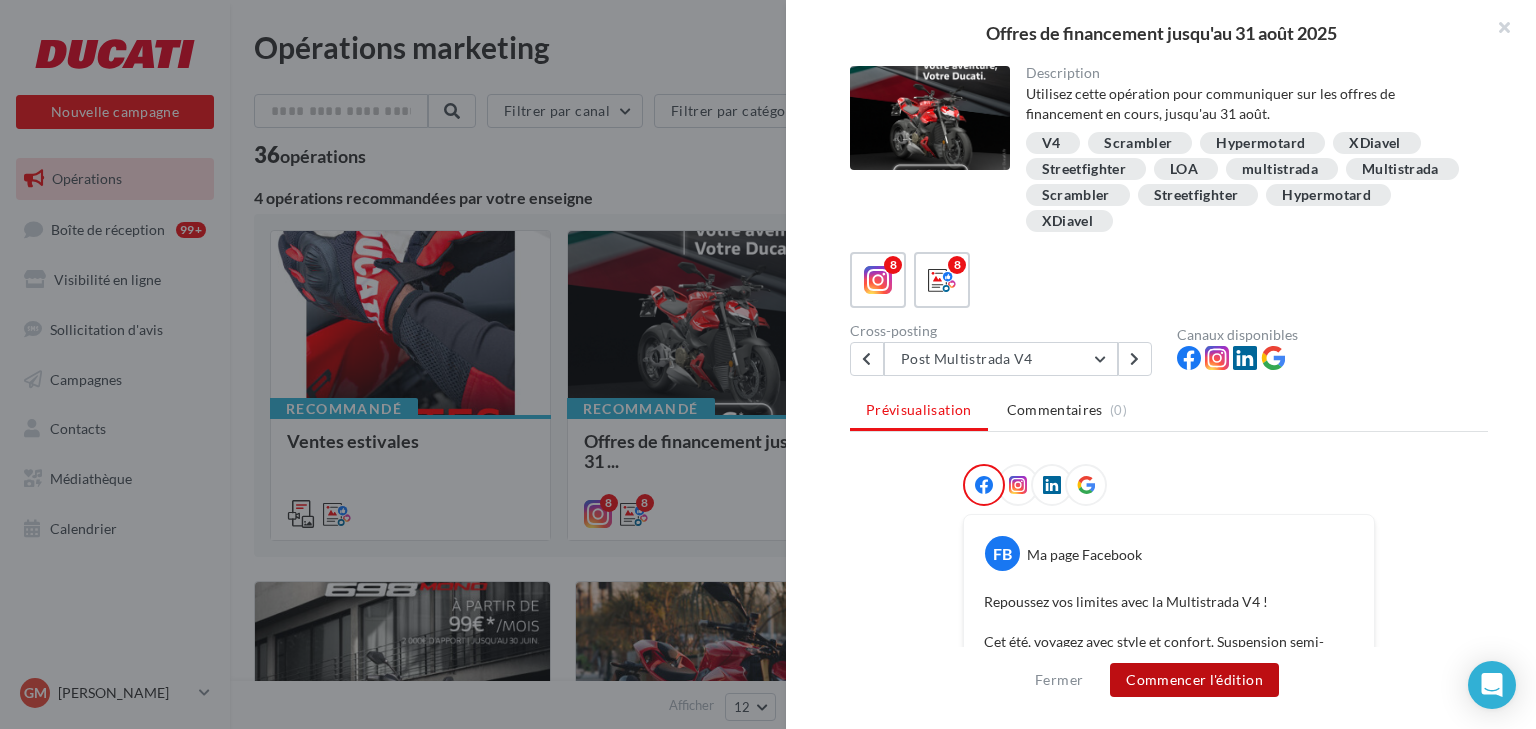 click on "Commencer l'édition" at bounding box center [1194, 680] 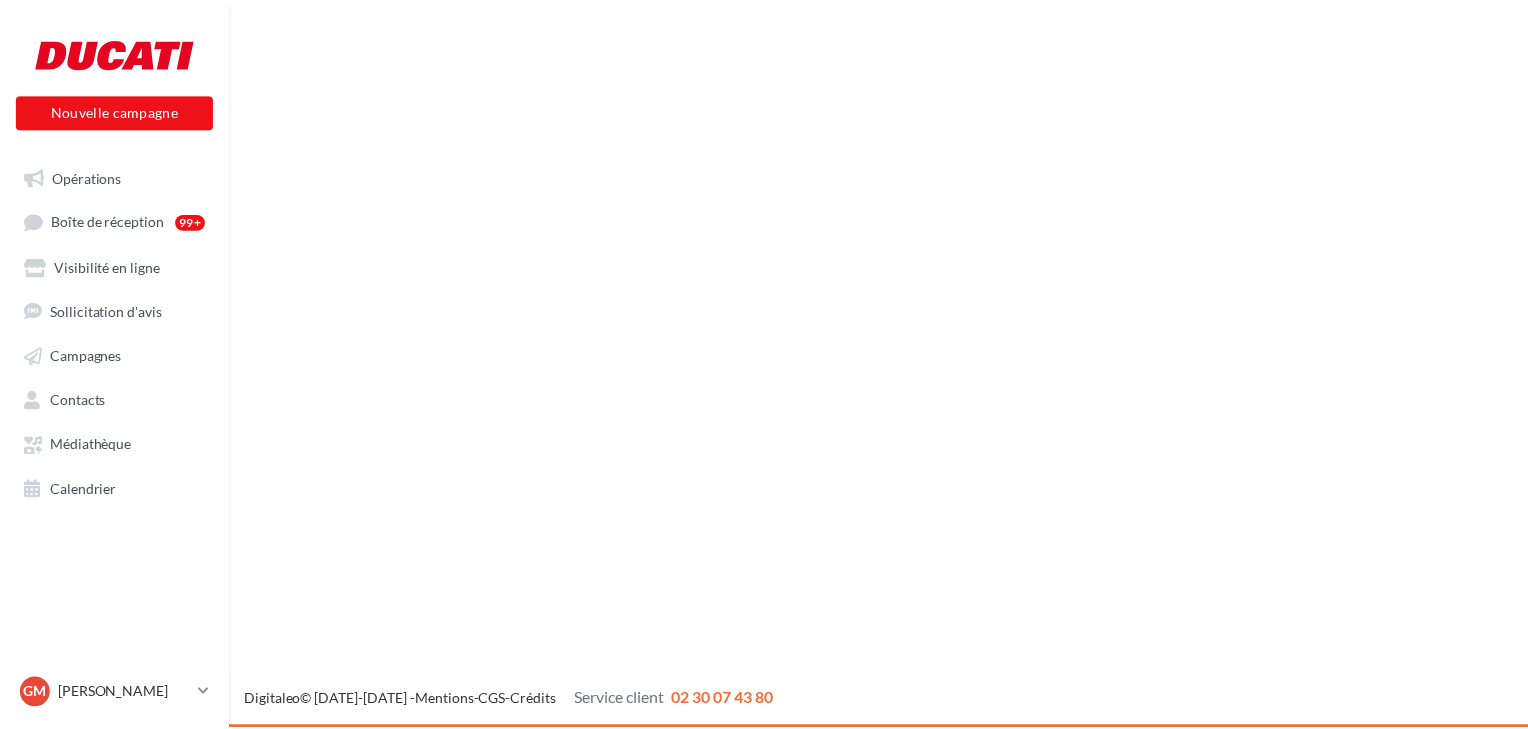 scroll, scrollTop: 0, scrollLeft: 0, axis: both 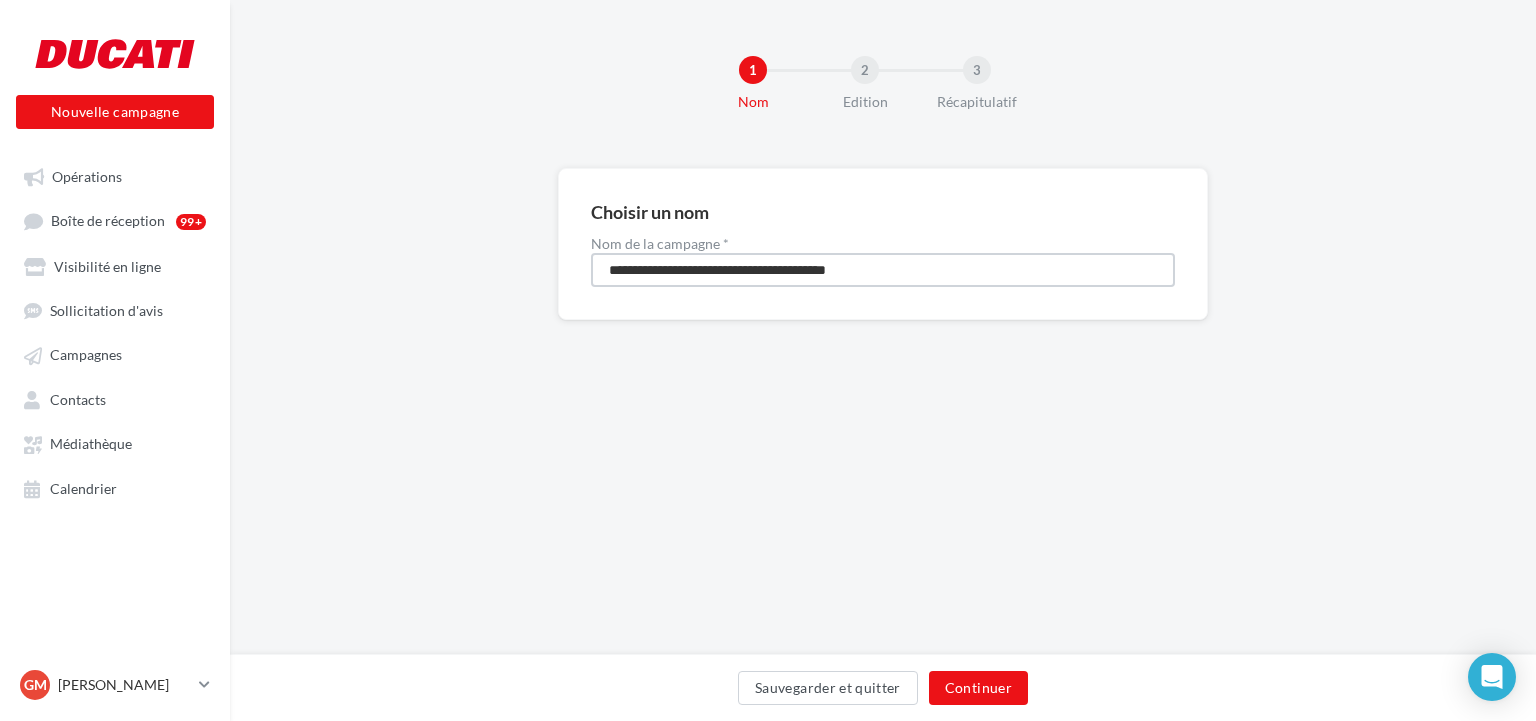 click on "**********" at bounding box center (883, 270) 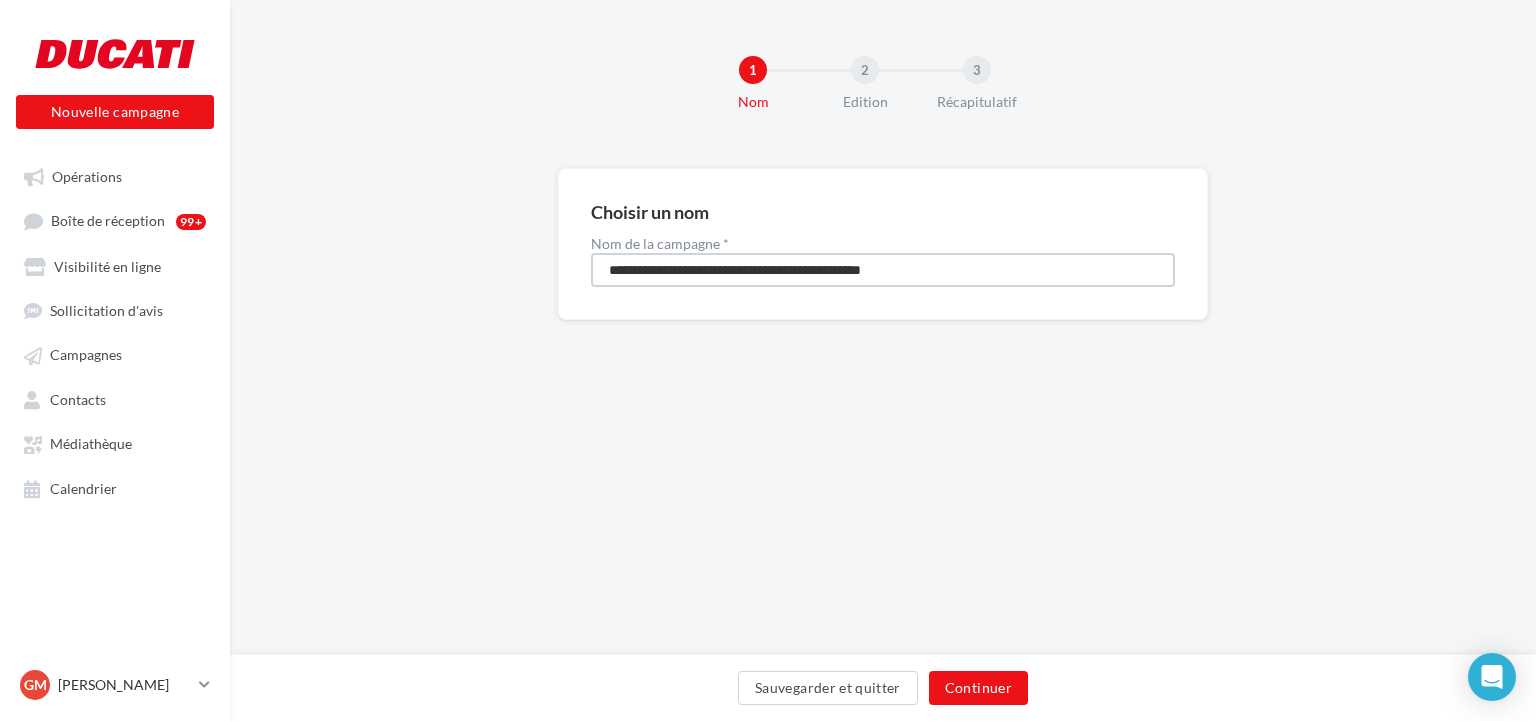 type on "**********" 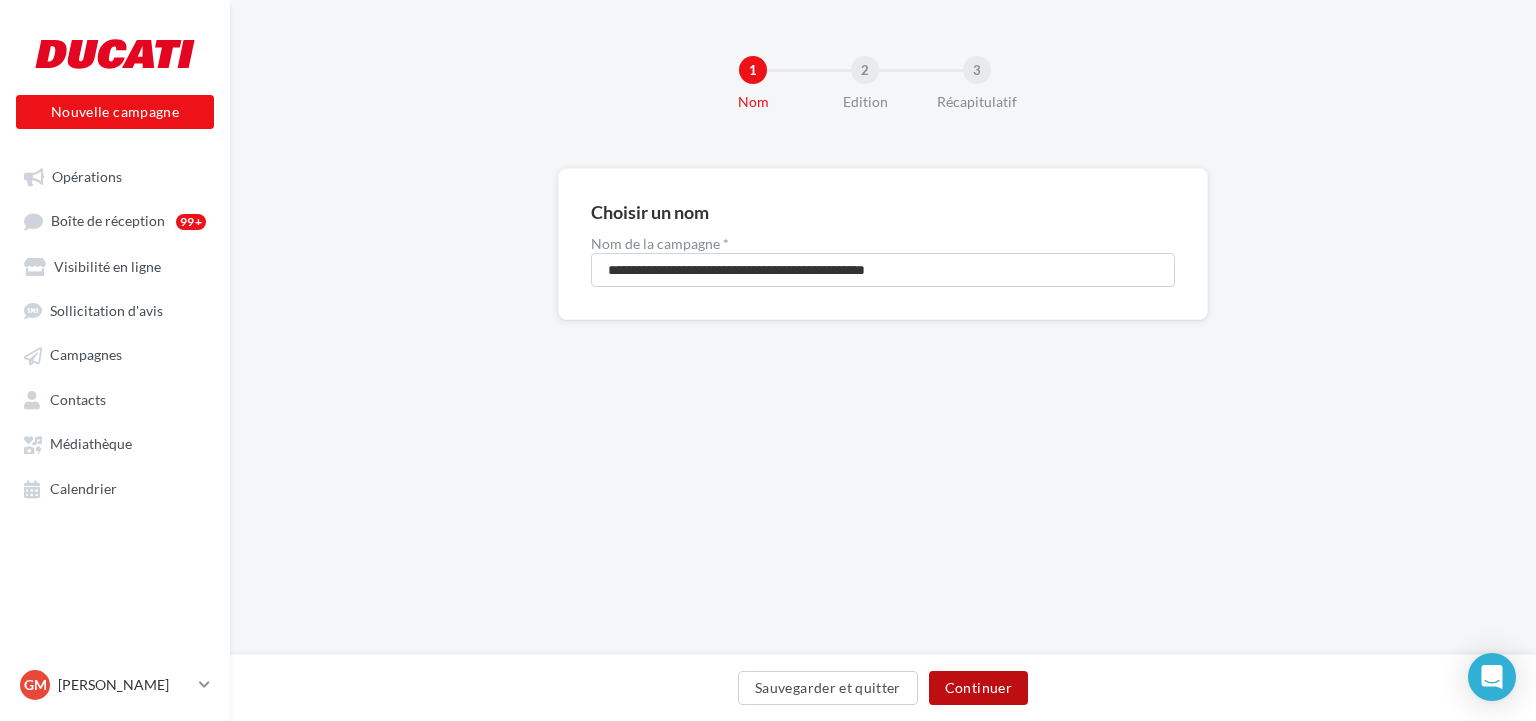 click on "Continuer" at bounding box center (978, 688) 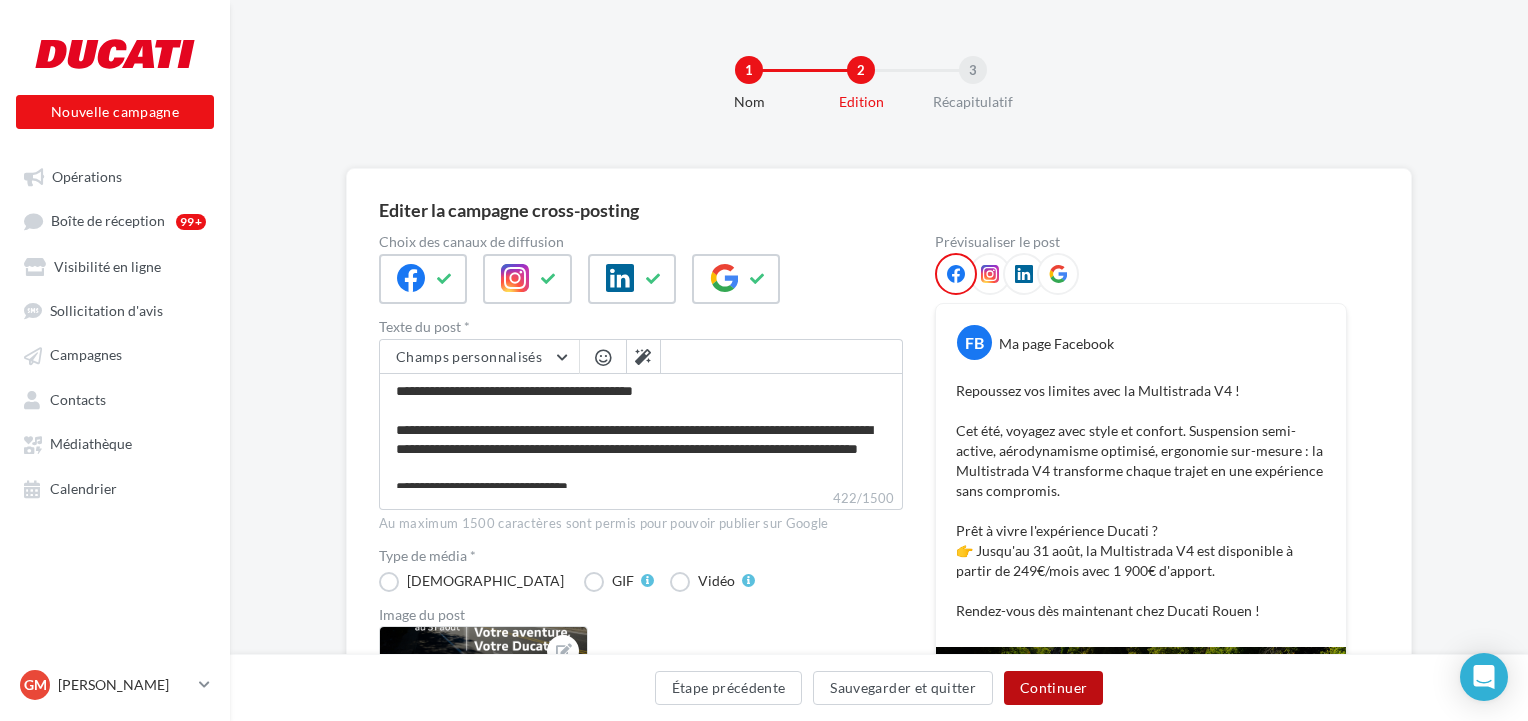 click on "Continuer" at bounding box center (1053, 688) 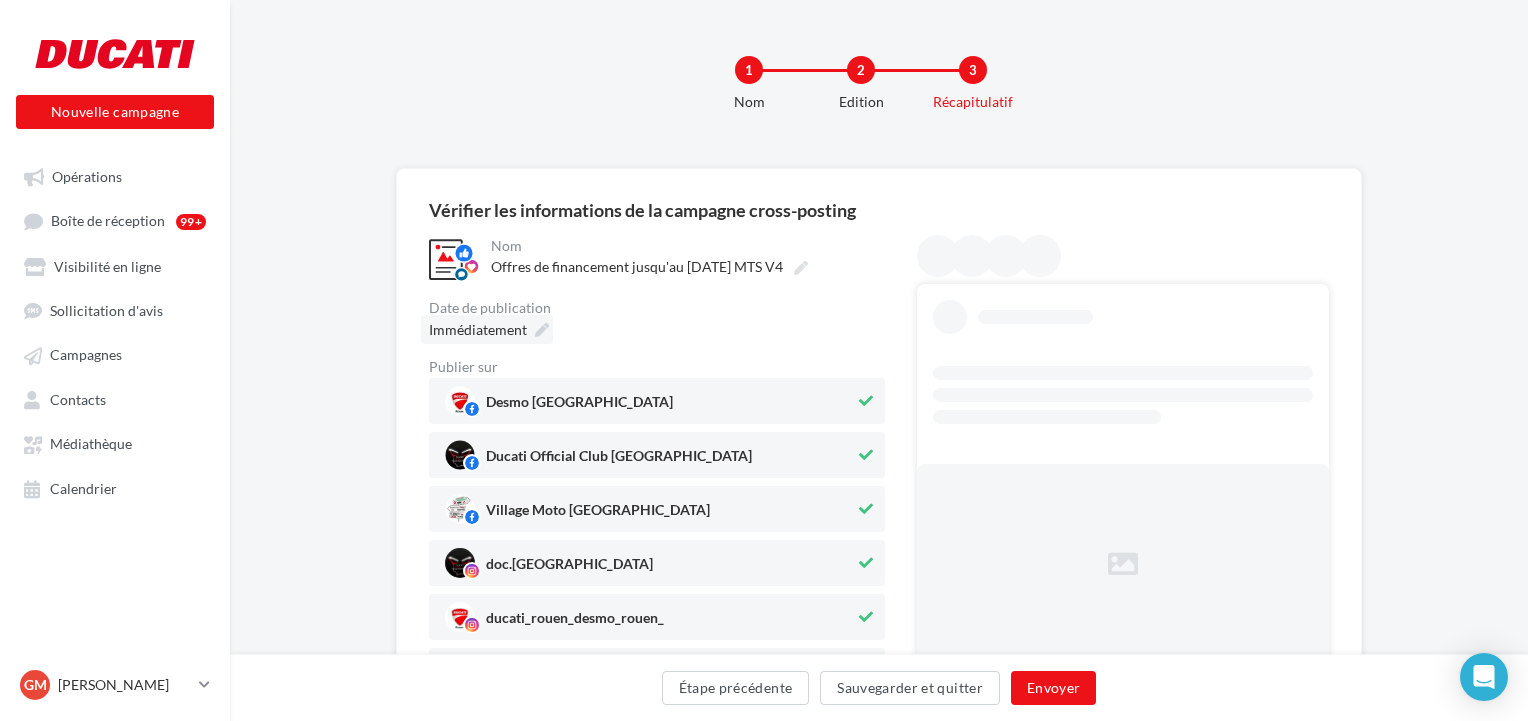 click at bounding box center (542, 330) 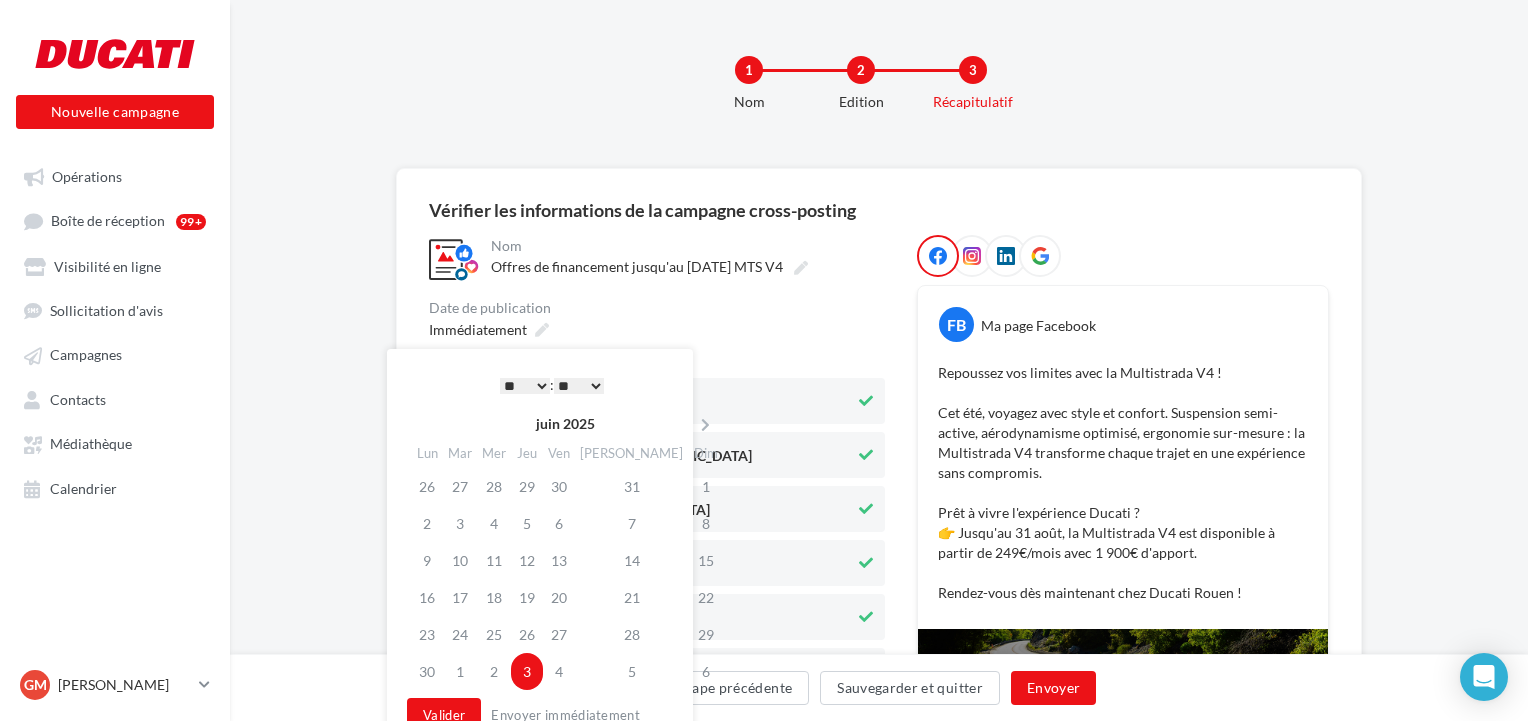 click on "** ** ** ** ** **" at bounding box center [579, 386] 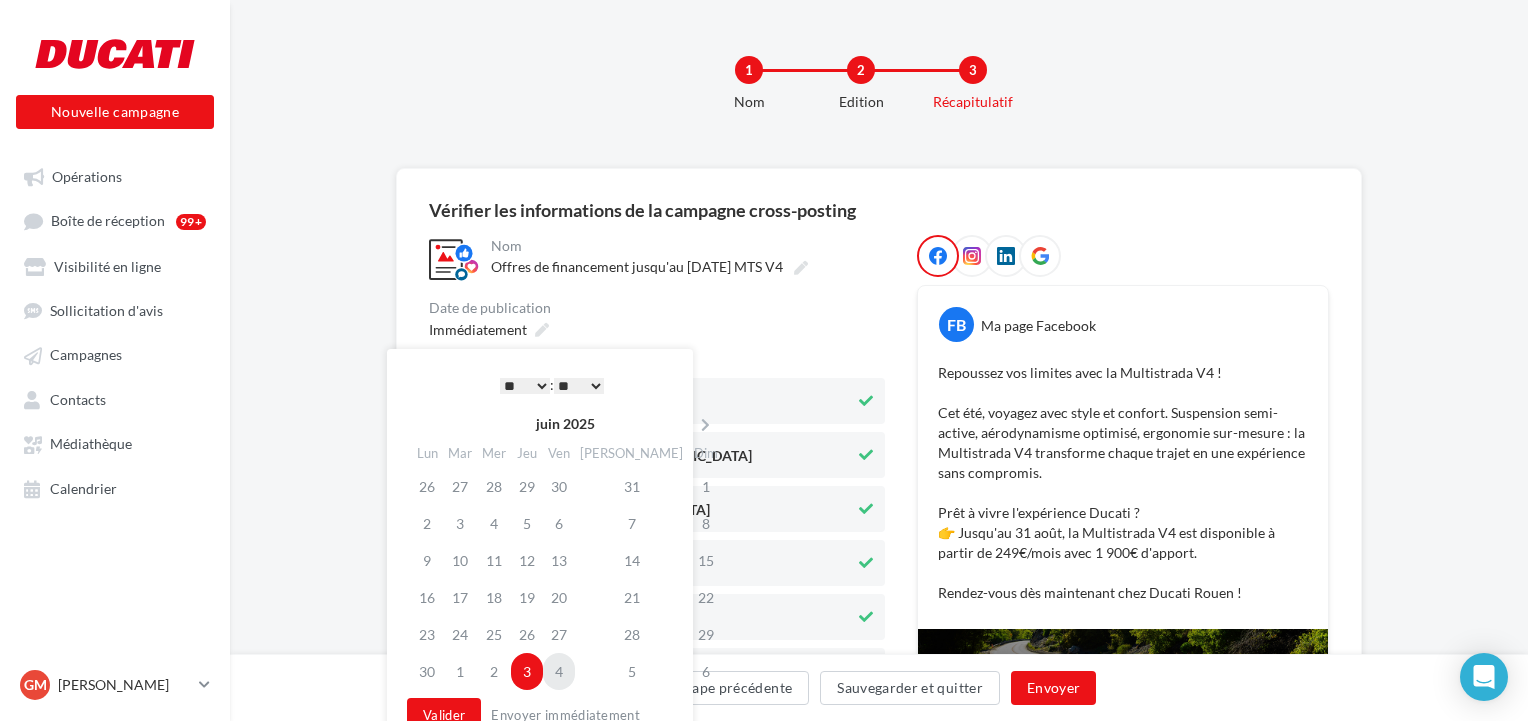 click on "4" at bounding box center [559, 671] 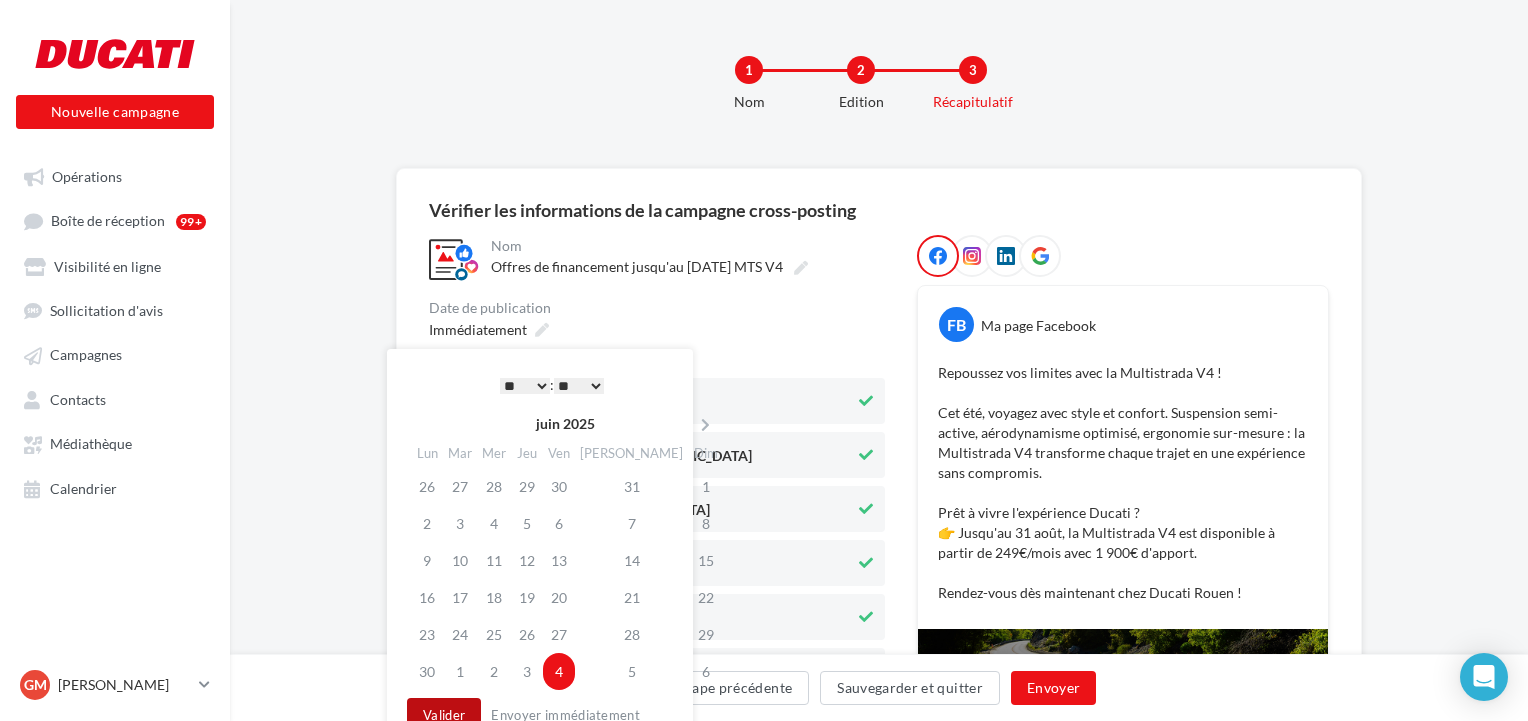 click on "Nouvelle campagne
Nouvelle campagne
Opérations
Boîte de réception
99+
Visibilité en ligne
Sollicitation d'avis
Campagnes
Contacts
Mes cibles
Médiathèque
Calendrier" at bounding box center (764, 360) 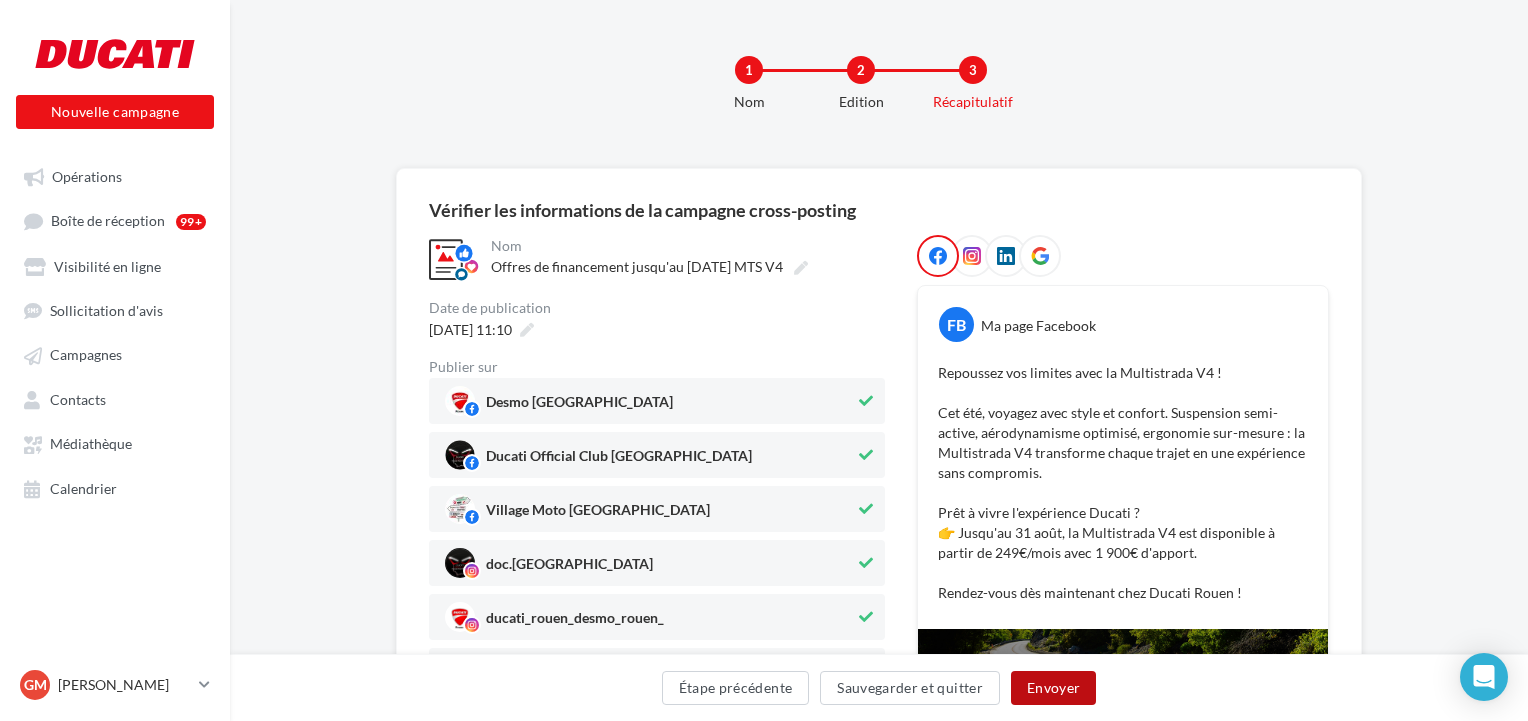 click on "Envoyer" at bounding box center (1053, 688) 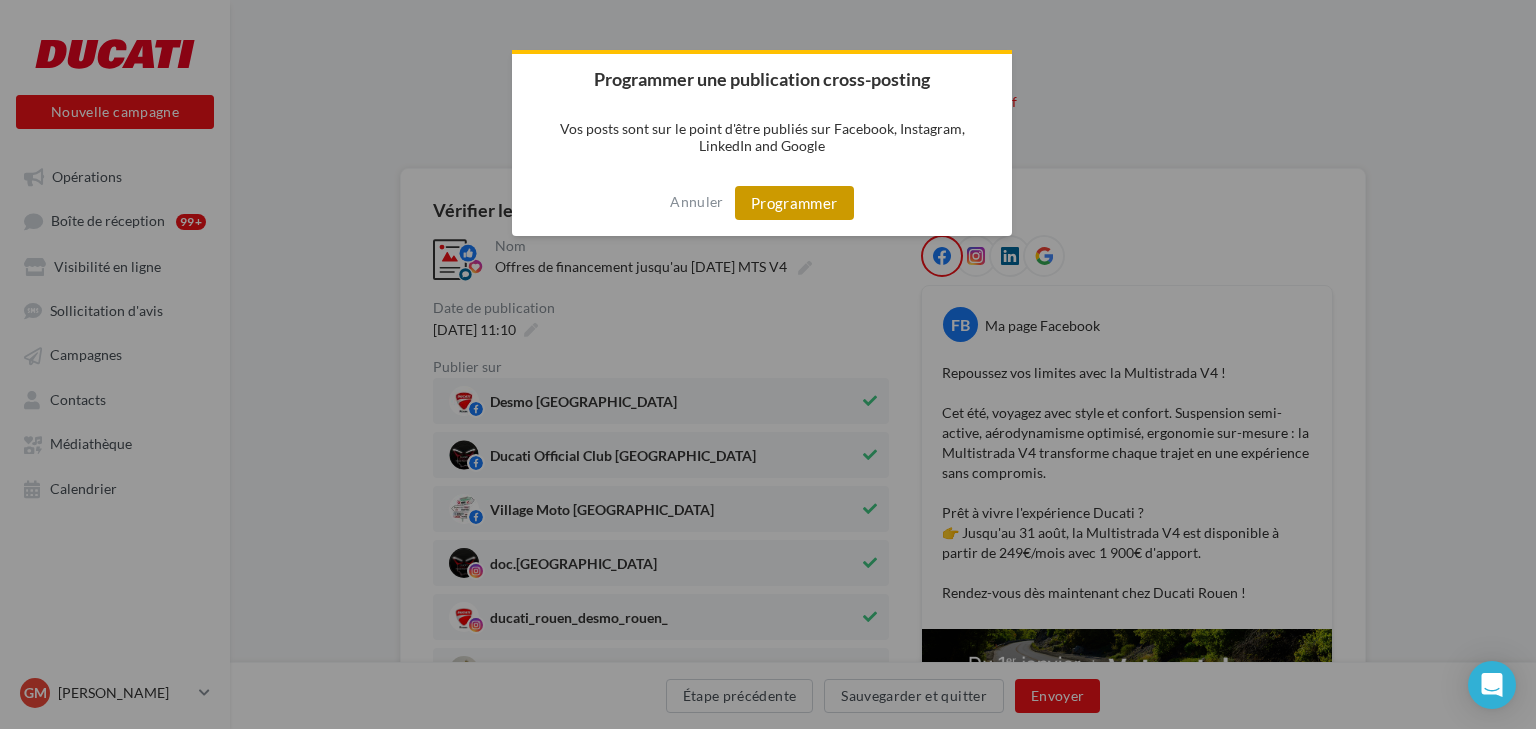 click on "Programmer" at bounding box center [794, 203] 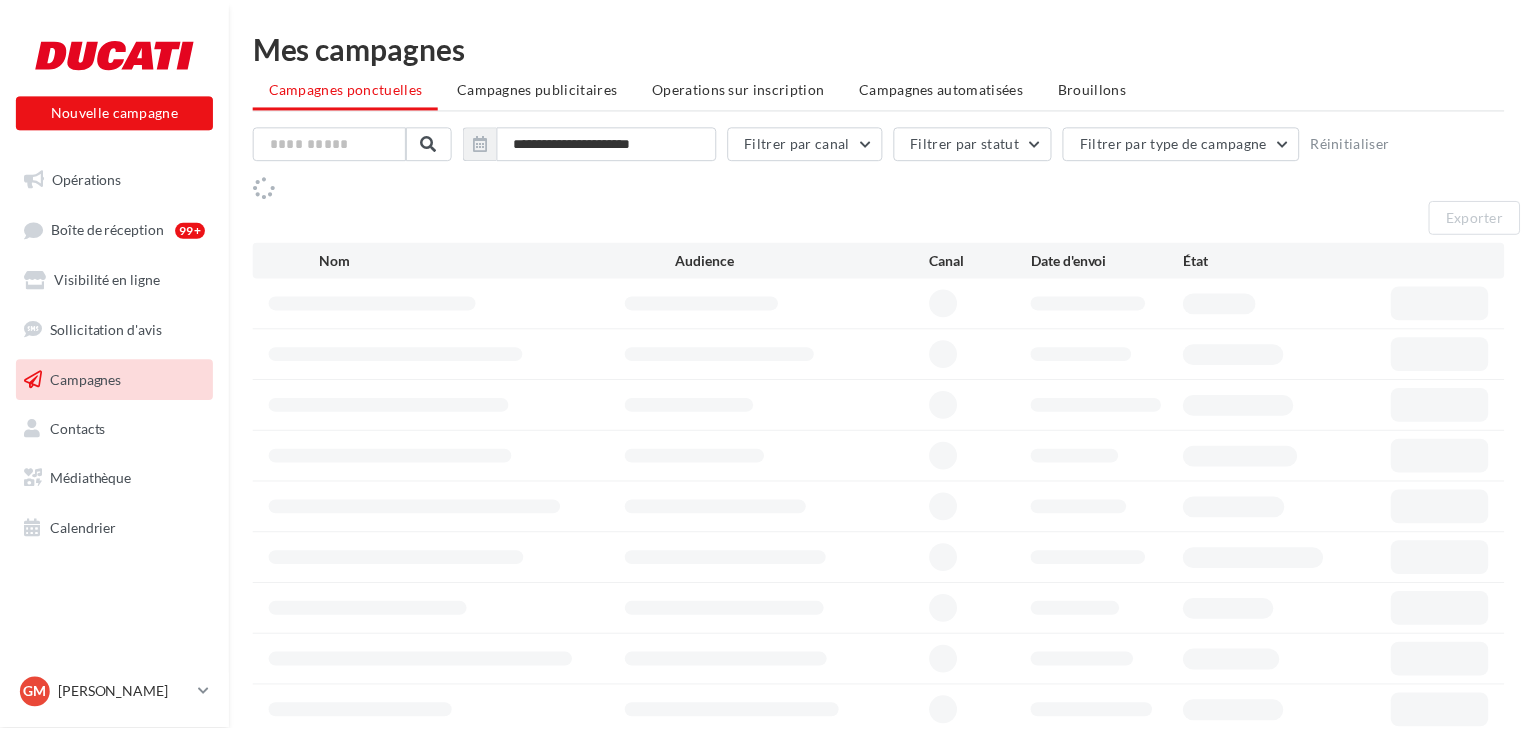 scroll, scrollTop: 0, scrollLeft: 0, axis: both 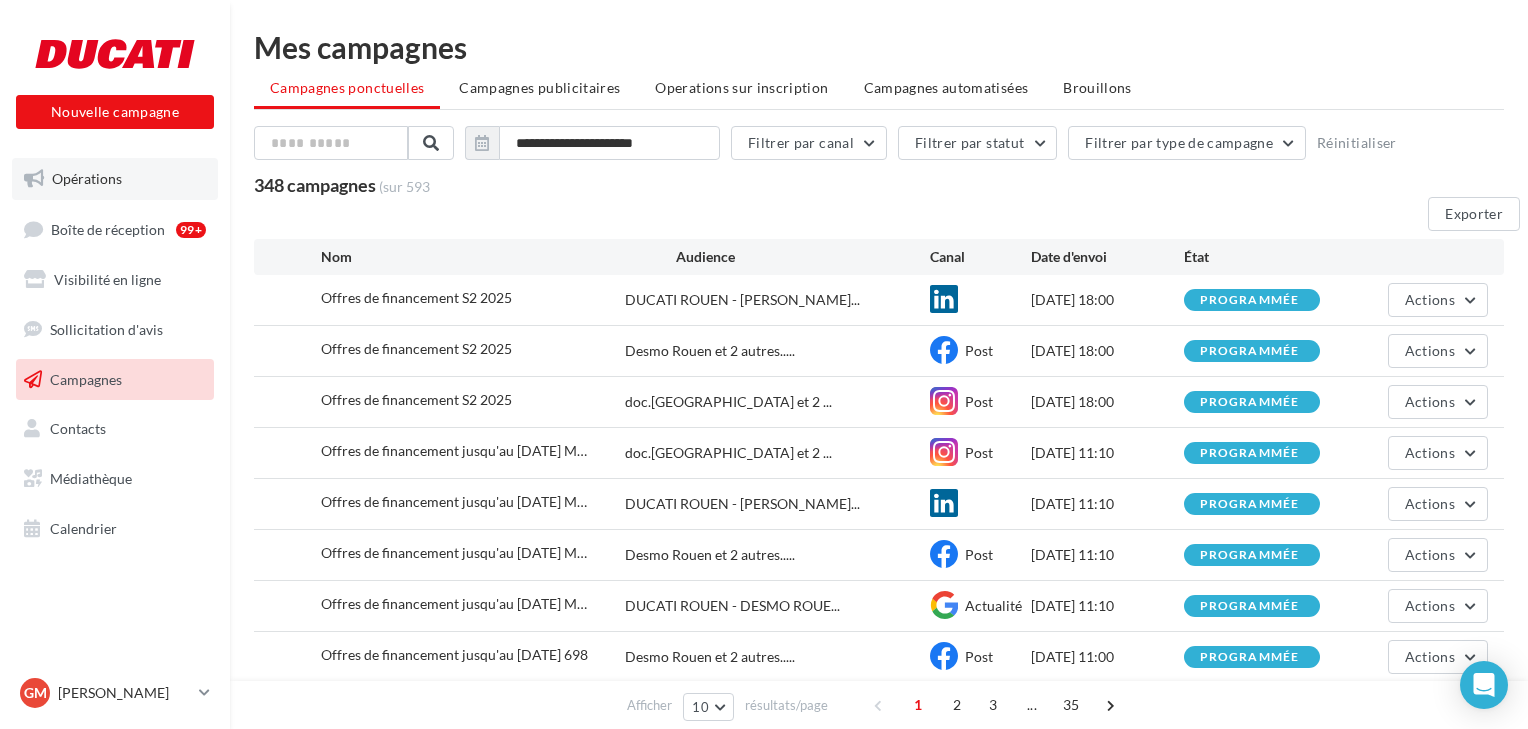 click on "Opérations" at bounding box center [87, 178] 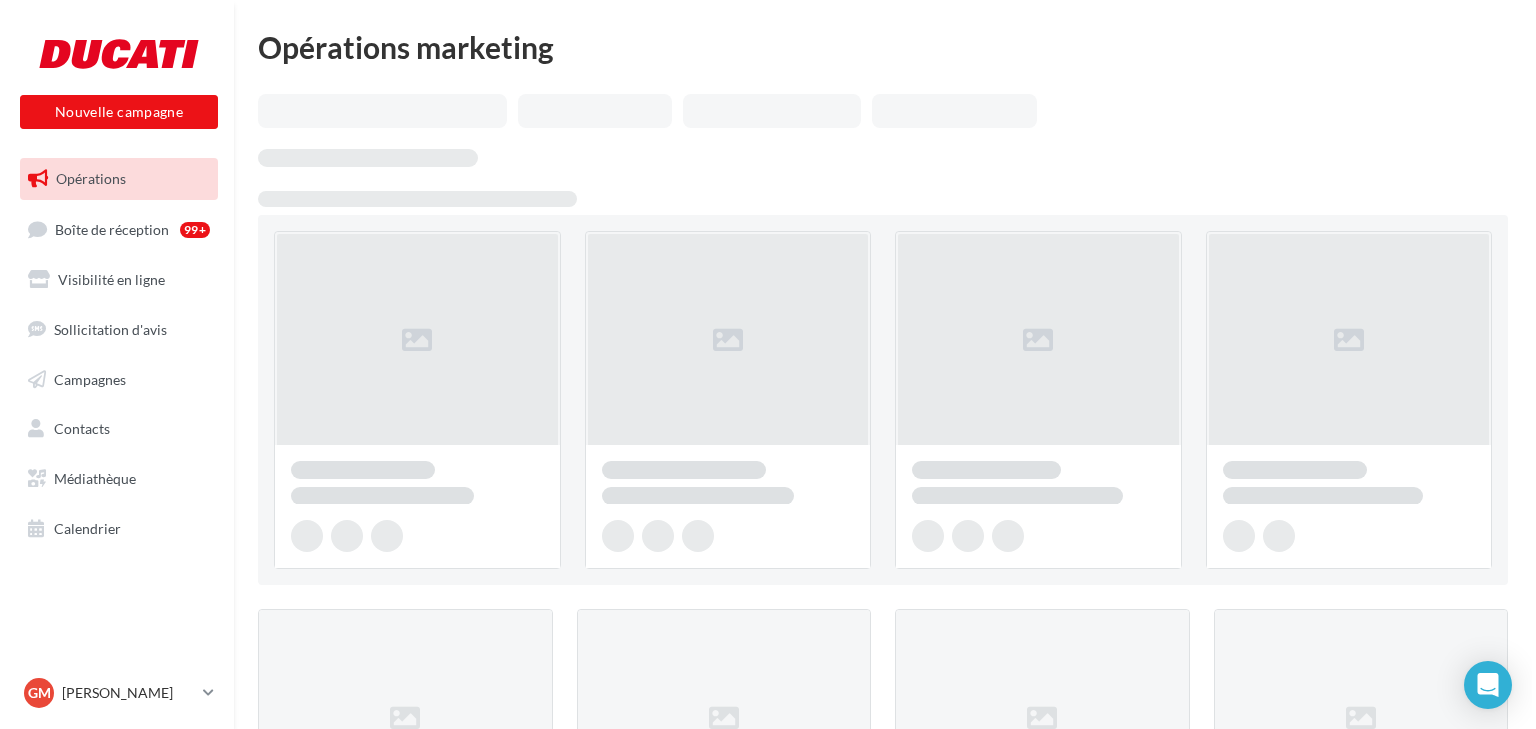 scroll, scrollTop: 0, scrollLeft: 0, axis: both 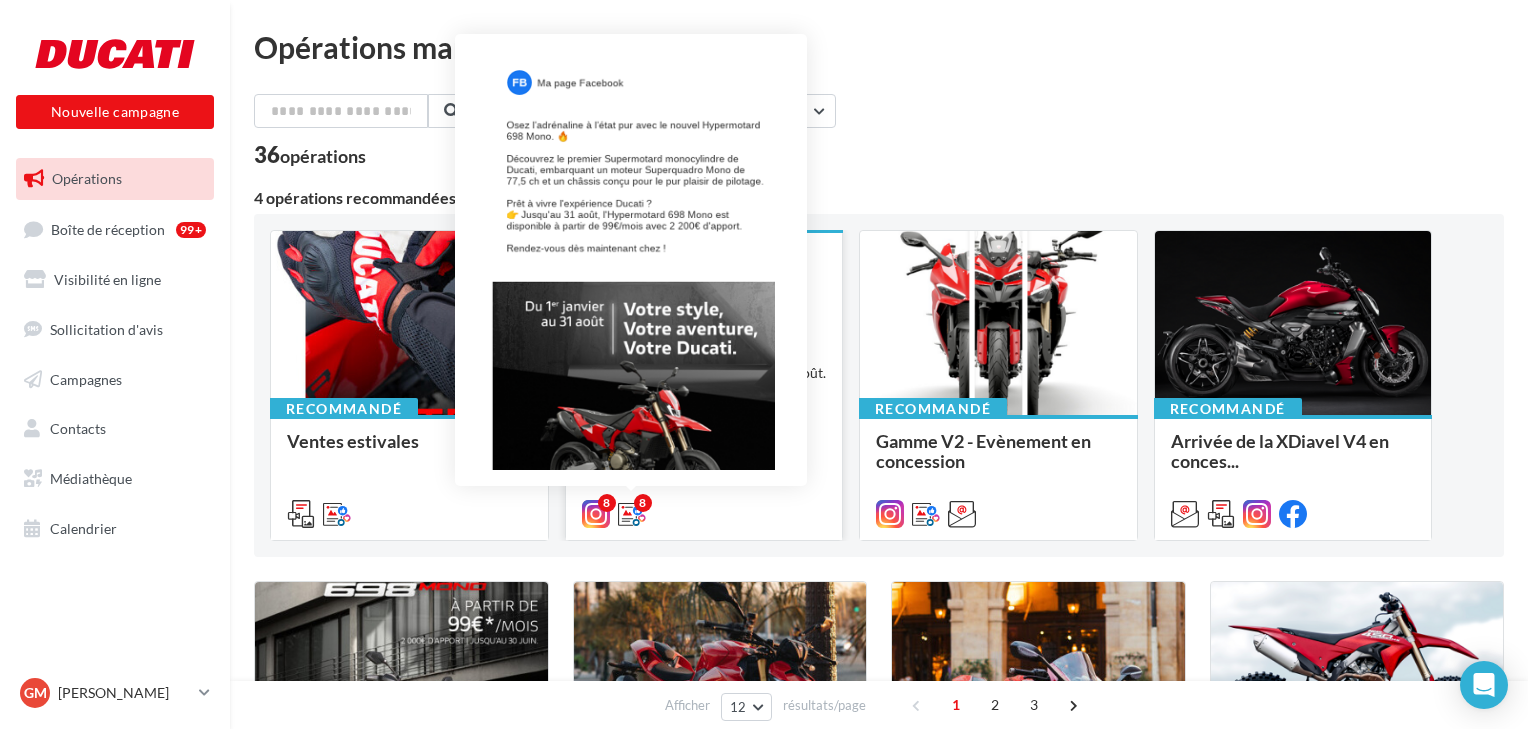 click at bounding box center [632, 514] 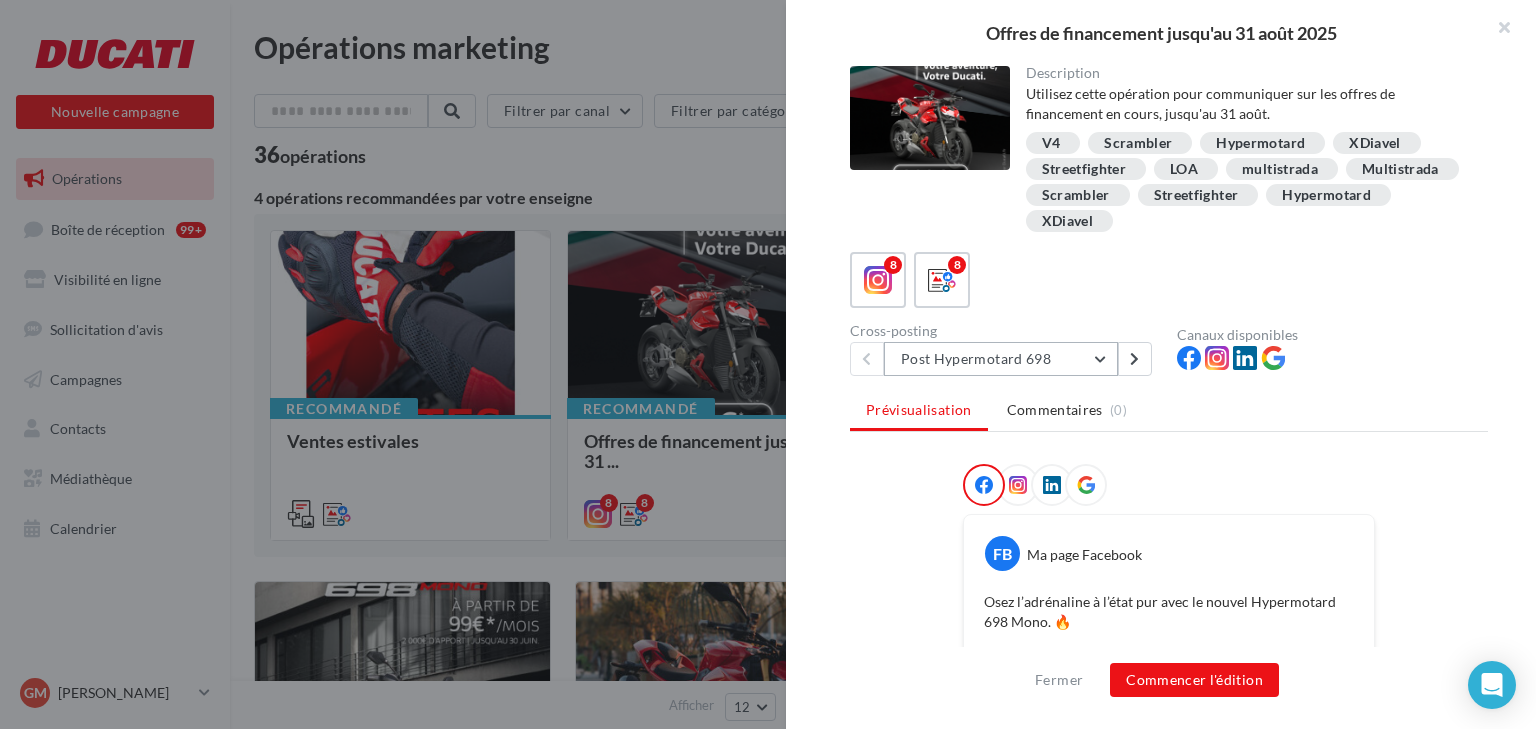 click on "Post Hypermotard 698" at bounding box center (1001, 359) 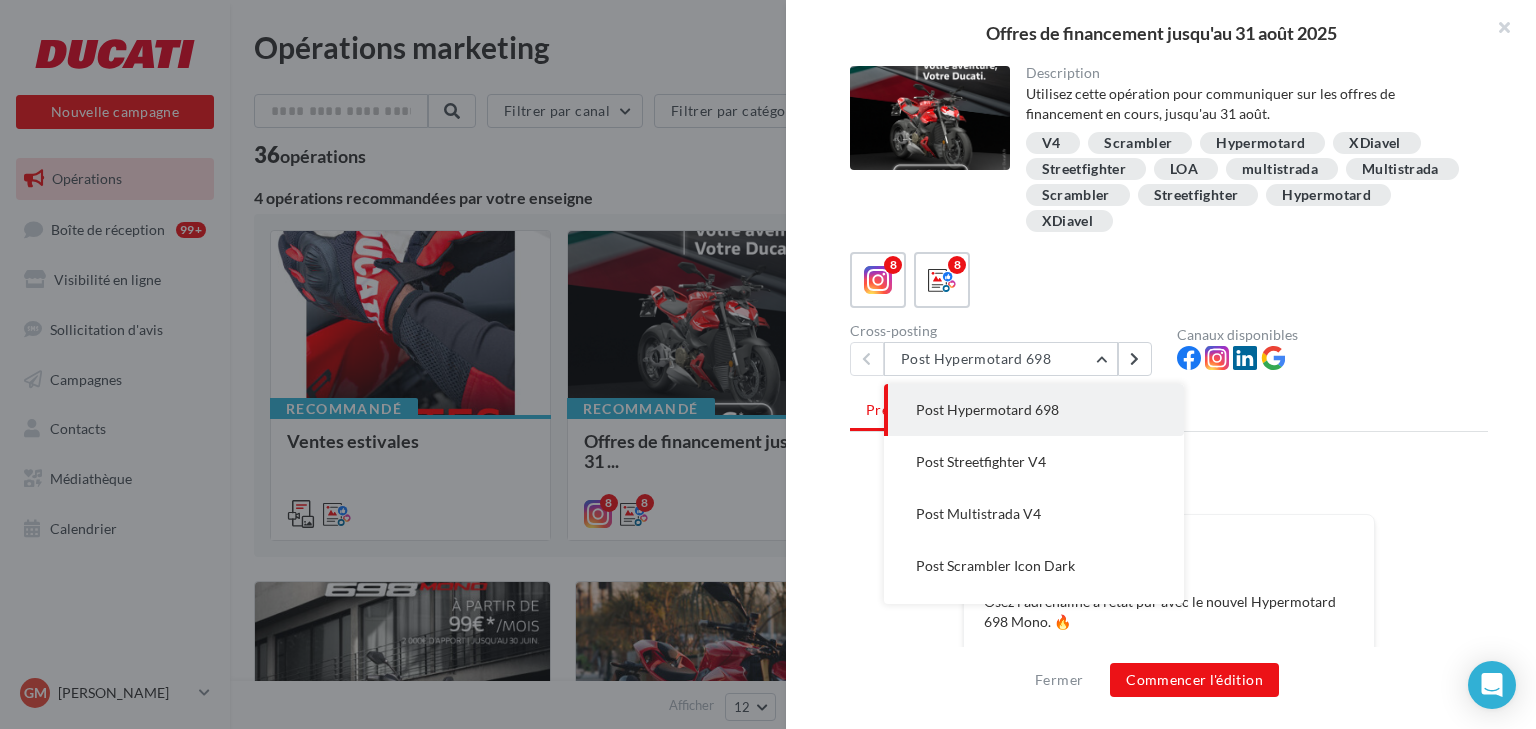 click on "Post Streetfighter V4" at bounding box center [1034, 462] 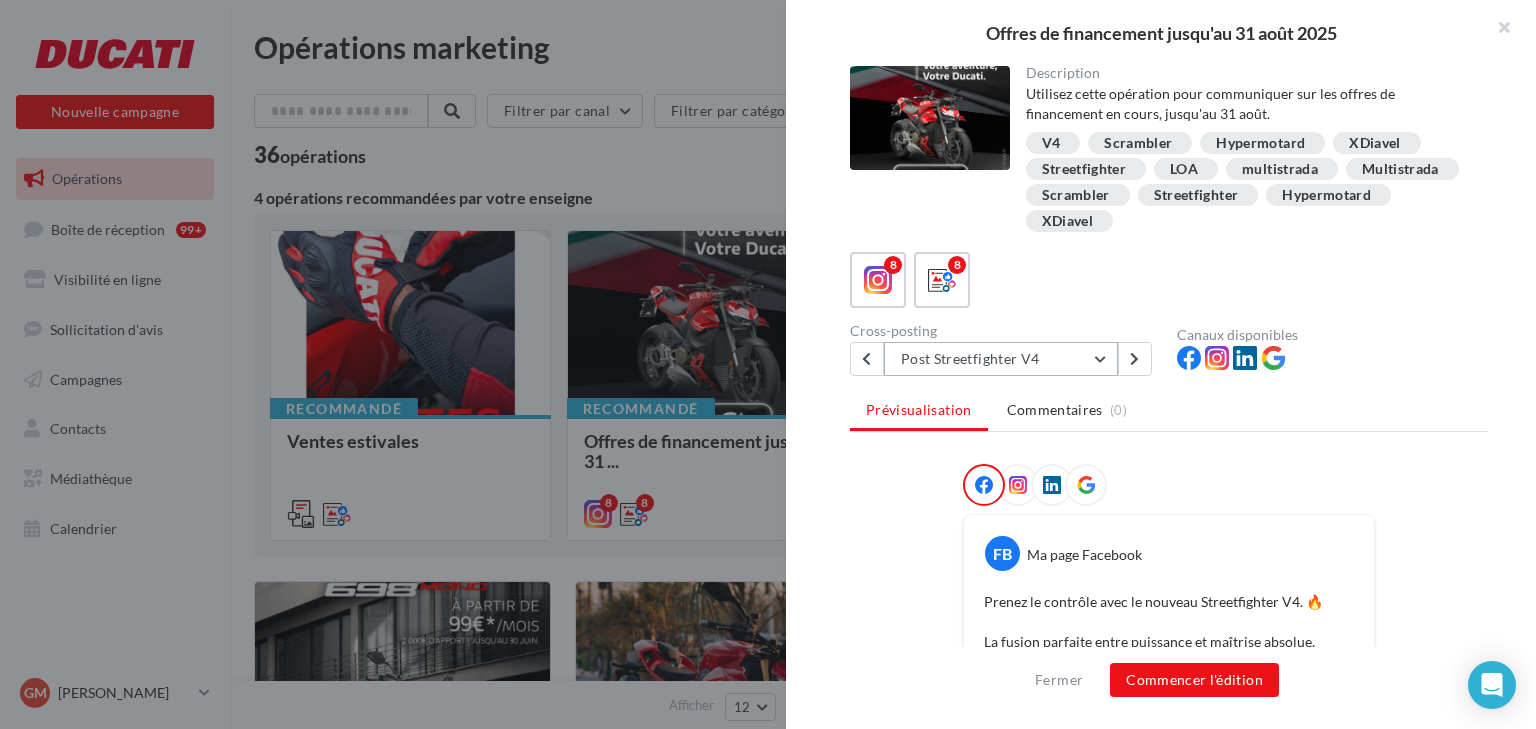 click on "Post Streetfighter V4" at bounding box center [1001, 359] 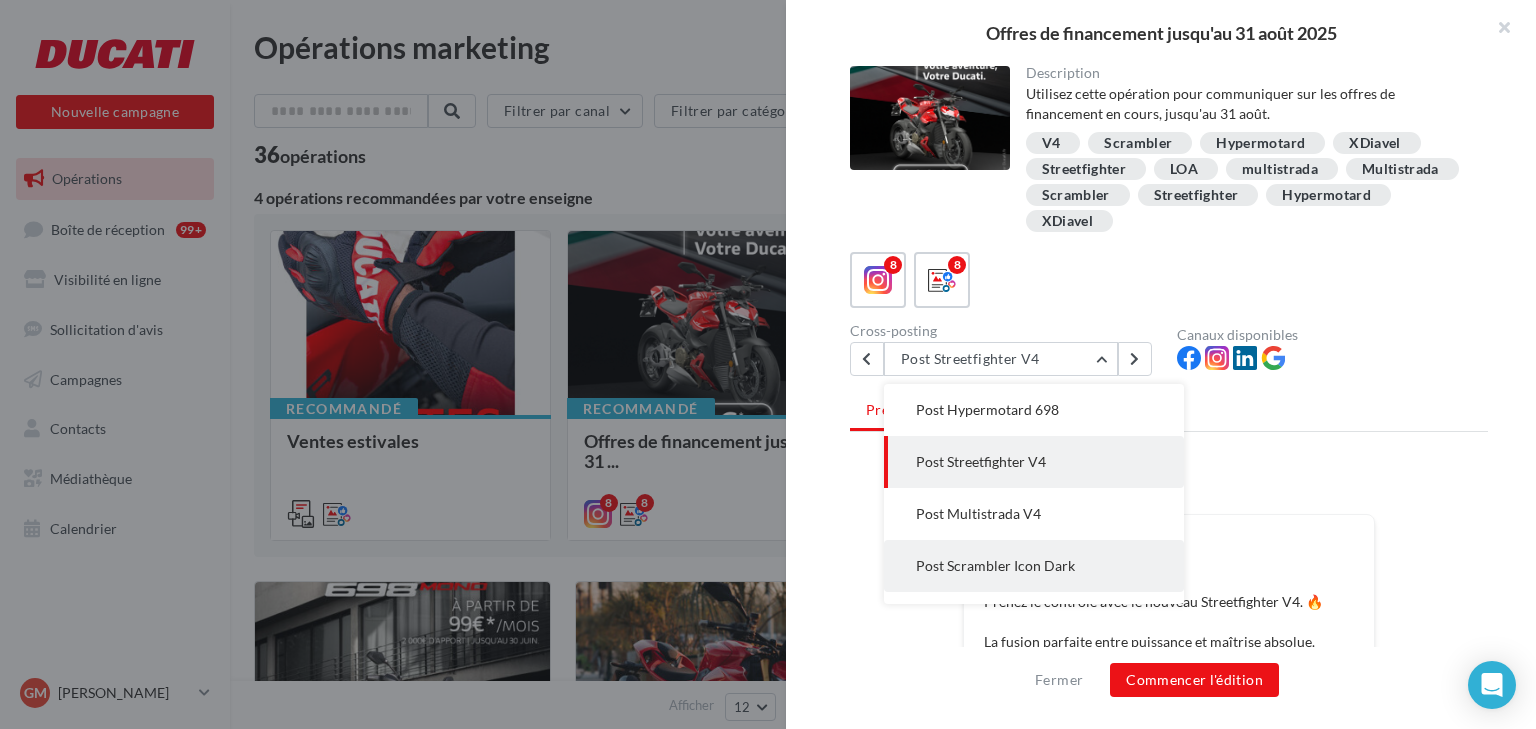 click on "Post Scrambler Icon Dark" at bounding box center (995, 565) 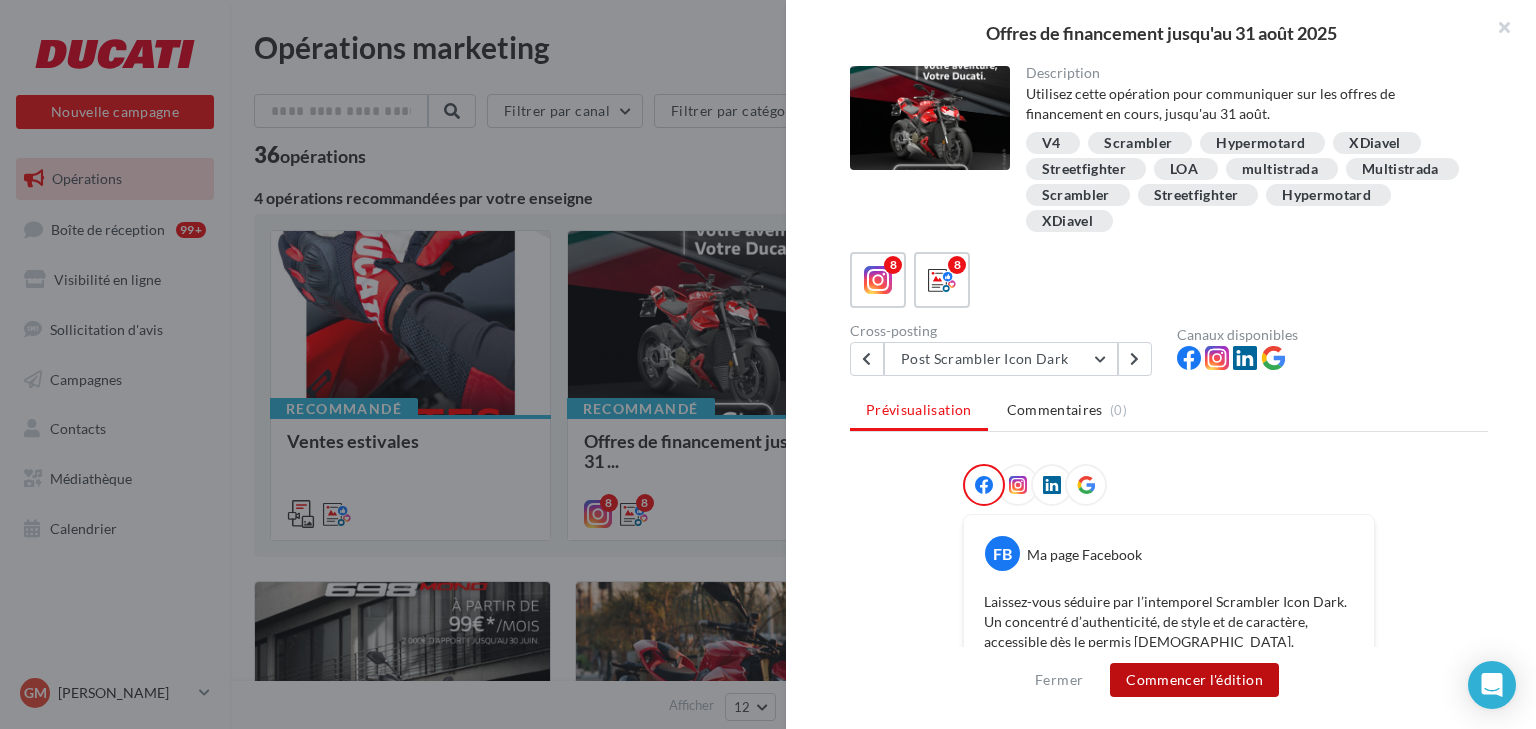 click on "Commencer l'édition" at bounding box center [1194, 680] 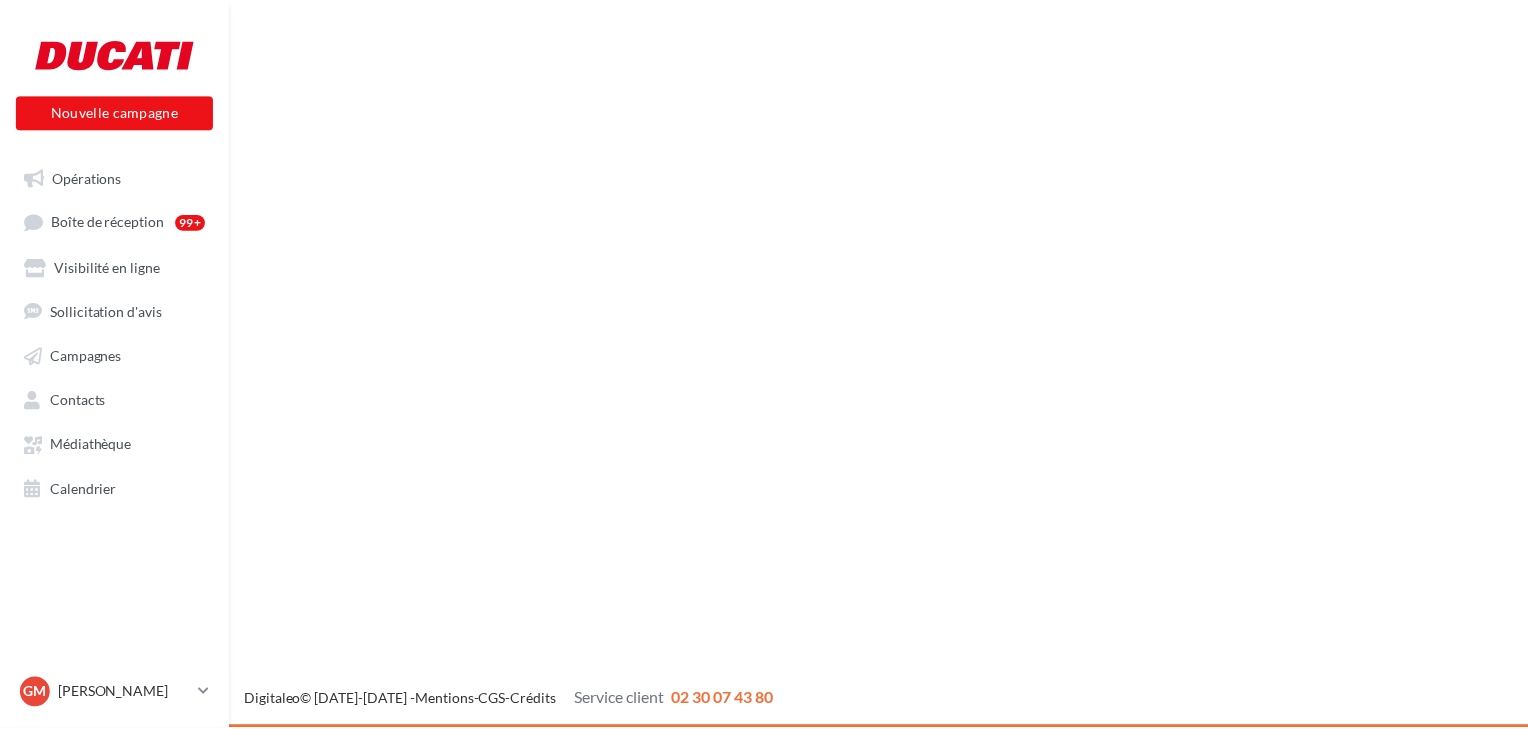 scroll, scrollTop: 0, scrollLeft: 0, axis: both 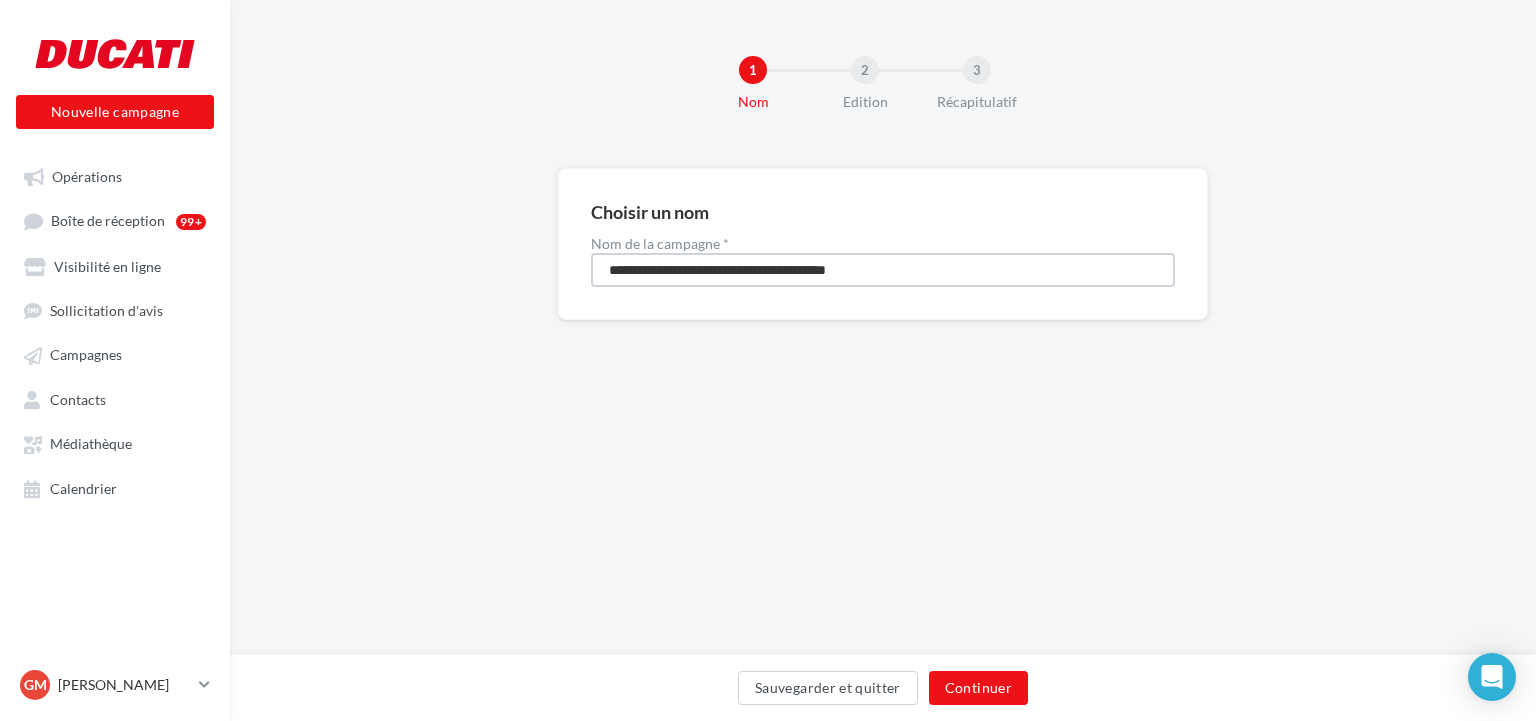 click on "**********" at bounding box center [883, 270] 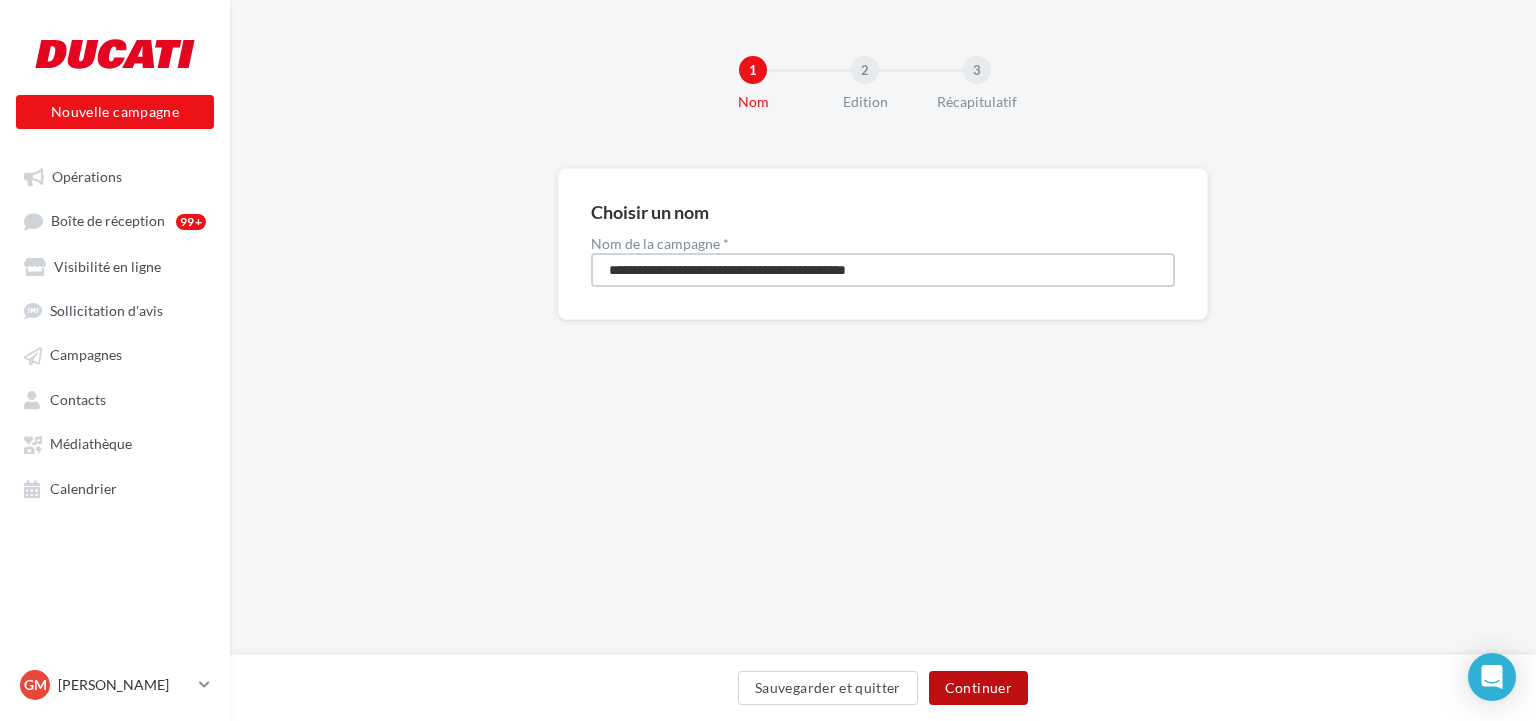 type on "**********" 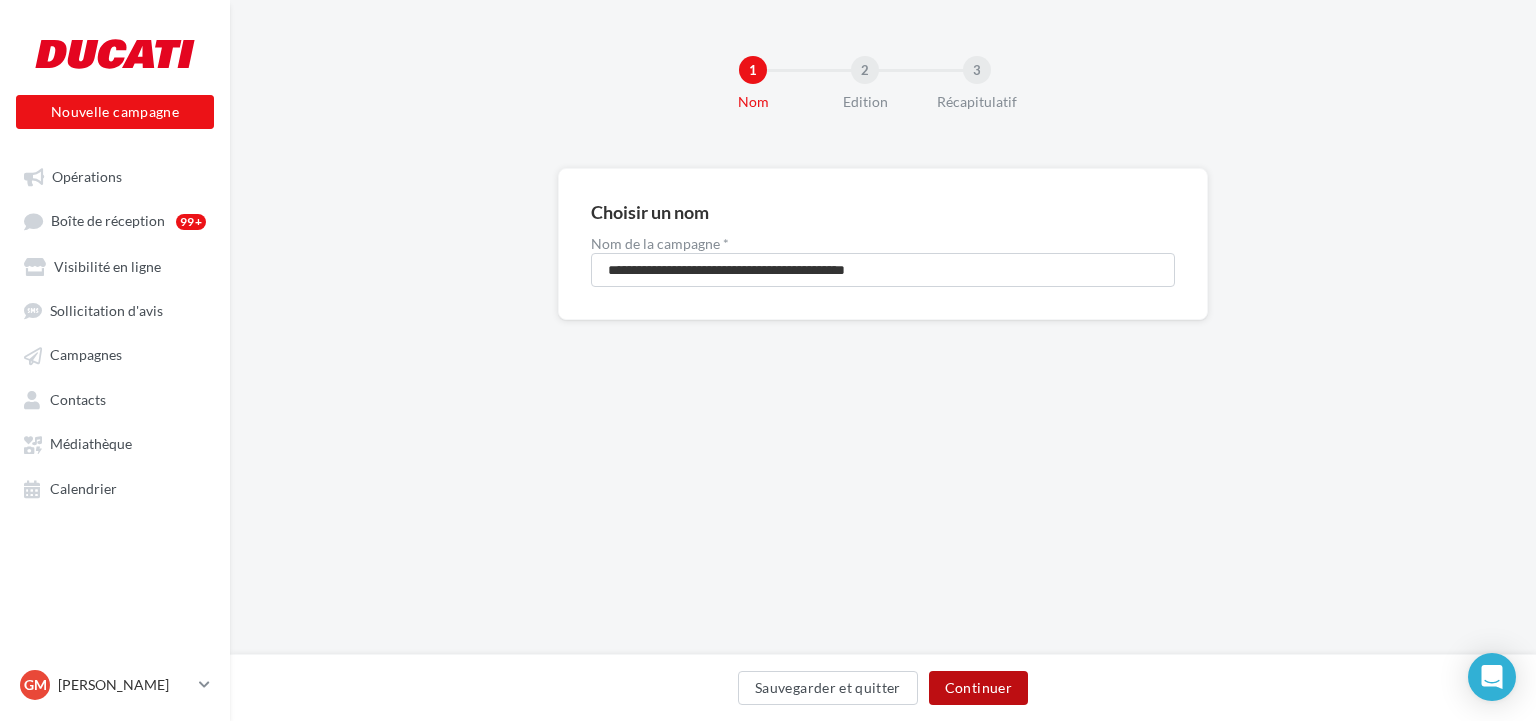 click on "Continuer" at bounding box center (978, 688) 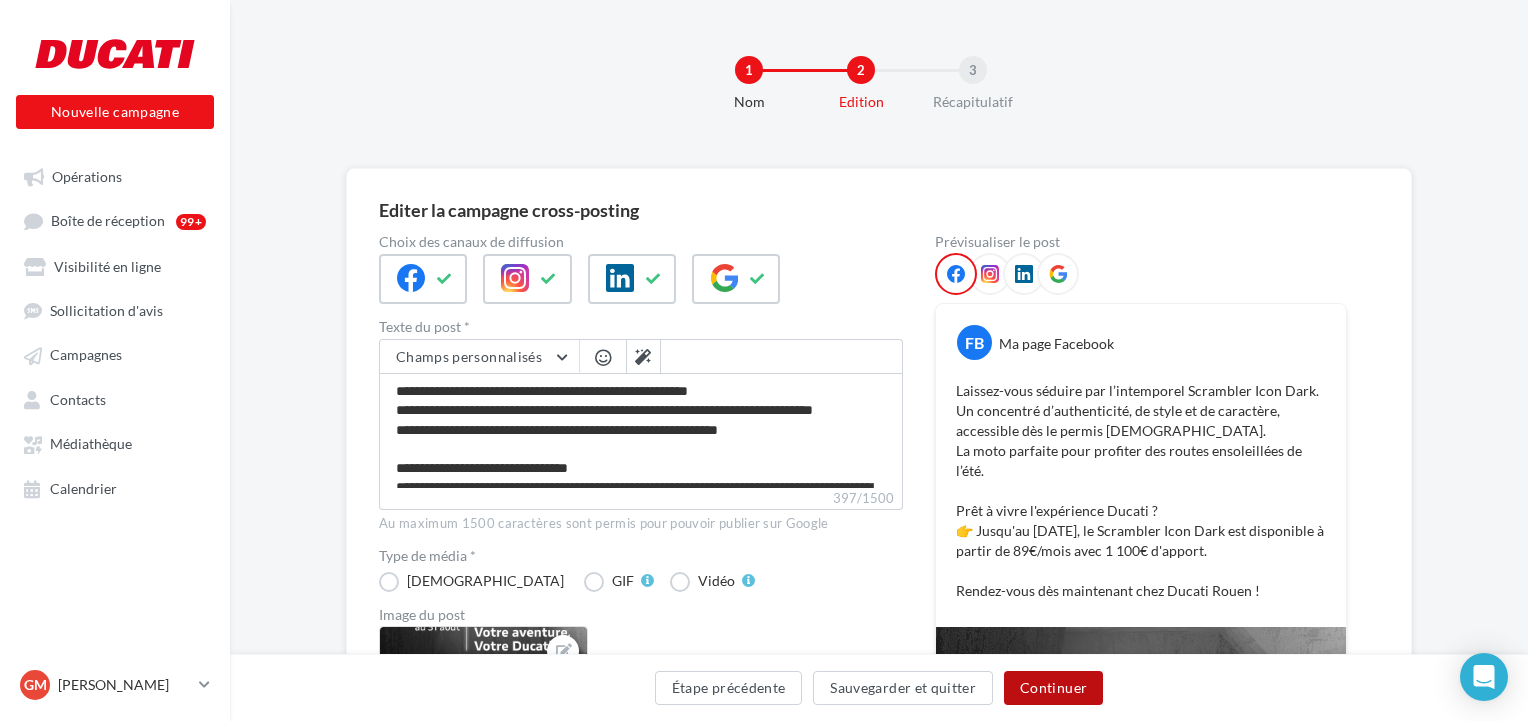 click on "Continuer" at bounding box center (1053, 688) 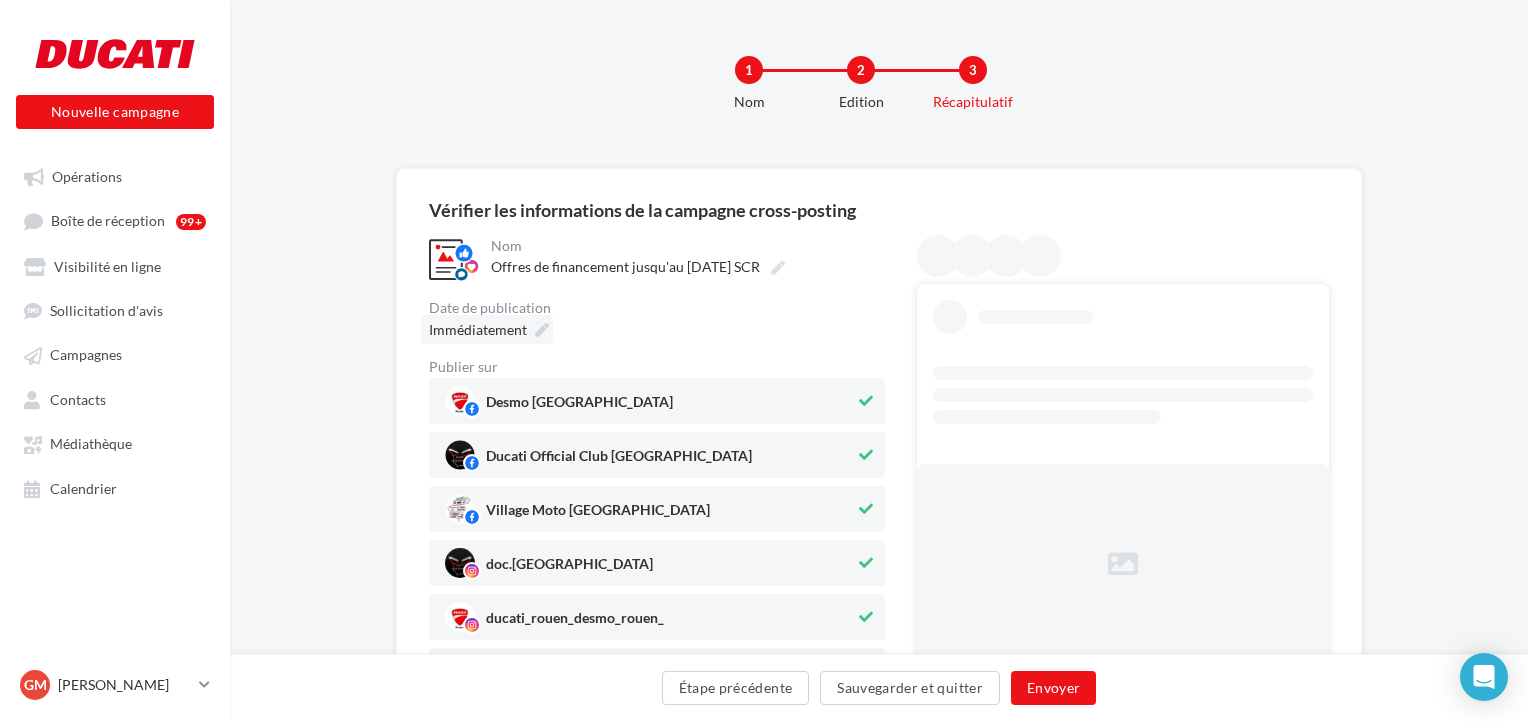 click at bounding box center (542, 330) 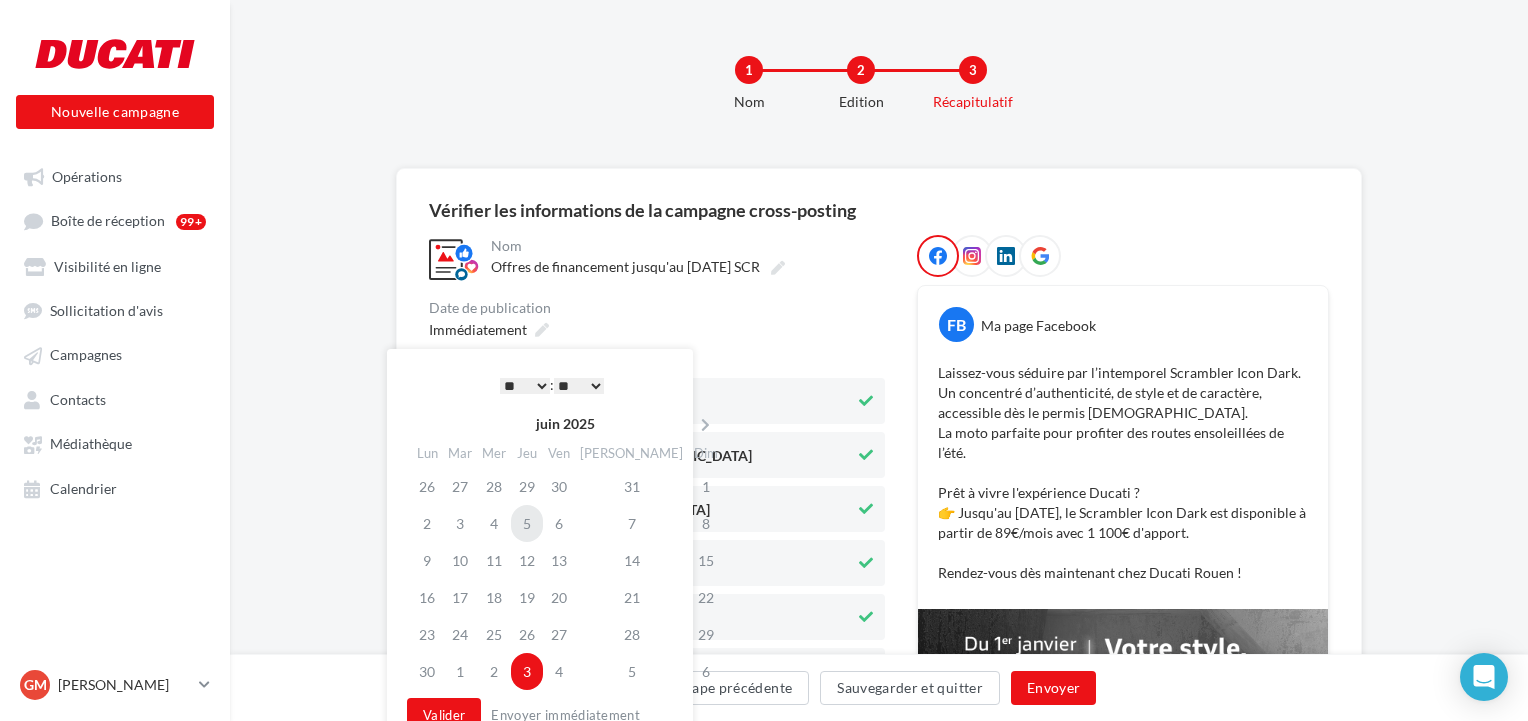 click on "5" at bounding box center [527, 523] 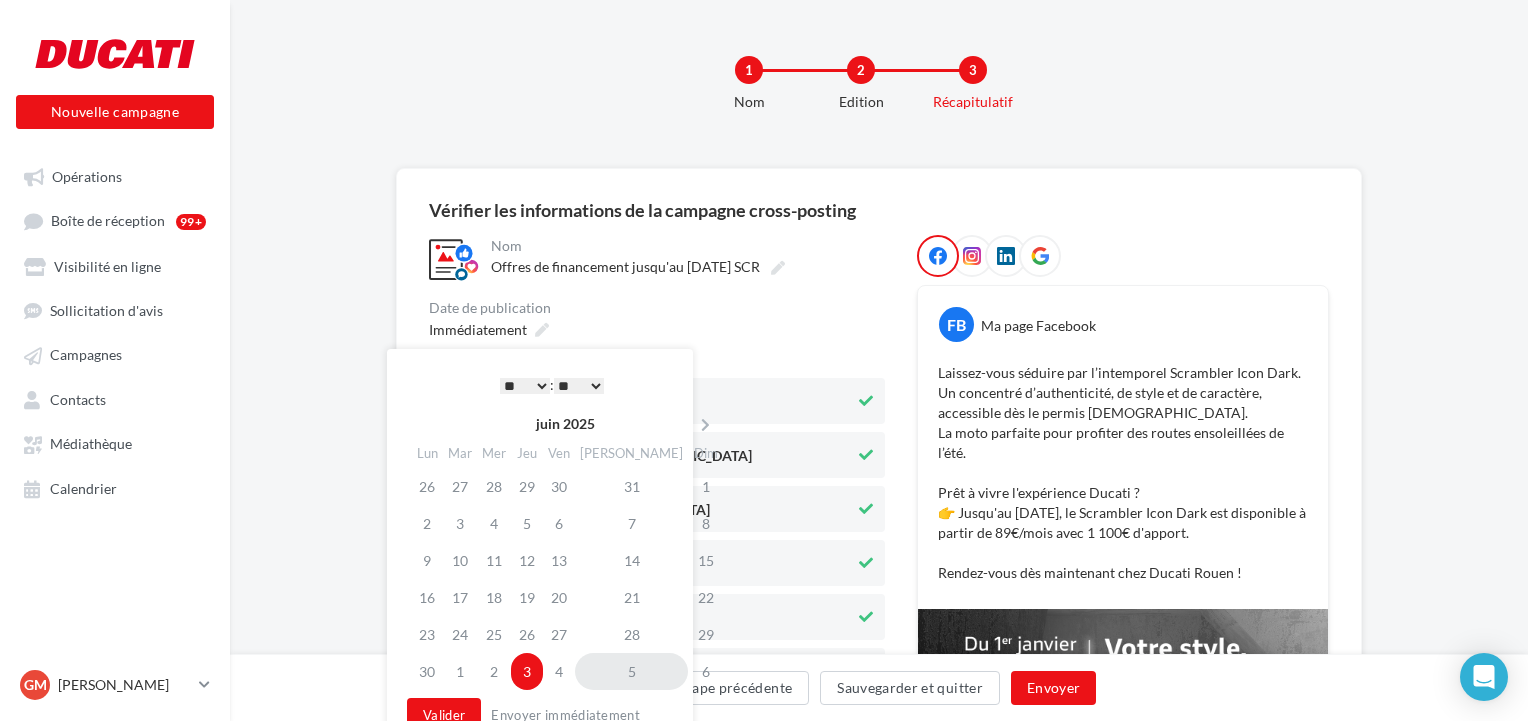 click on "5" at bounding box center [631, 671] 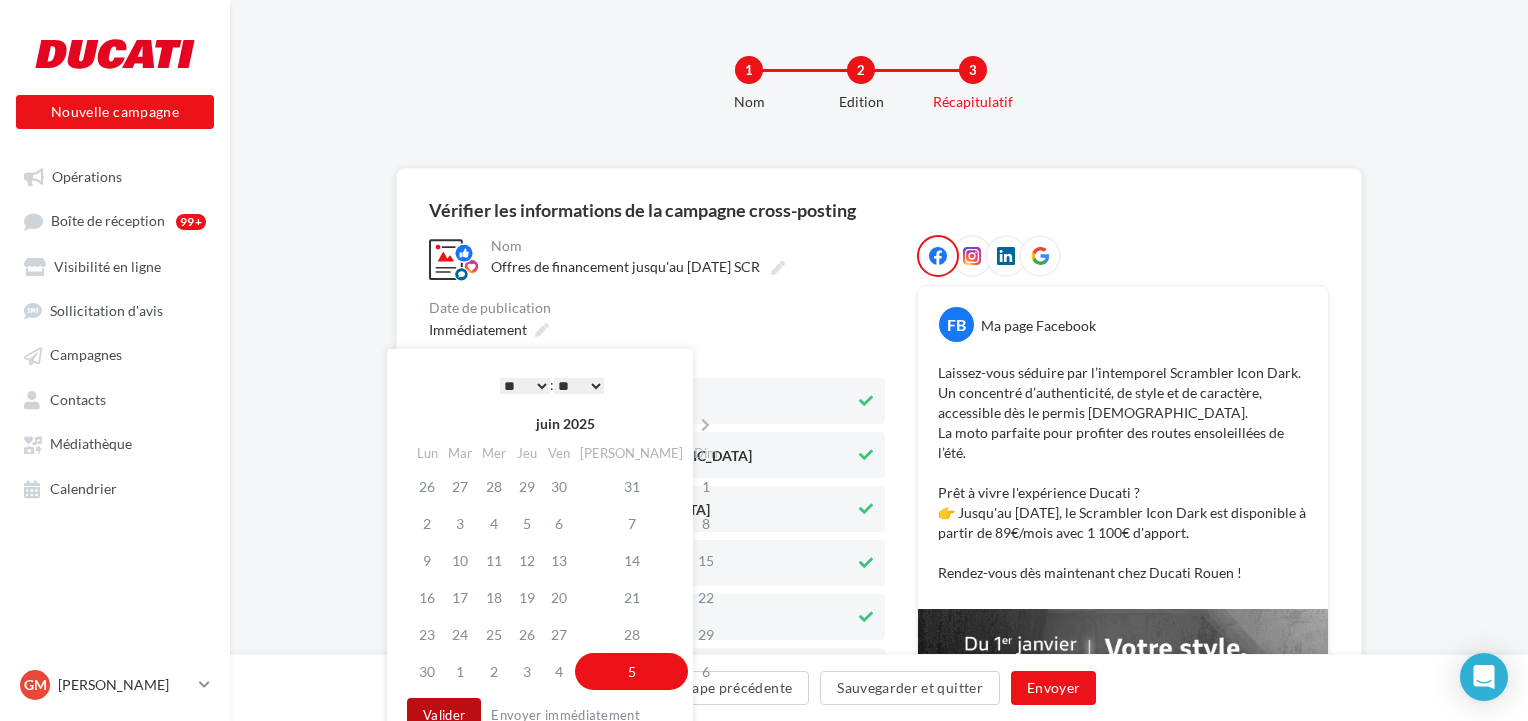 click on "Valider" at bounding box center [444, 715] 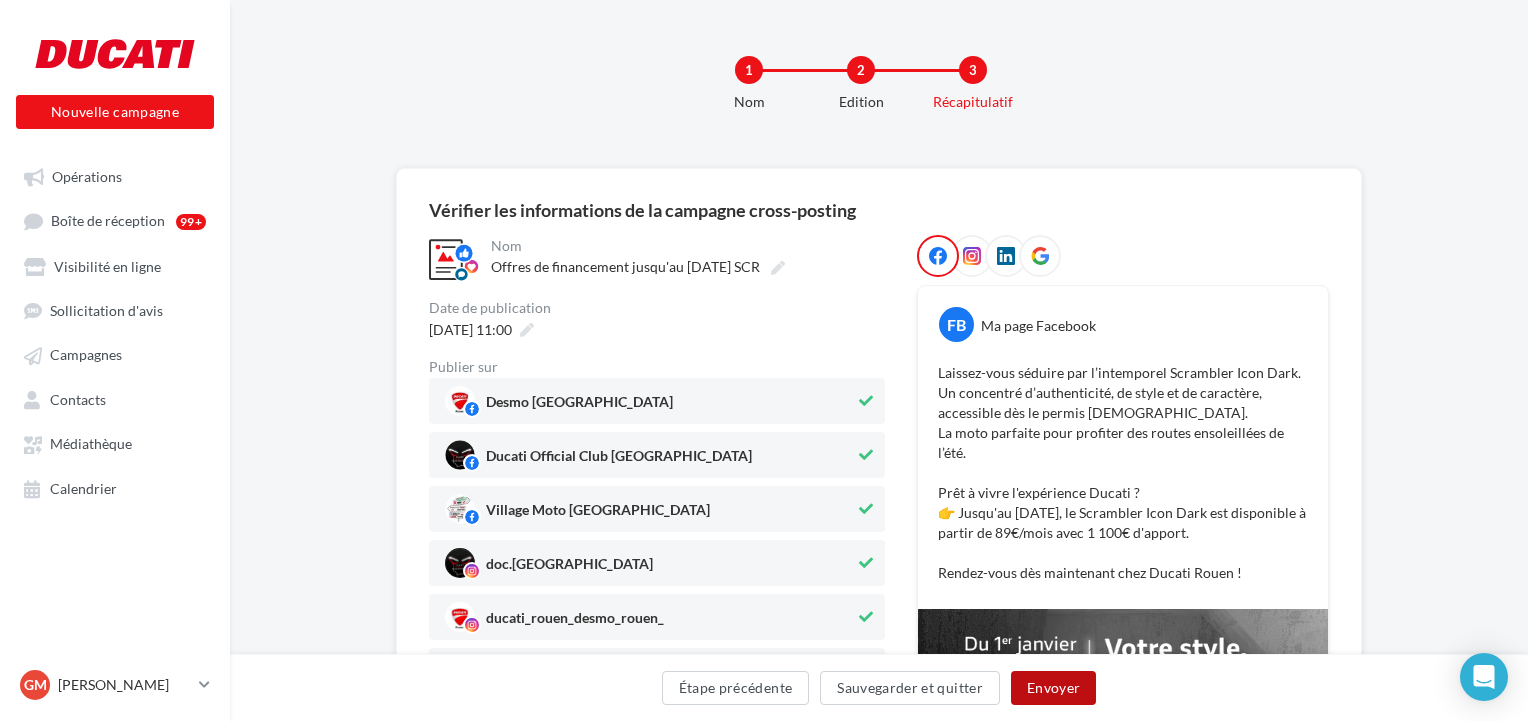 click on "Envoyer" at bounding box center (1053, 688) 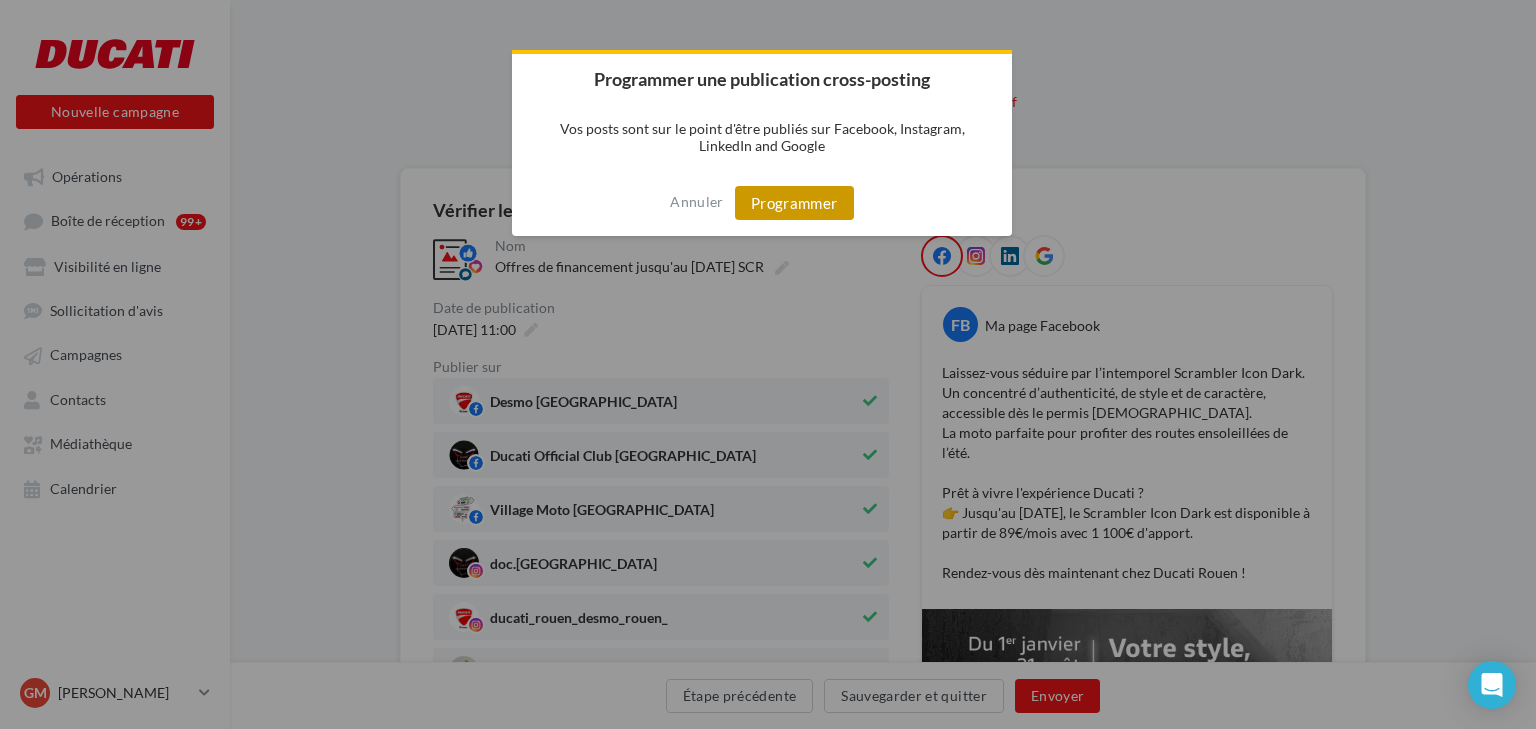 click on "Programmer" at bounding box center [794, 203] 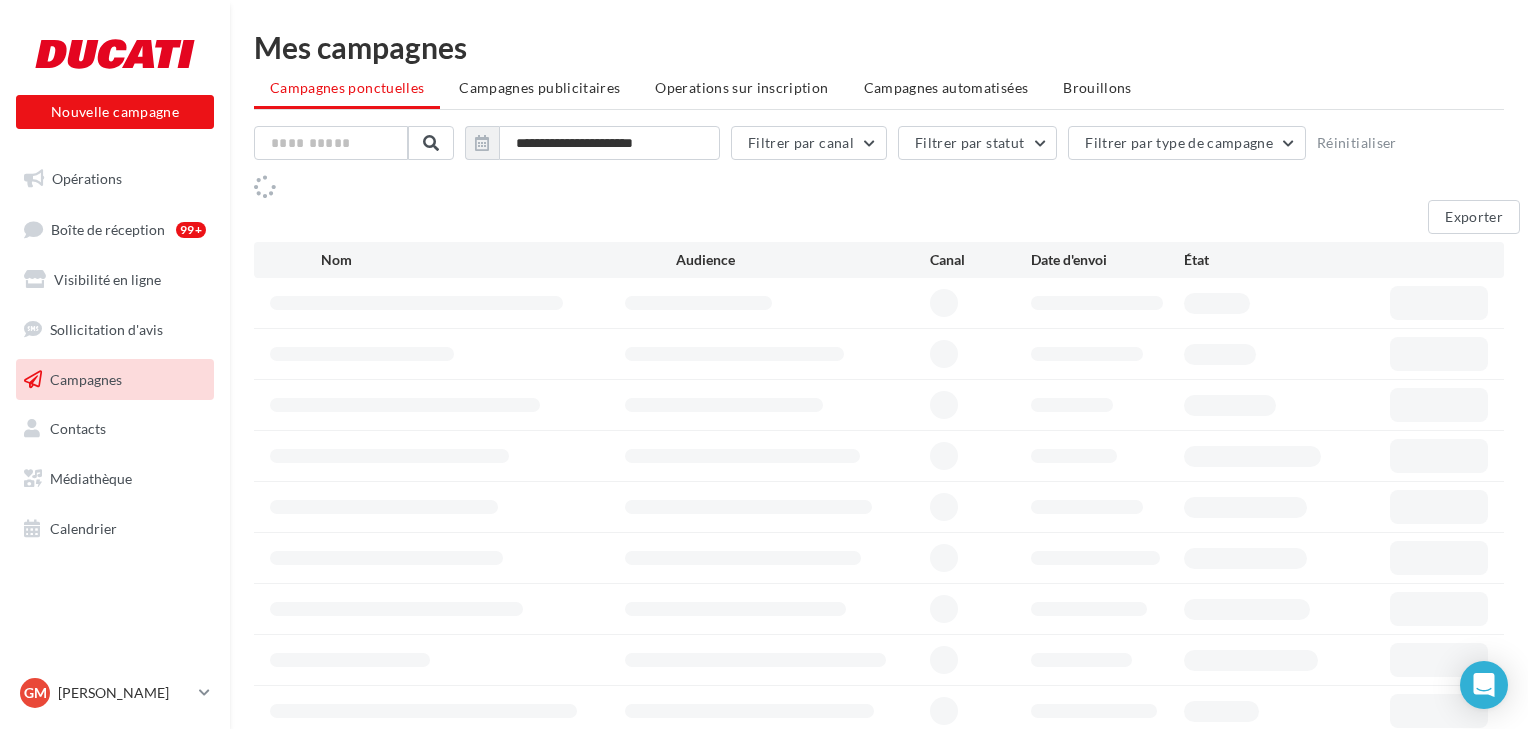scroll, scrollTop: 0, scrollLeft: 0, axis: both 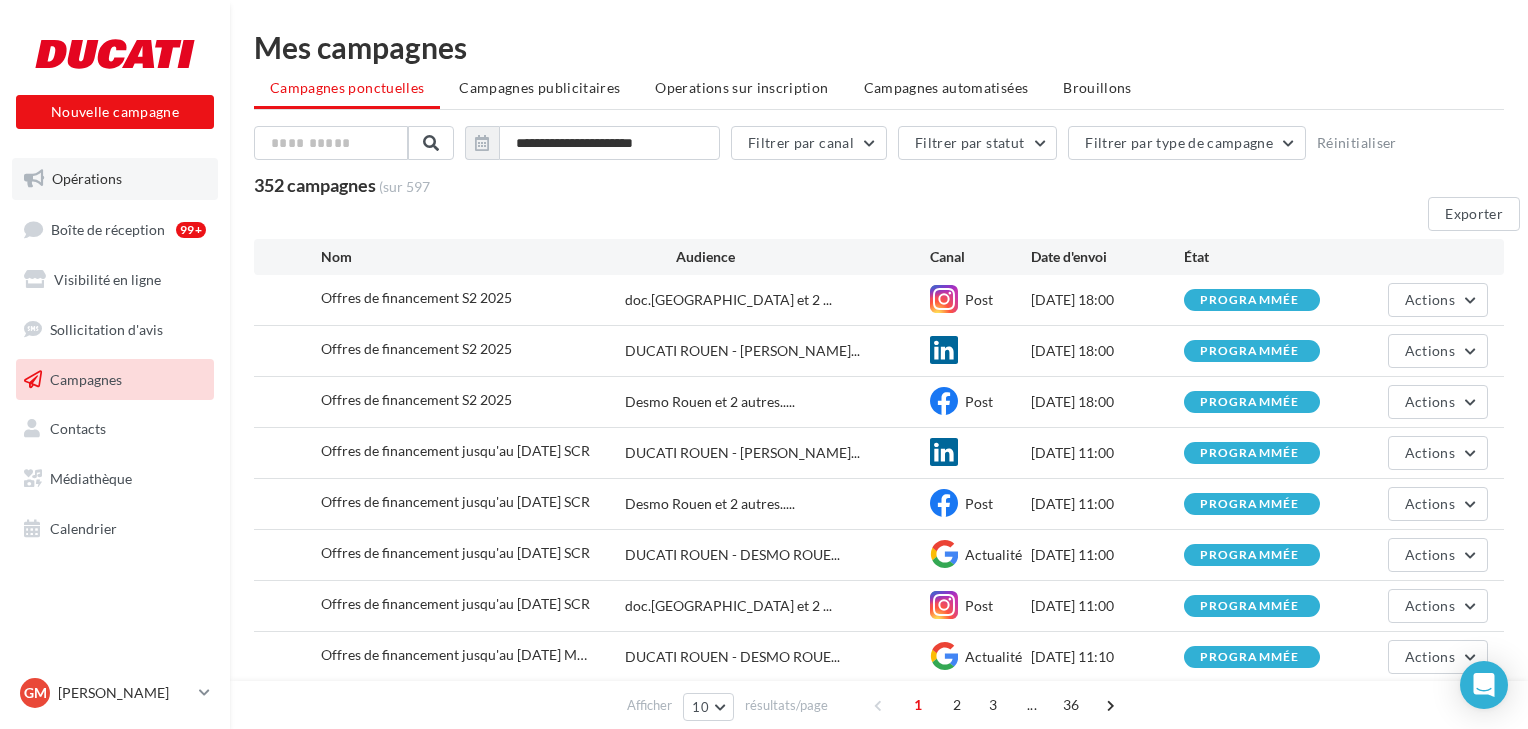 click on "Opérations" at bounding box center (87, 178) 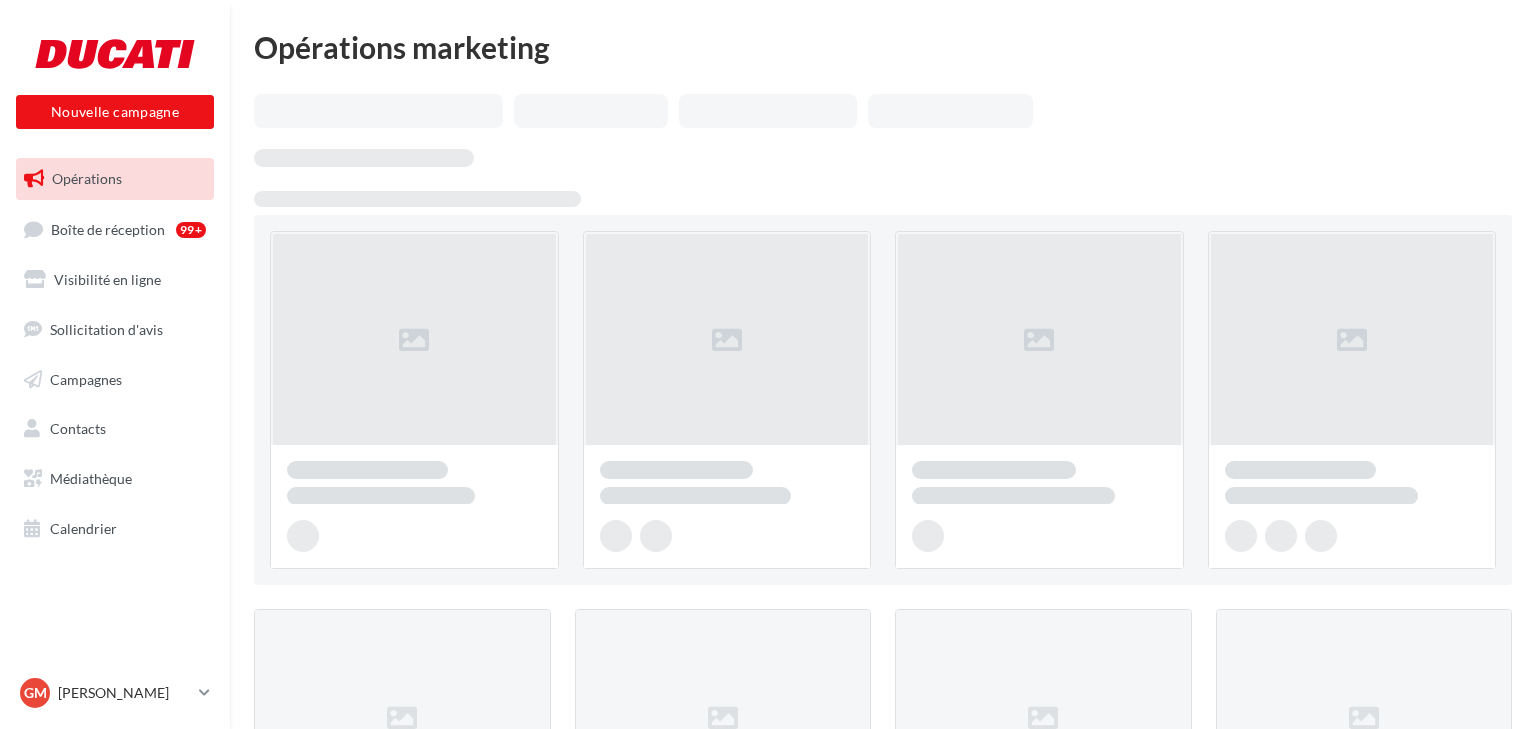 scroll, scrollTop: 0, scrollLeft: 0, axis: both 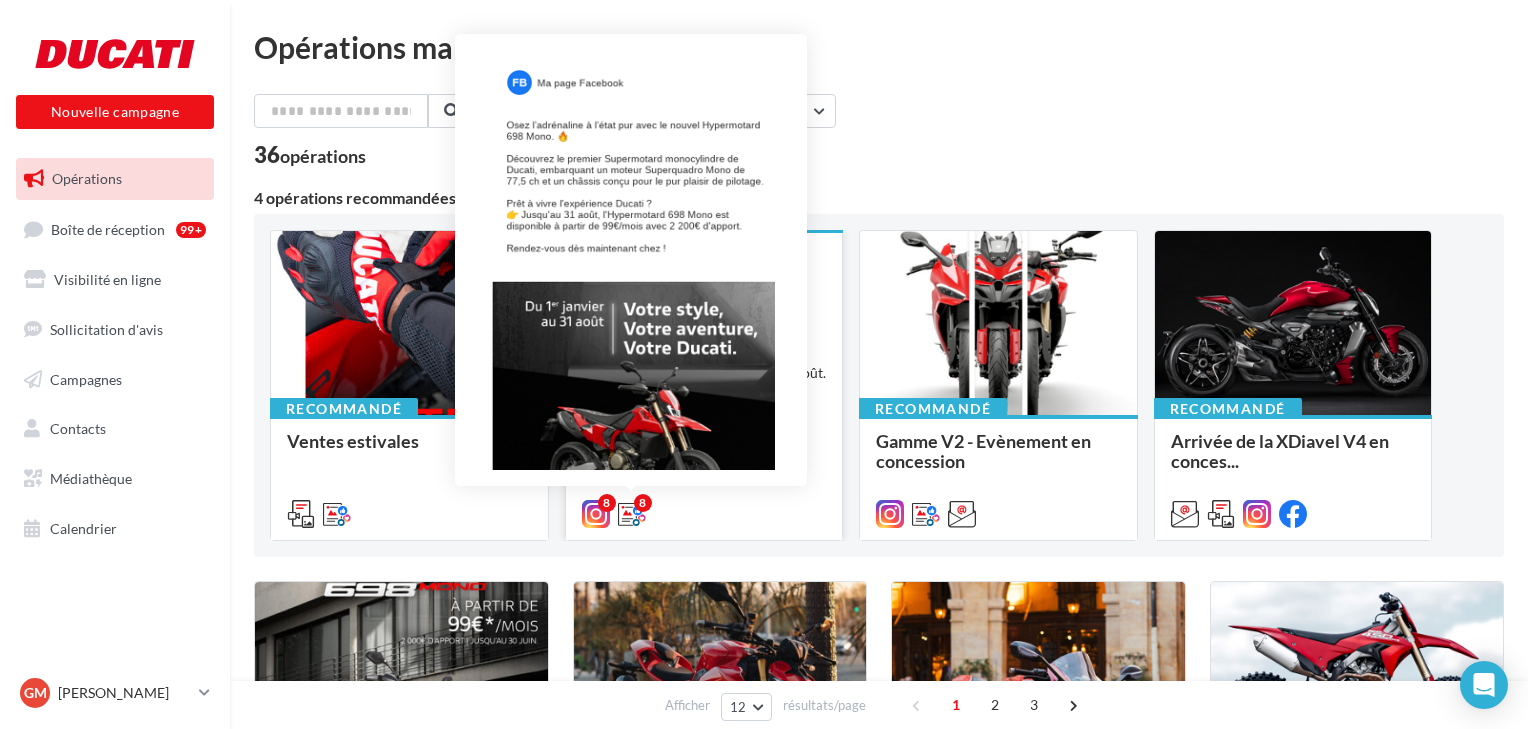 click at bounding box center (632, 514) 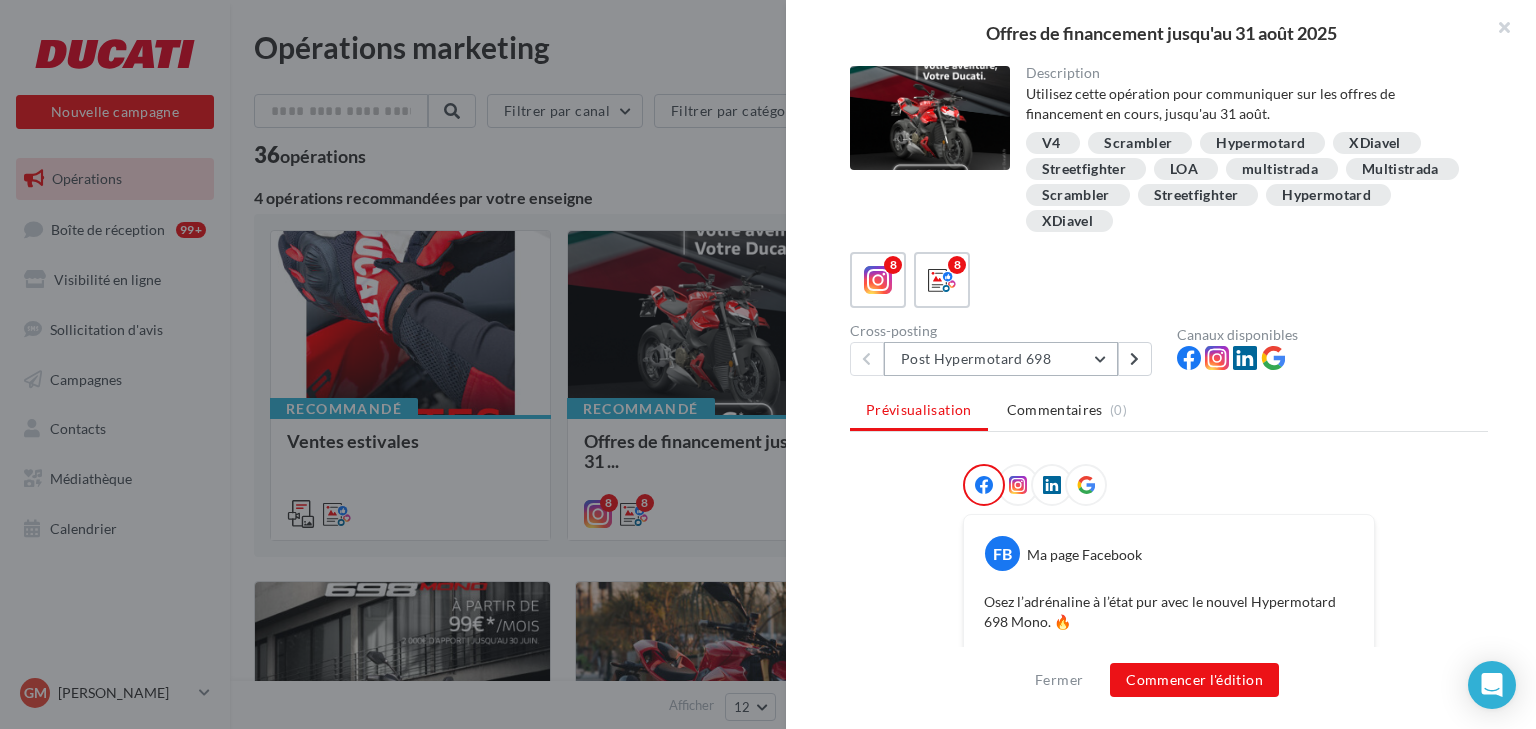 click on "Post Hypermotard 698" at bounding box center [1001, 359] 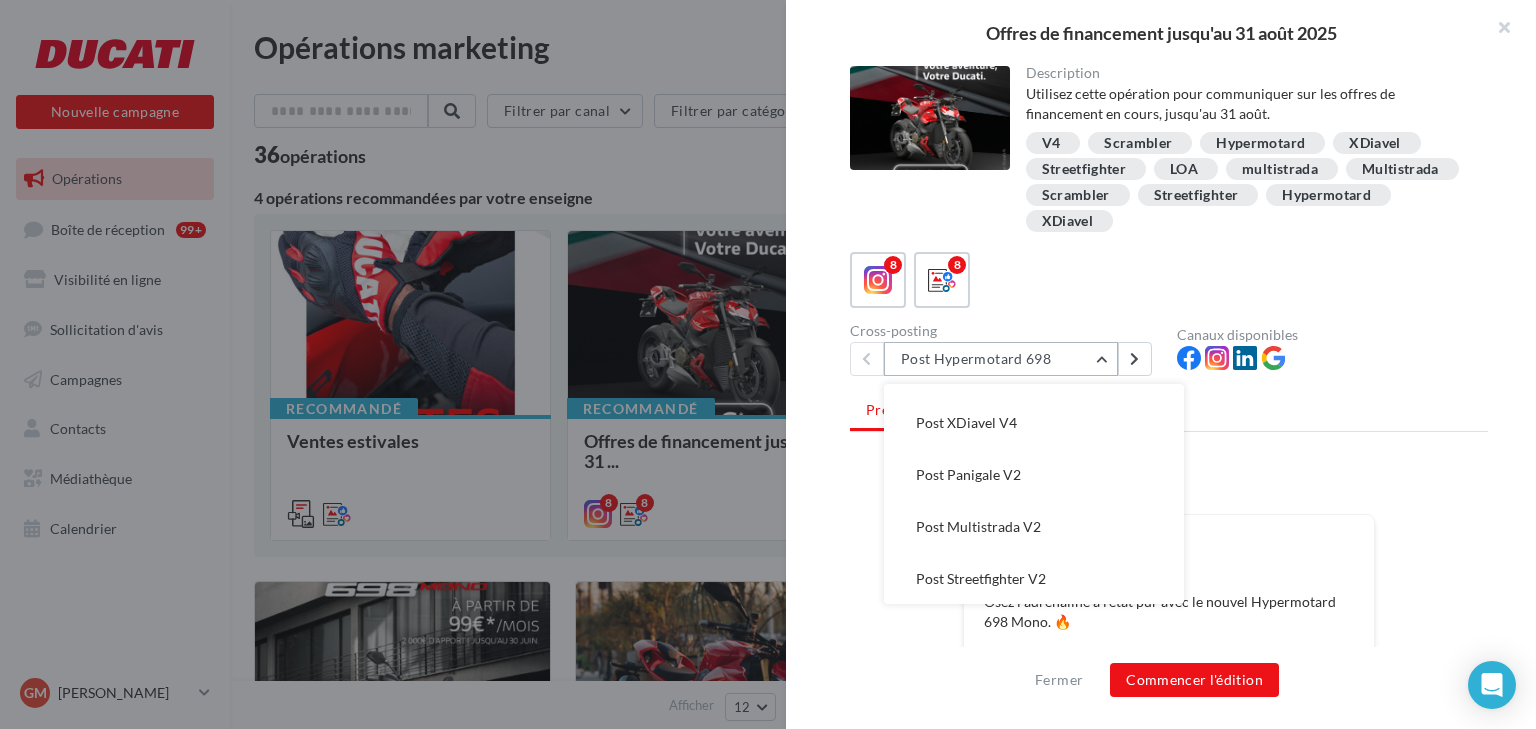 scroll, scrollTop: 196, scrollLeft: 0, axis: vertical 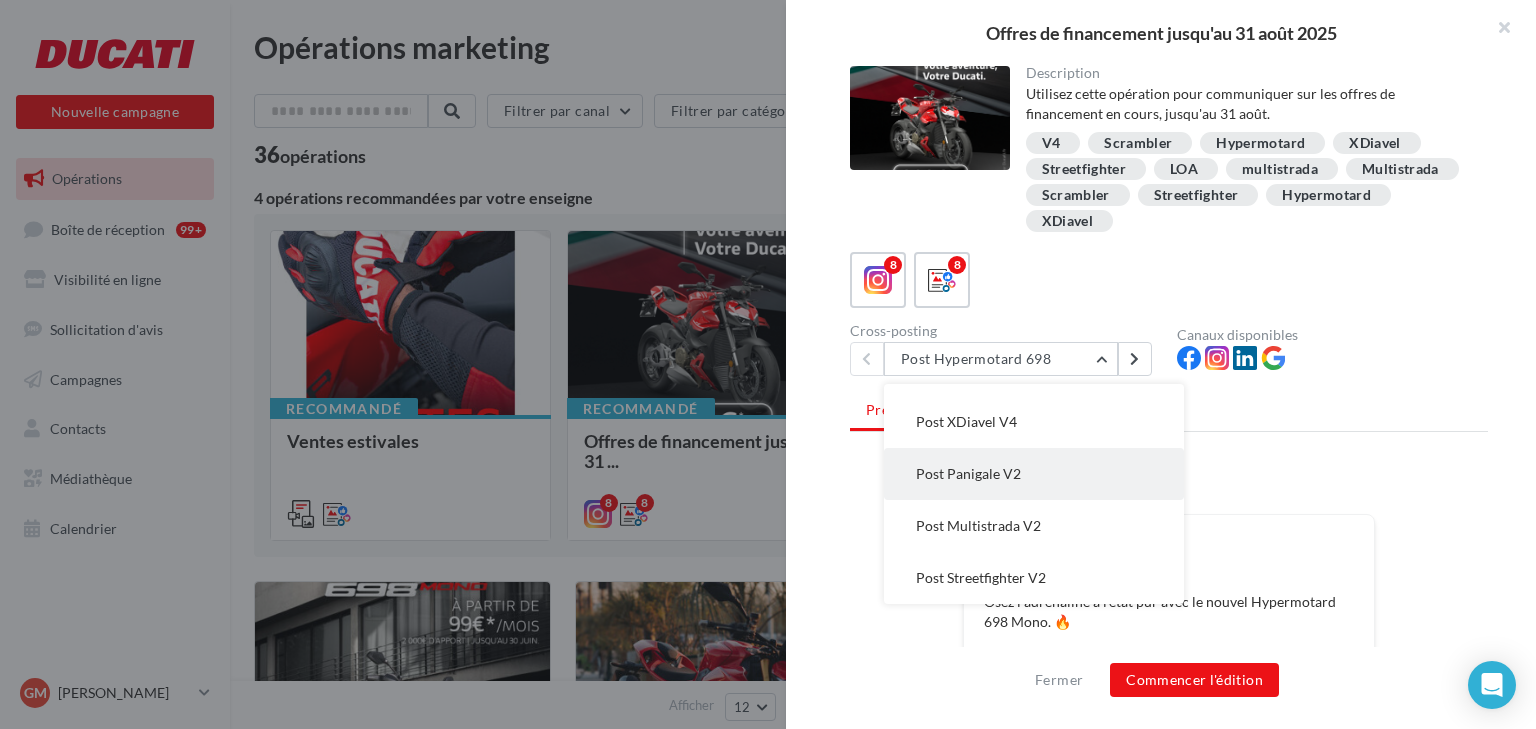 click on "Post Panigale V2" at bounding box center [1034, 474] 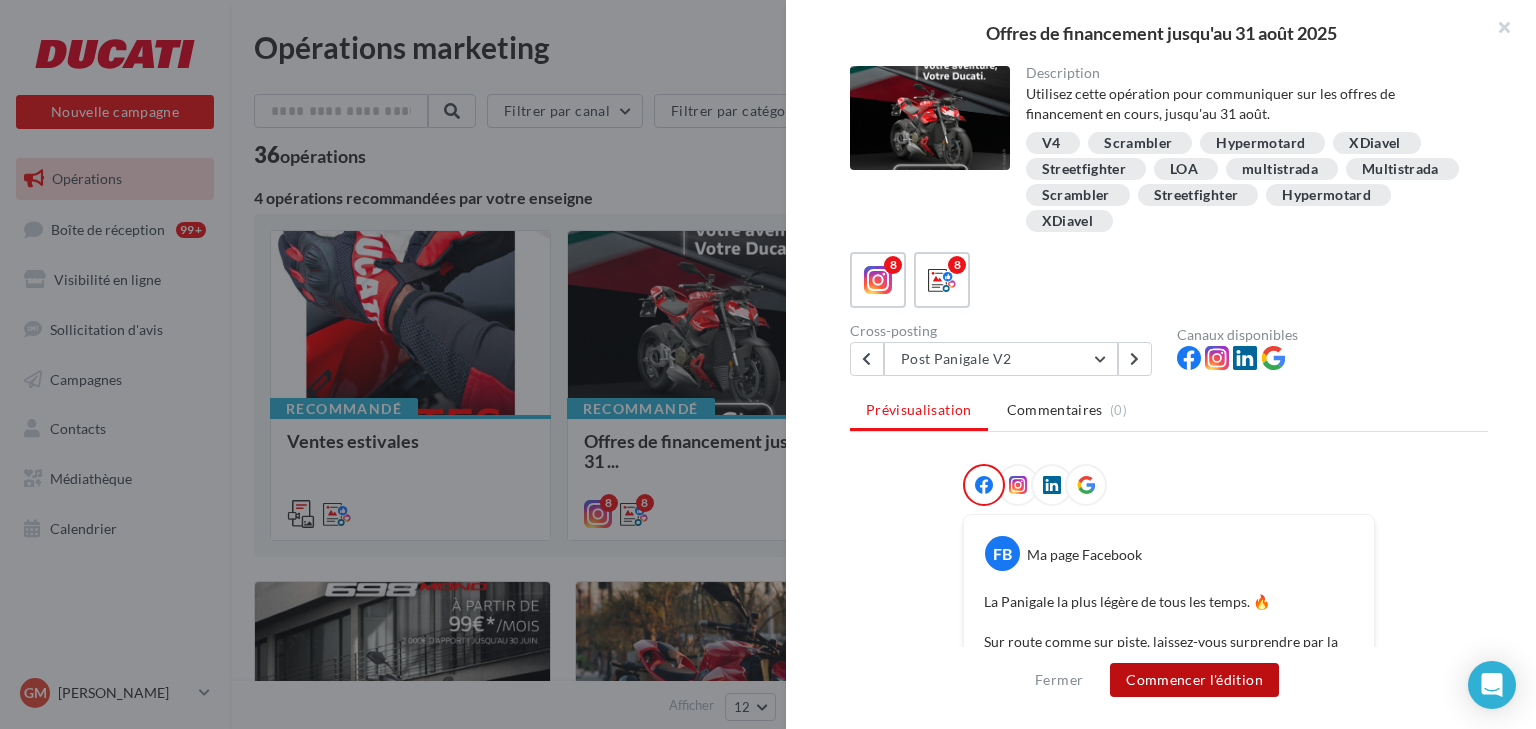 click on "Commencer l'édition" at bounding box center (1194, 680) 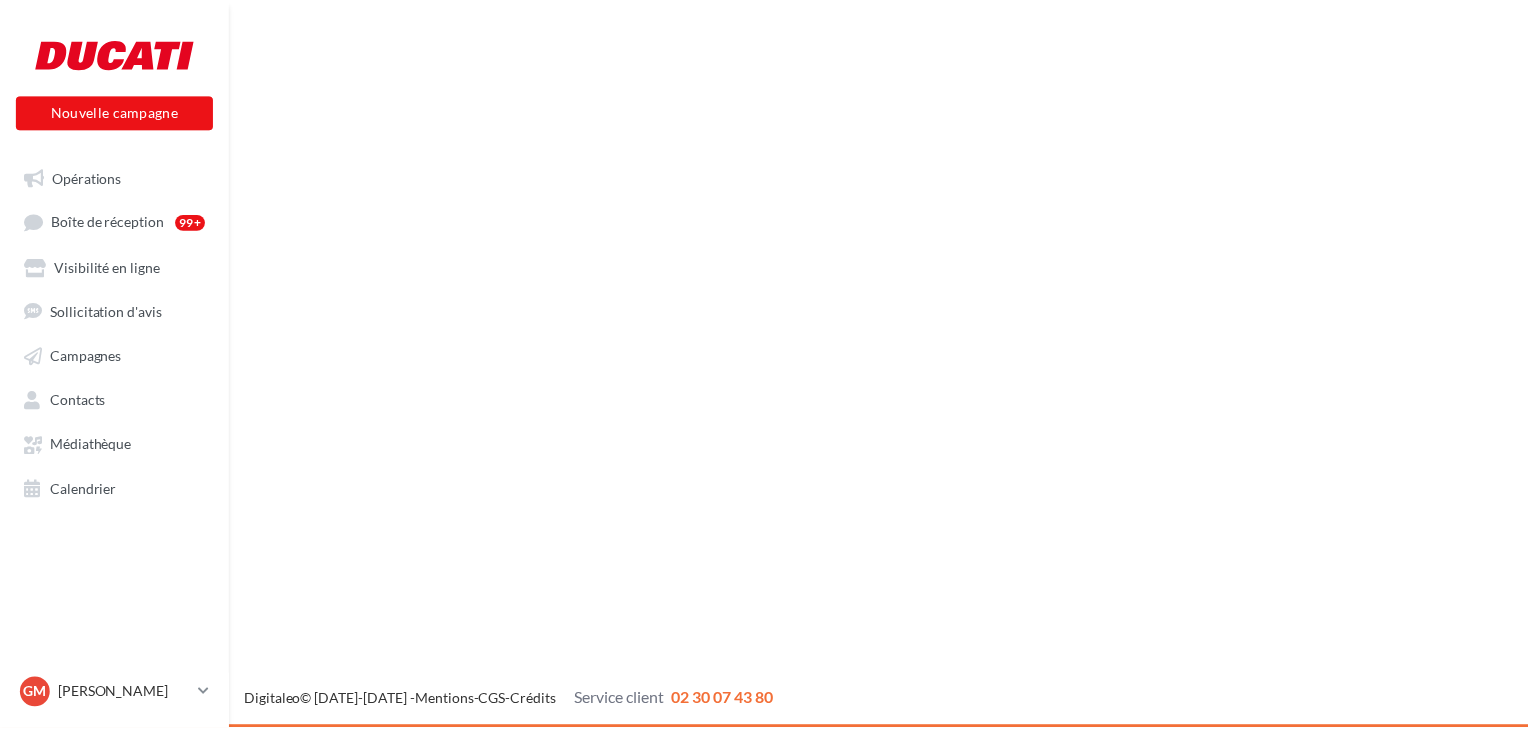 scroll, scrollTop: 0, scrollLeft: 0, axis: both 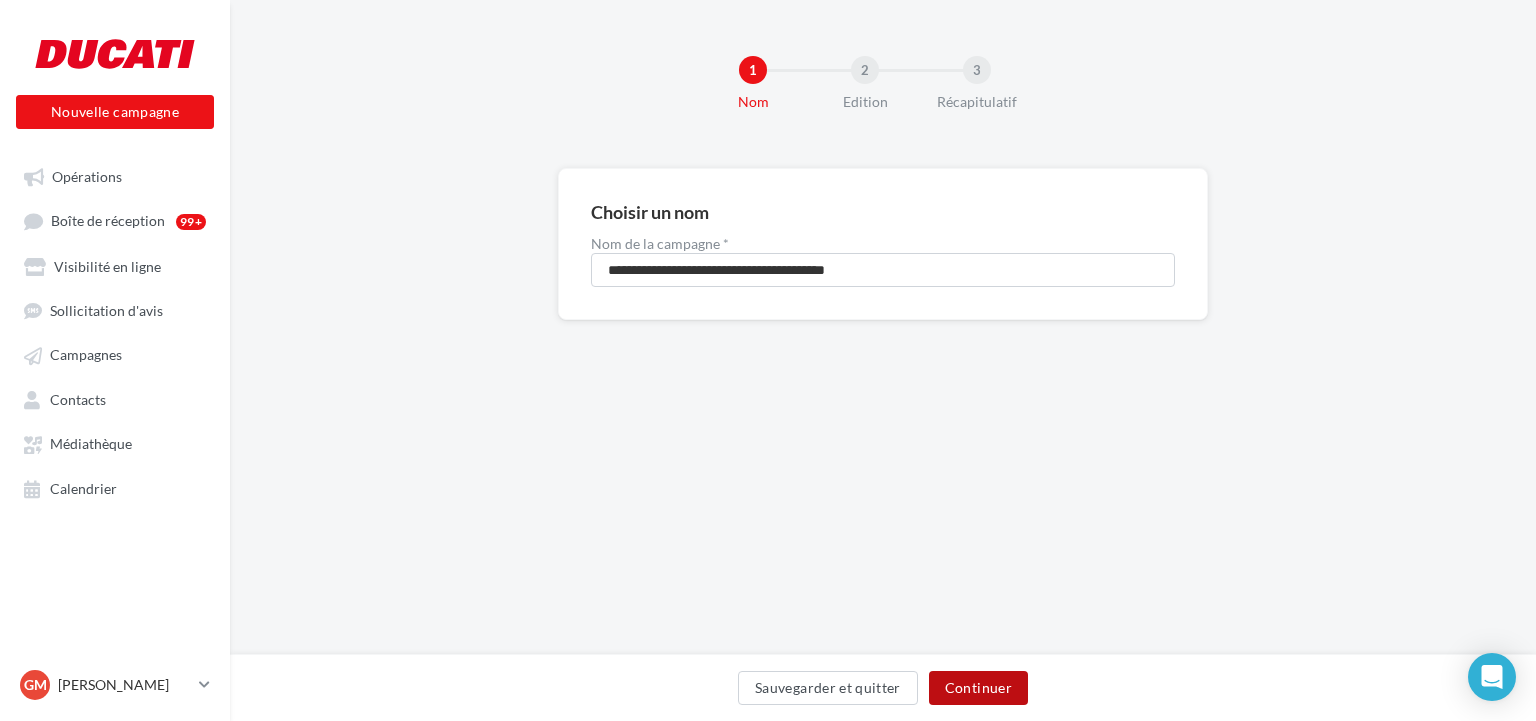 click on "Continuer" at bounding box center (978, 688) 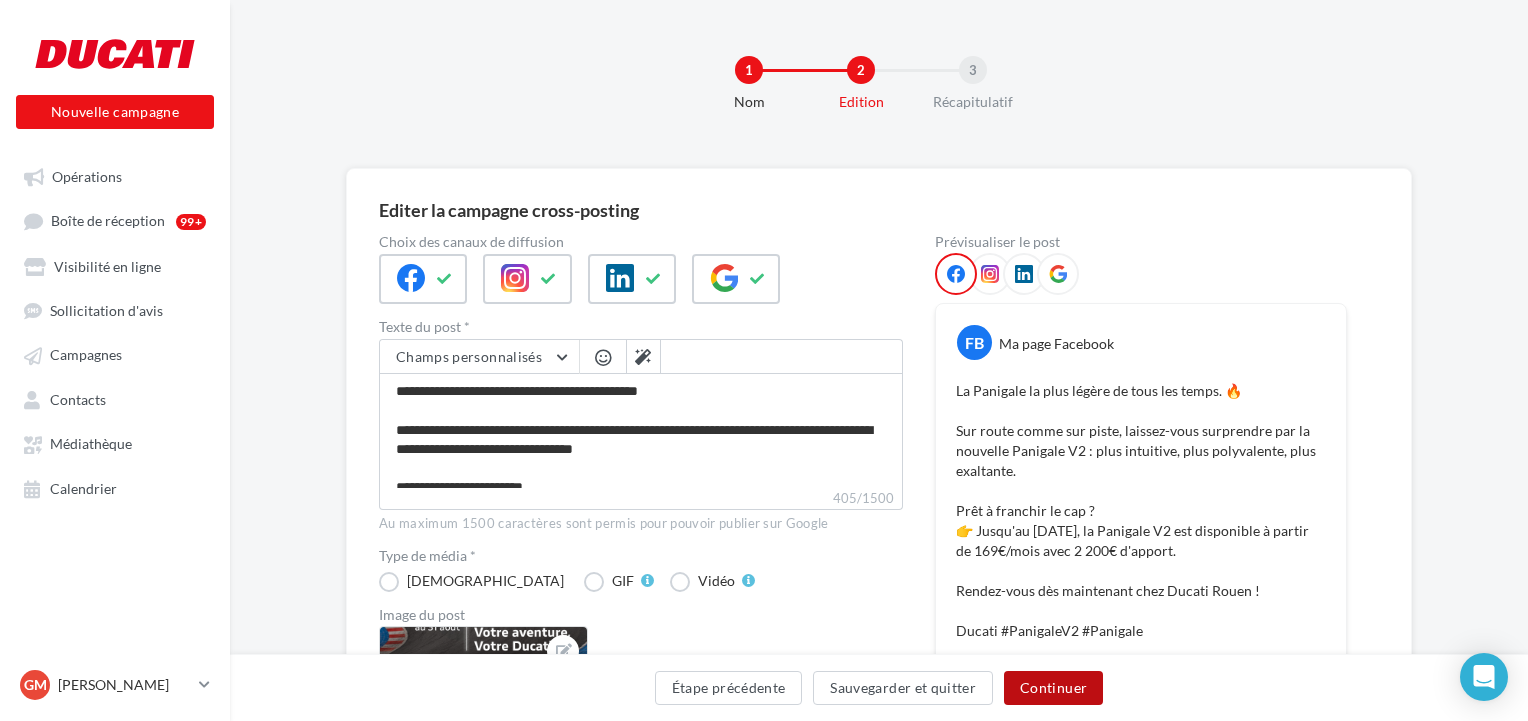 click on "Continuer" at bounding box center (1053, 688) 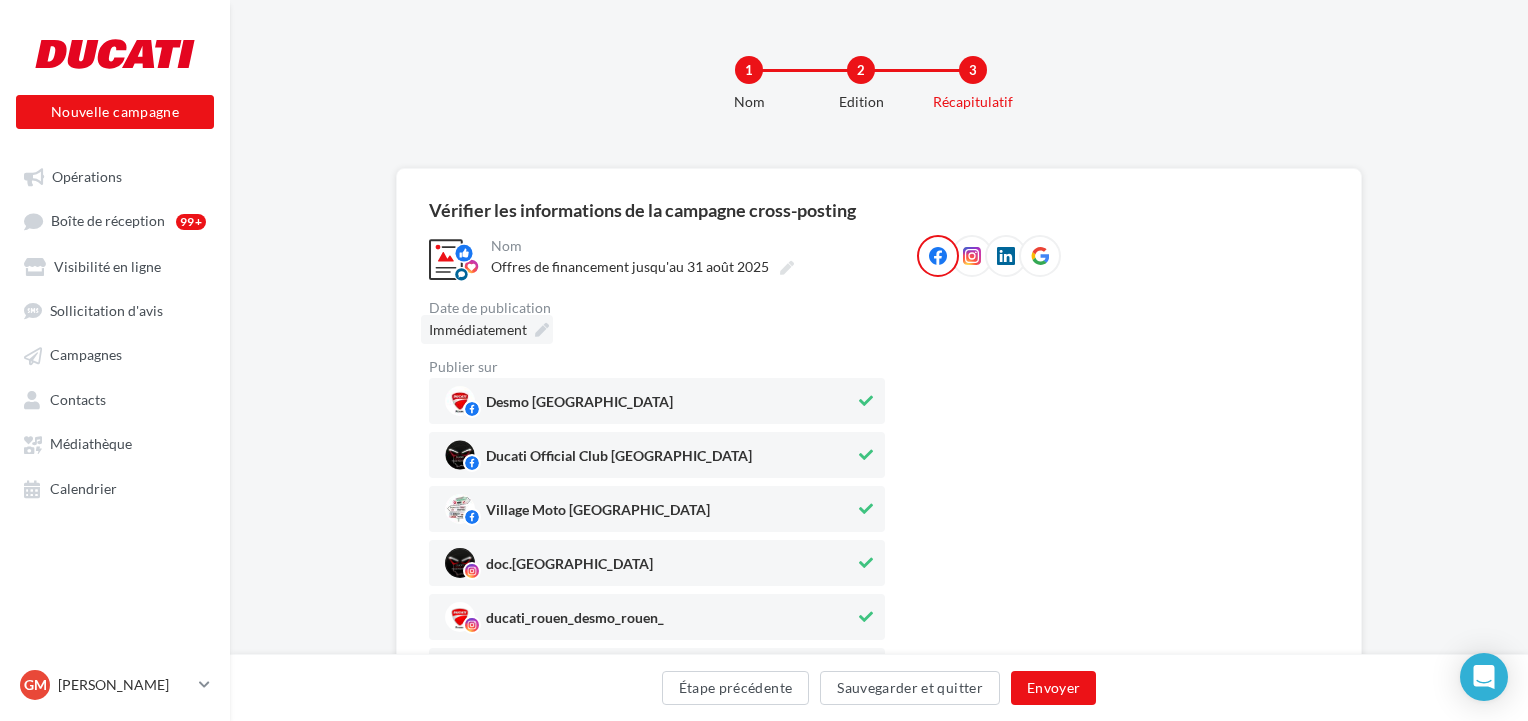 click on "Immédiatement" at bounding box center (478, 329) 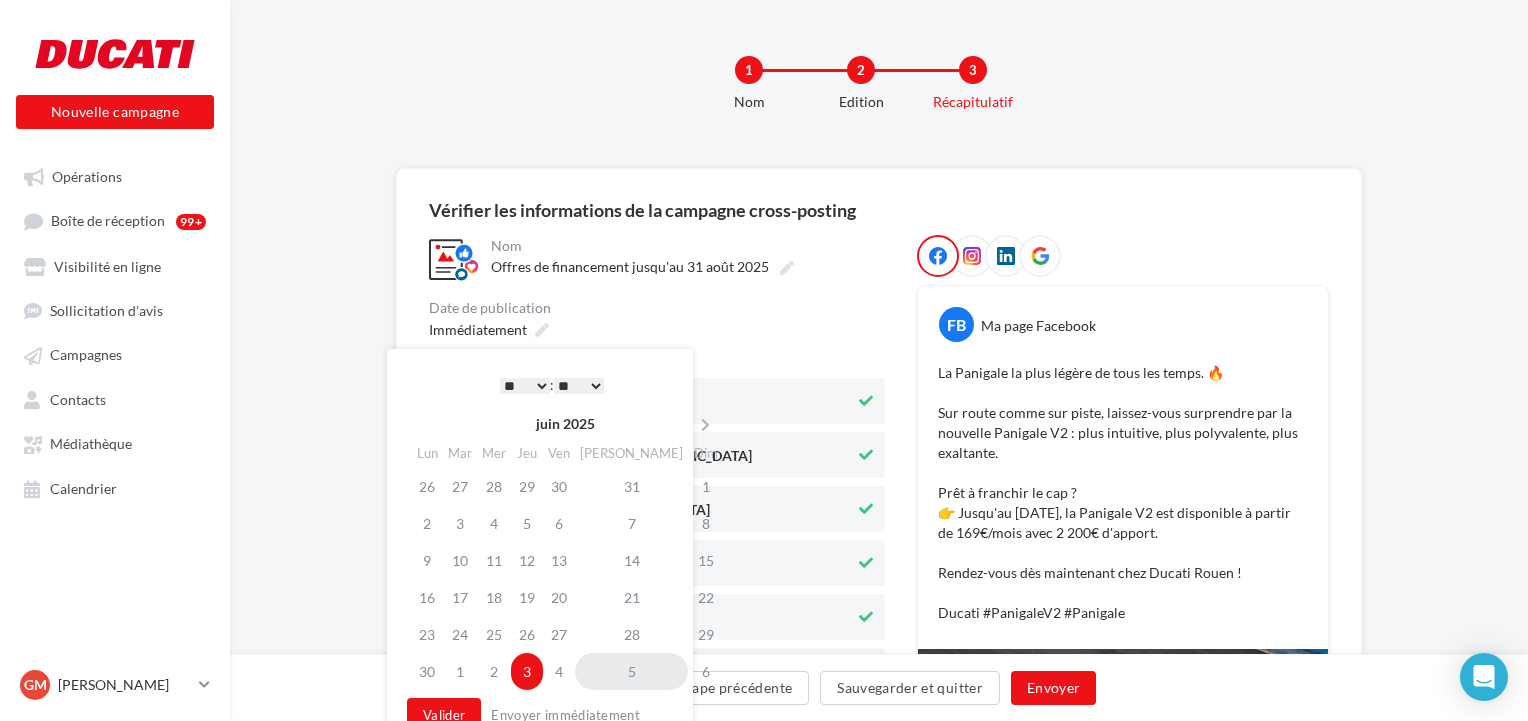 click on "5" at bounding box center [631, 671] 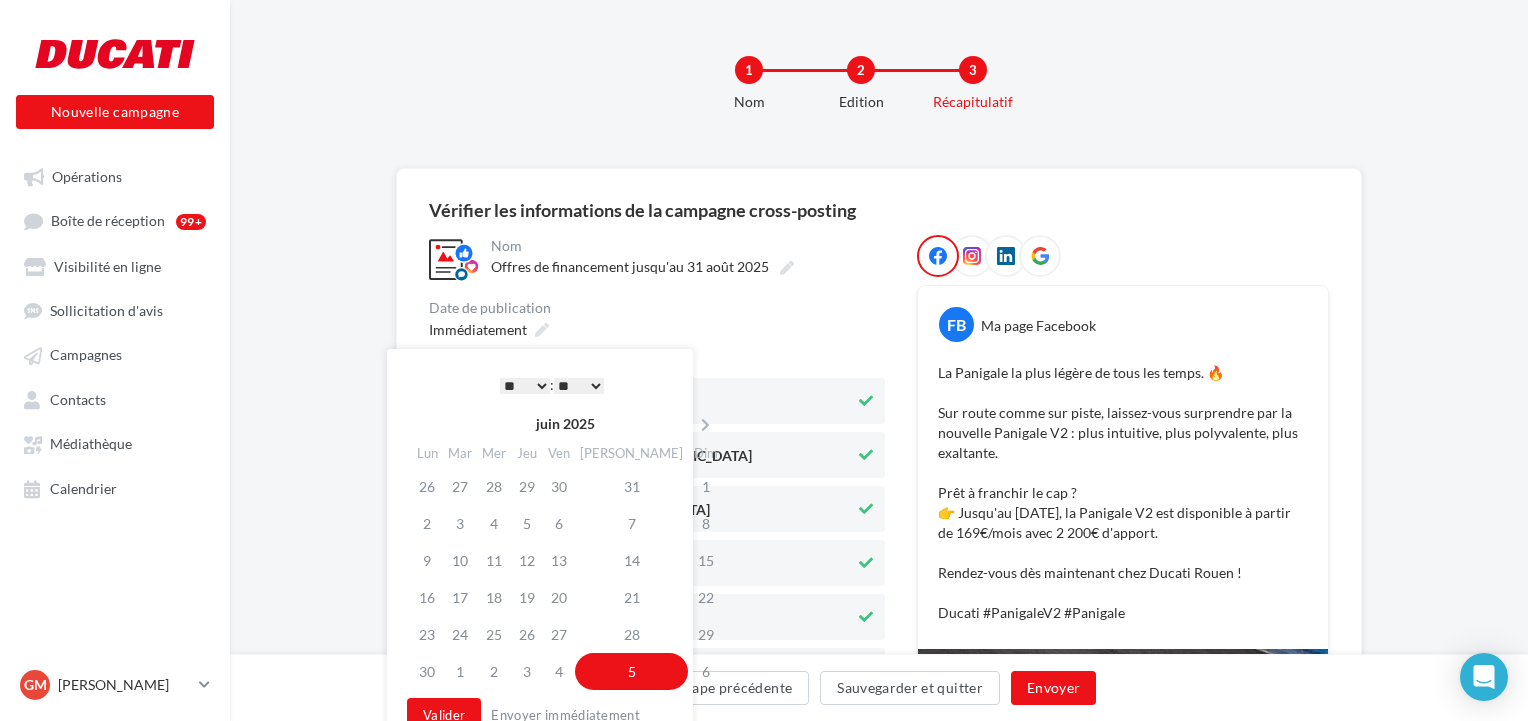 click on "** ** ** ** ** **" at bounding box center (579, 386) 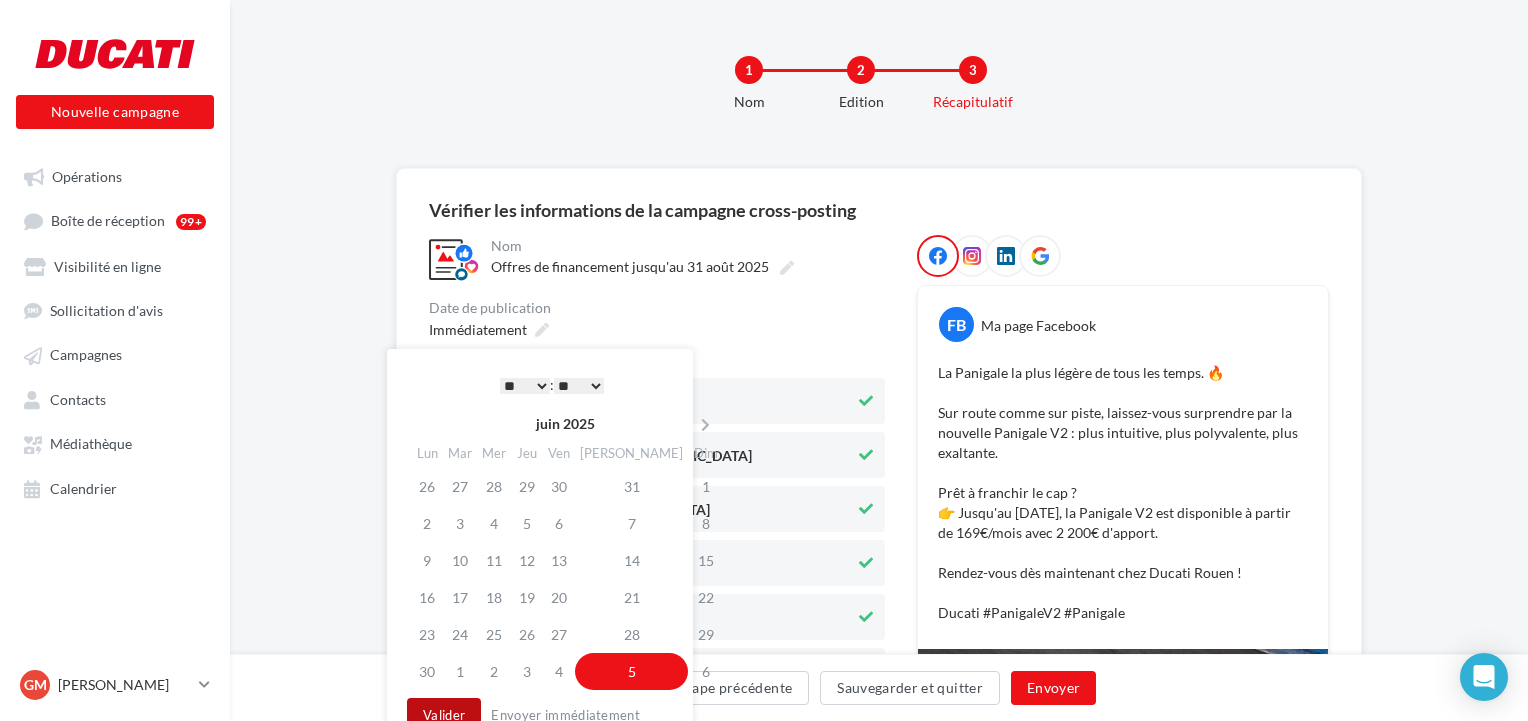 click on "Valider" at bounding box center [444, 715] 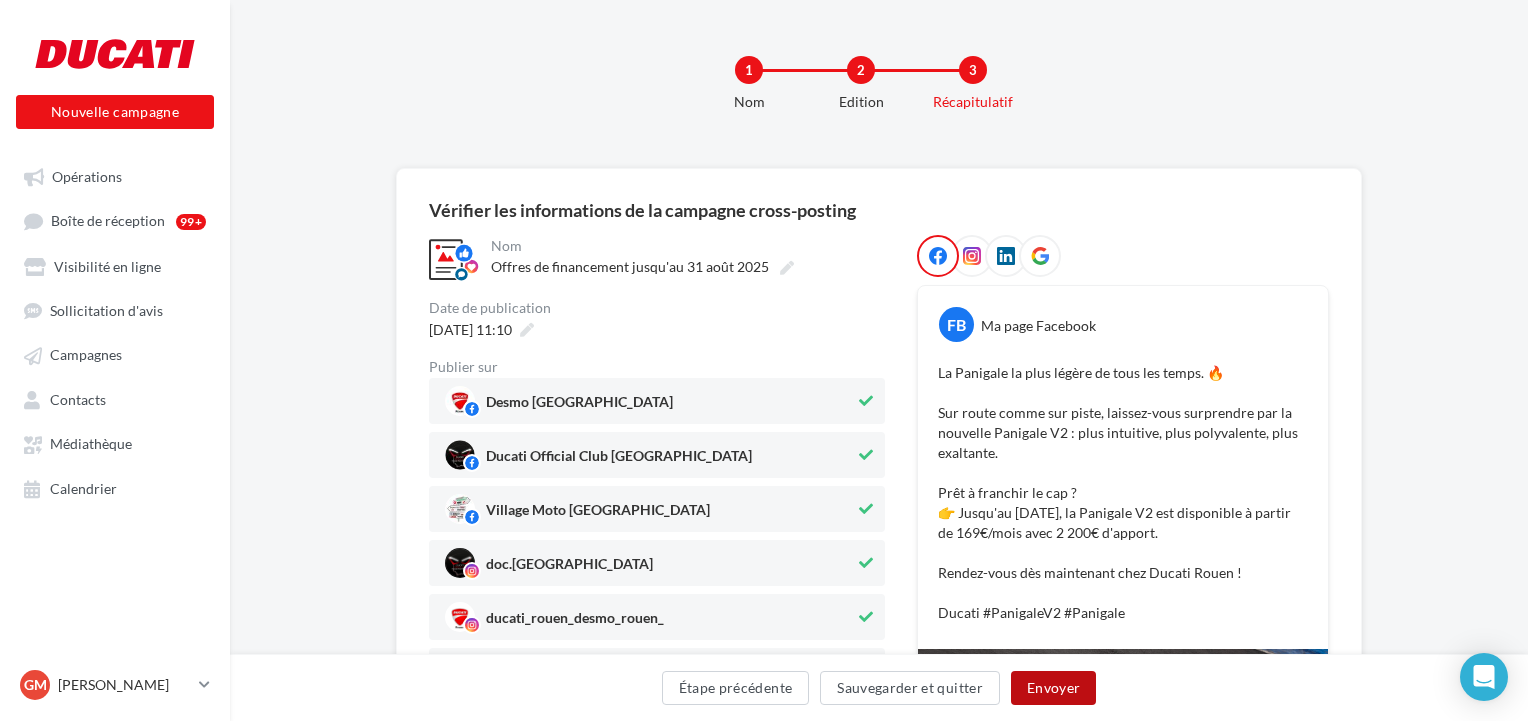 click on "Envoyer" at bounding box center [1053, 688] 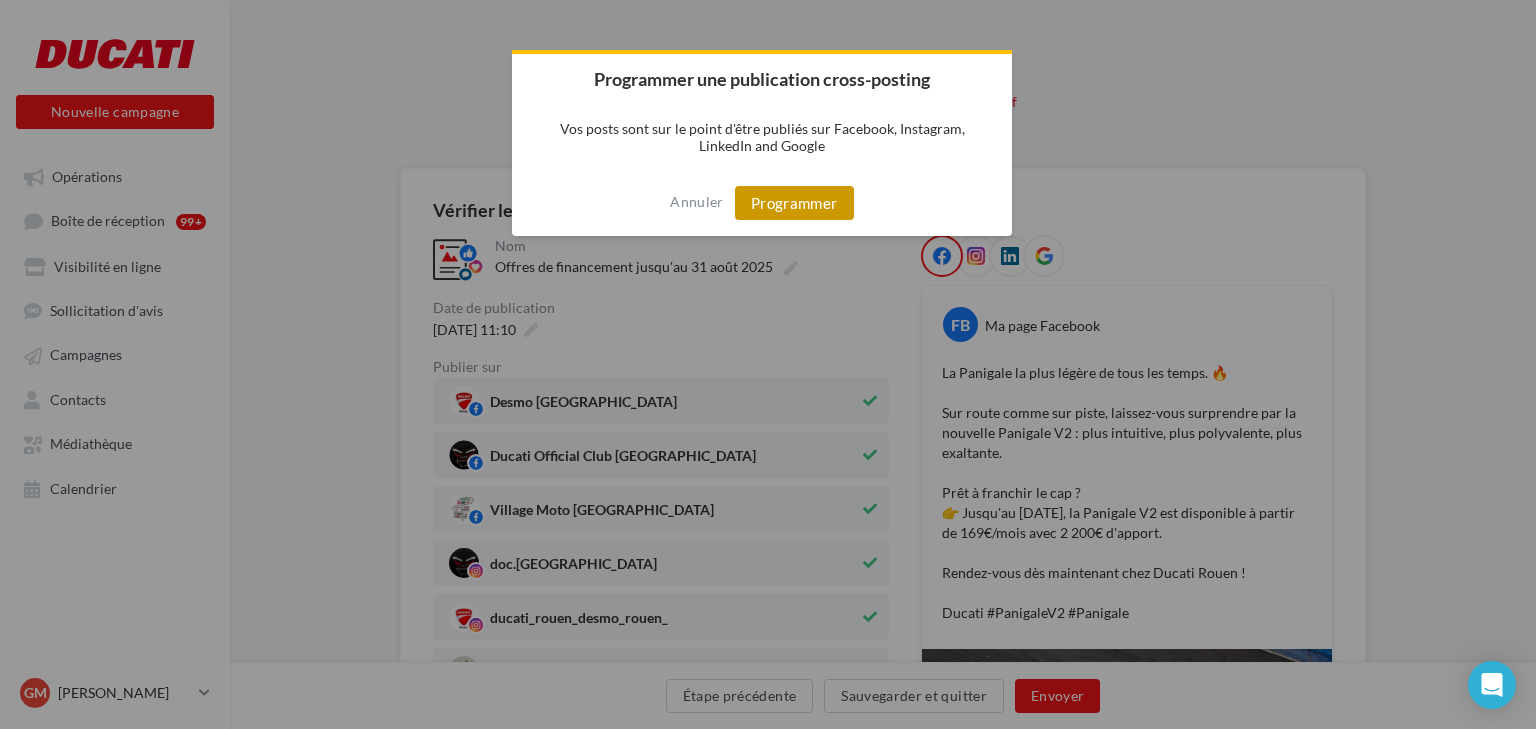 click on "Programmer" at bounding box center [794, 203] 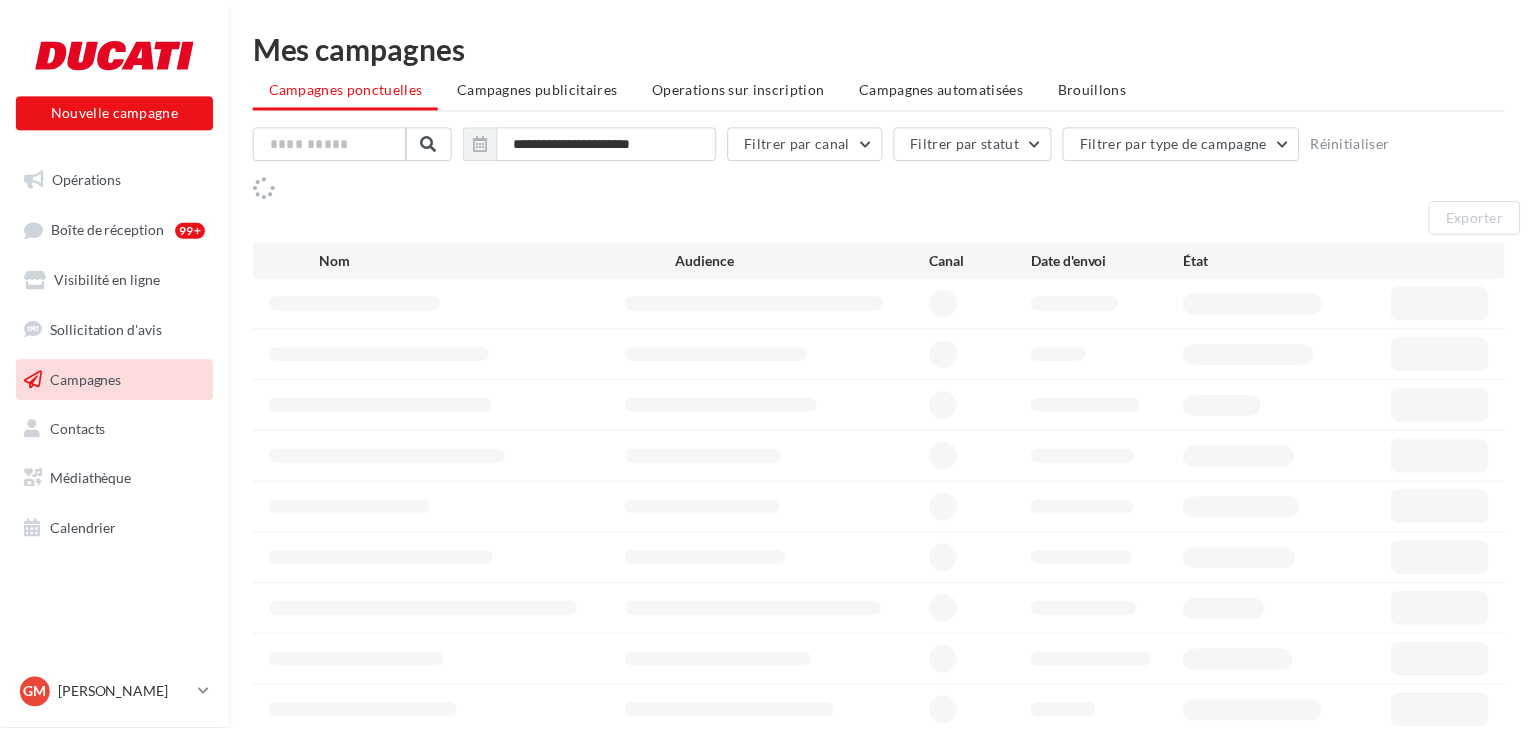 scroll, scrollTop: 0, scrollLeft: 0, axis: both 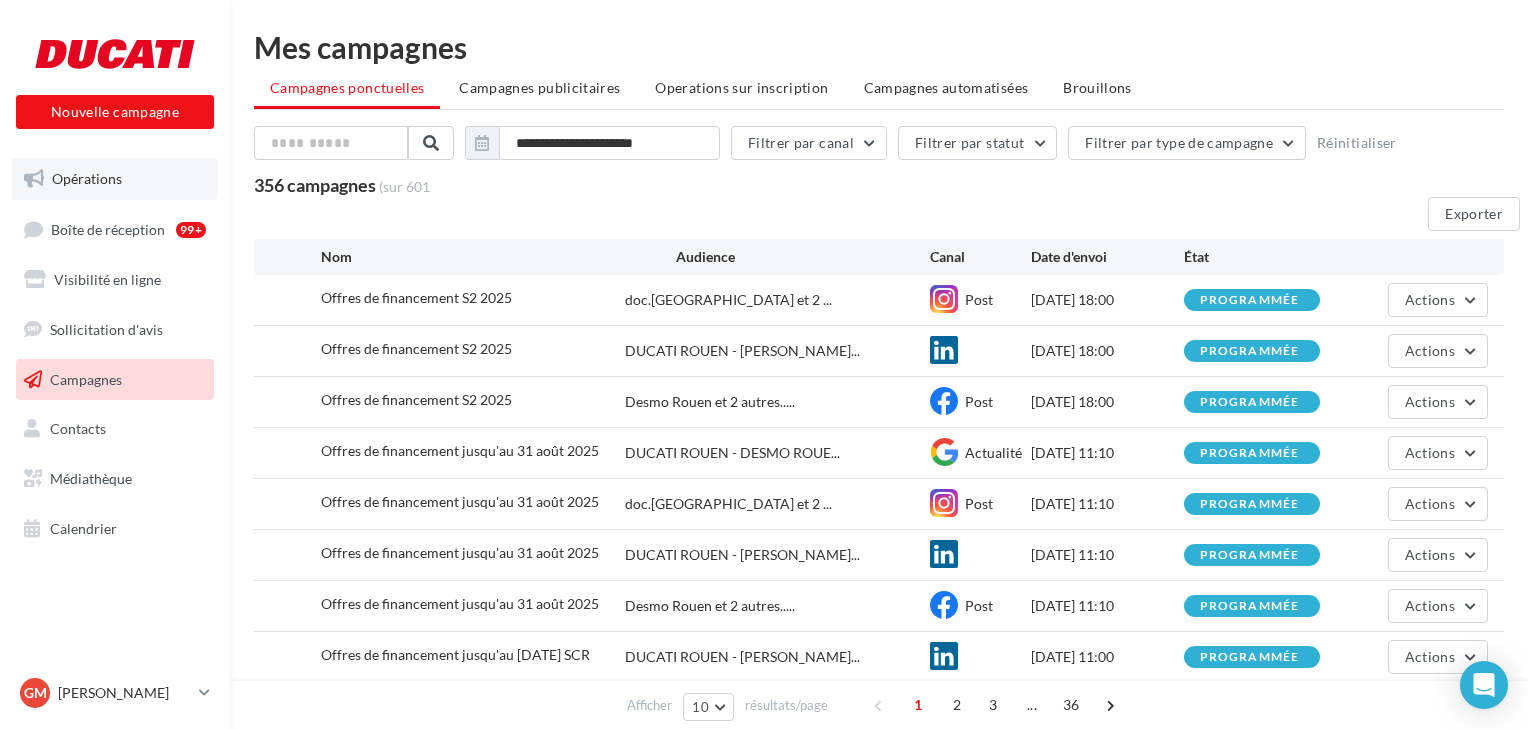 click on "Opérations" at bounding box center [87, 178] 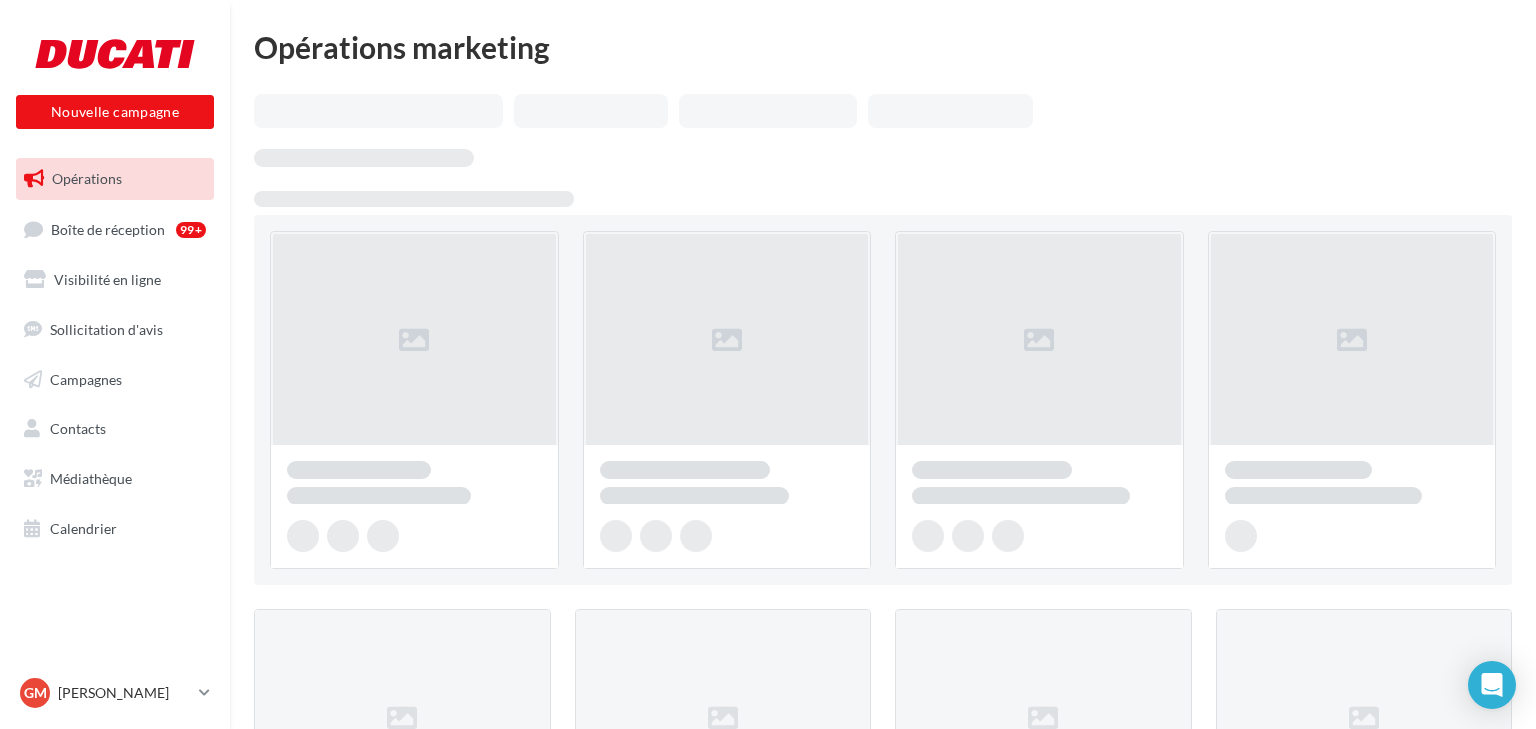 scroll, scrollTop: 0, scrollLeft: 0, axis: both 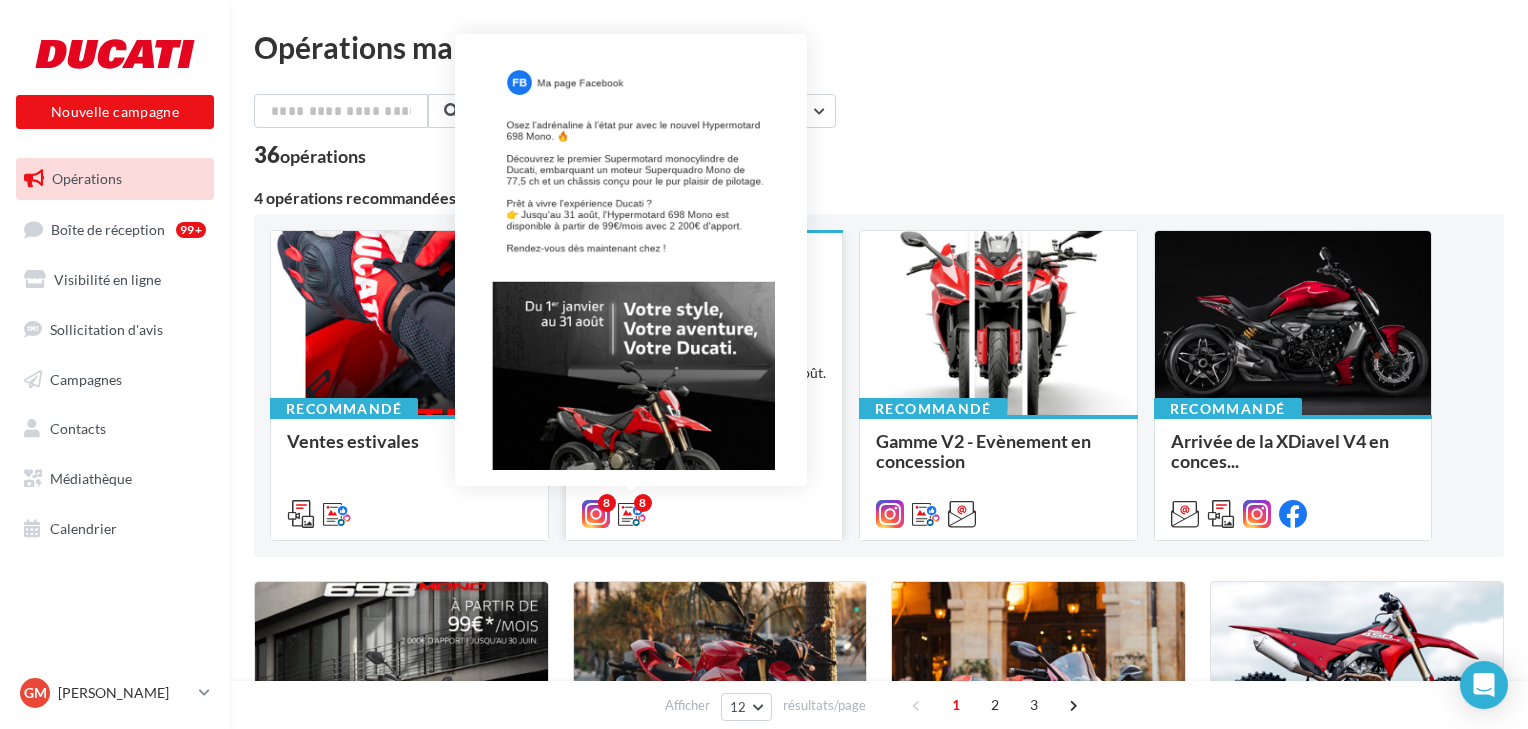 click on "8" at bounding box center [643, 503] 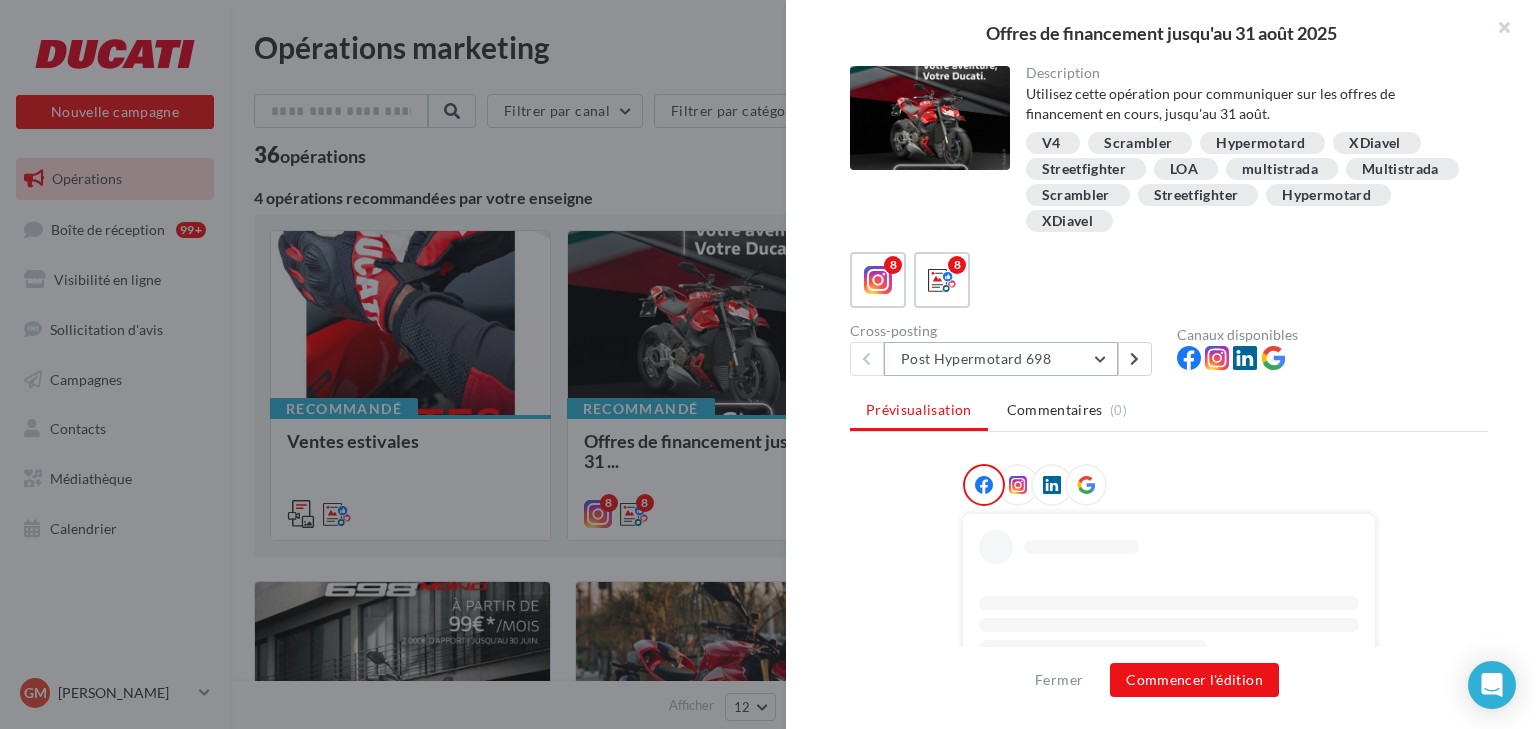 click on "Post Hypermotard 698" at bounding box center (1001, 359) 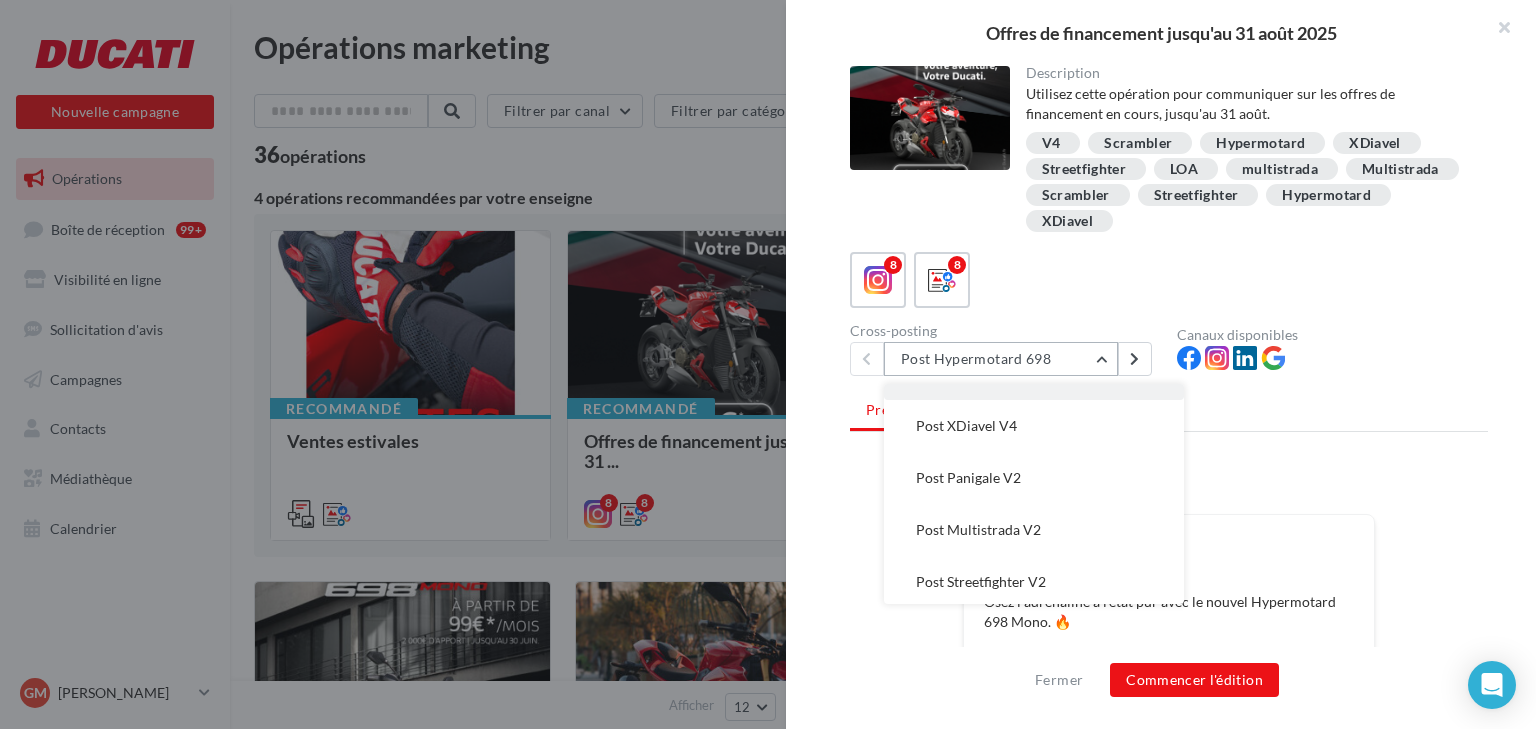 scroll, scrollTop: 196, scrollLeft: 0, axis: vertical 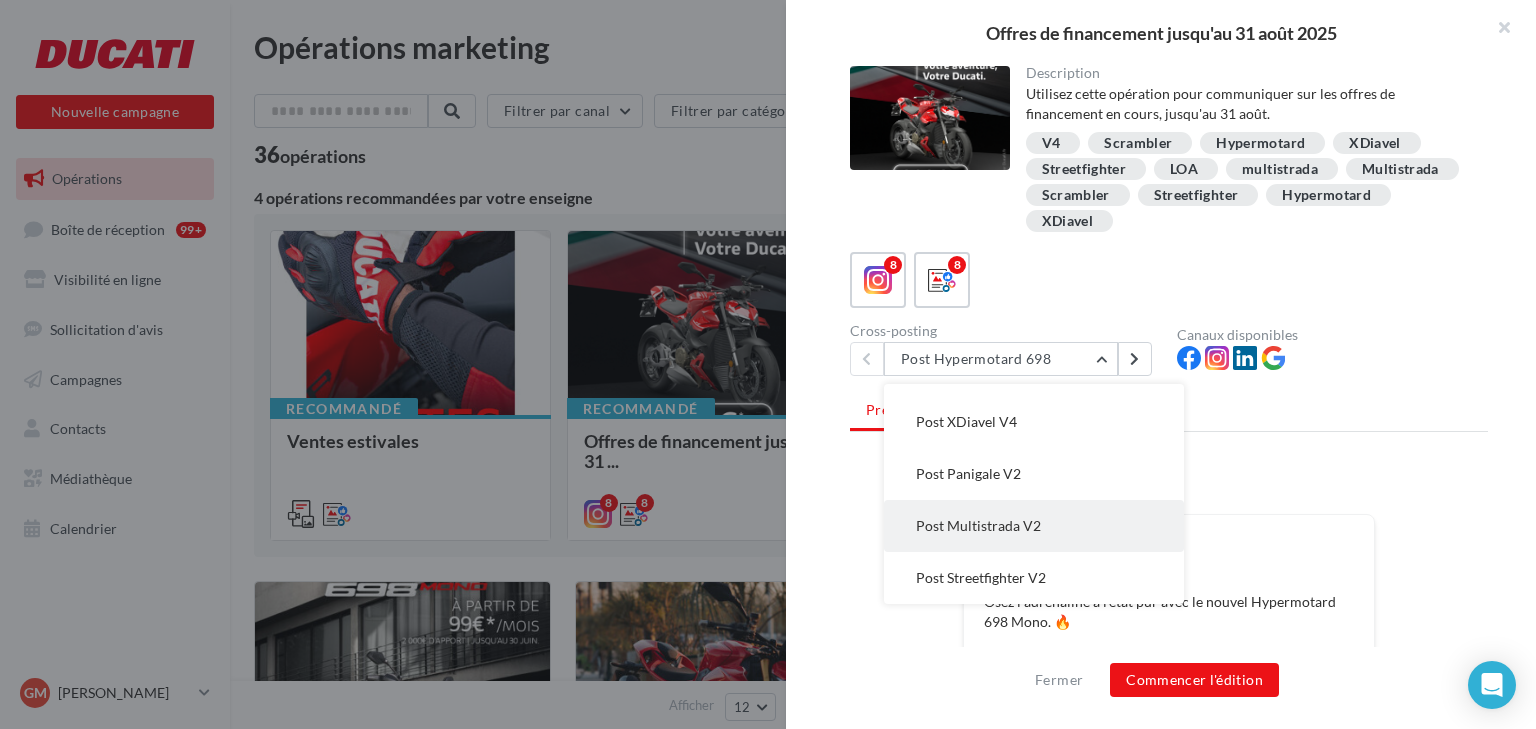 click on "Post Multistrada V2" at bounding box center [978, 525] 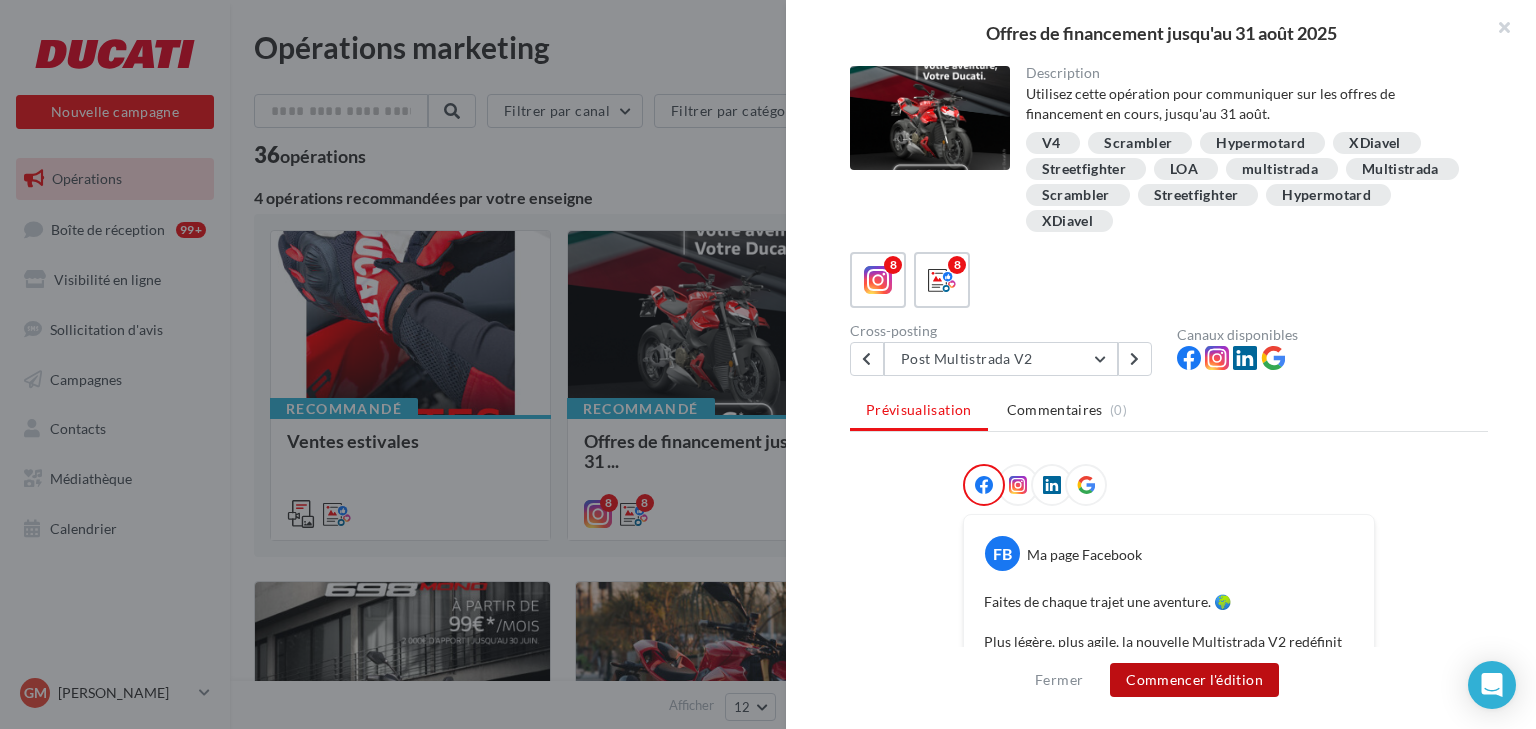 click on "Commencer l'édition" at bounding box center [1194, 680] 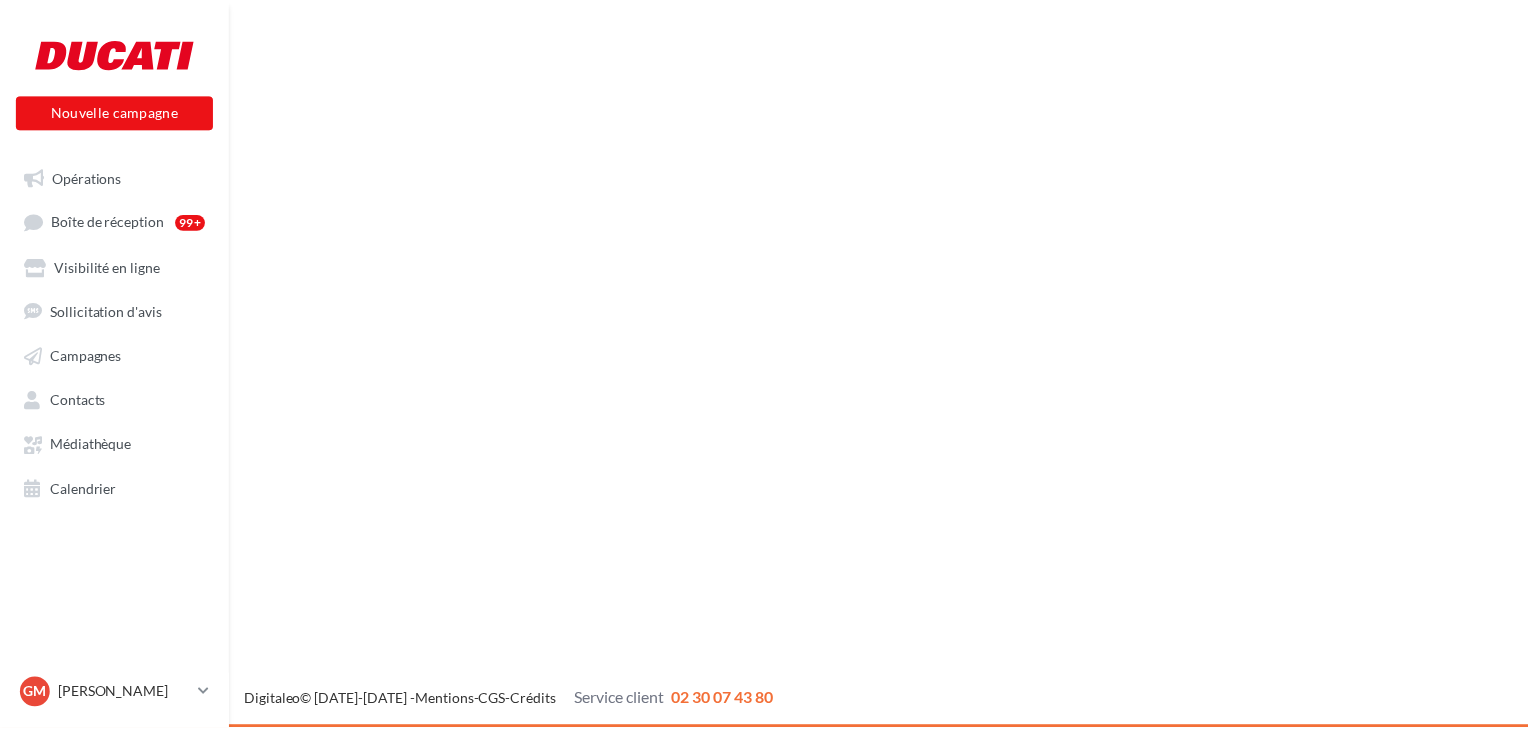 scroll, scrollTop: 0, scrollLeft: 0, axis: both 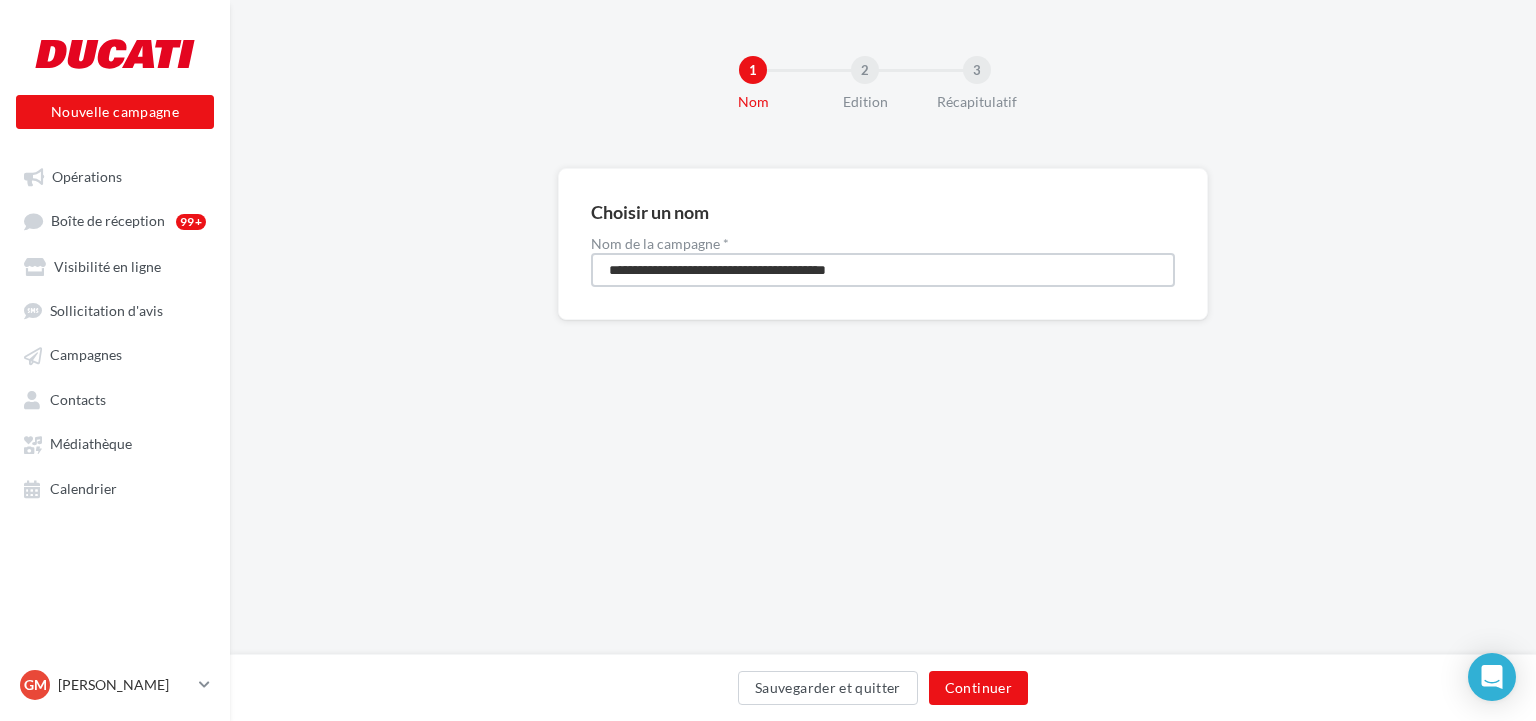 click on "**********" at bounding box center (883, 270) 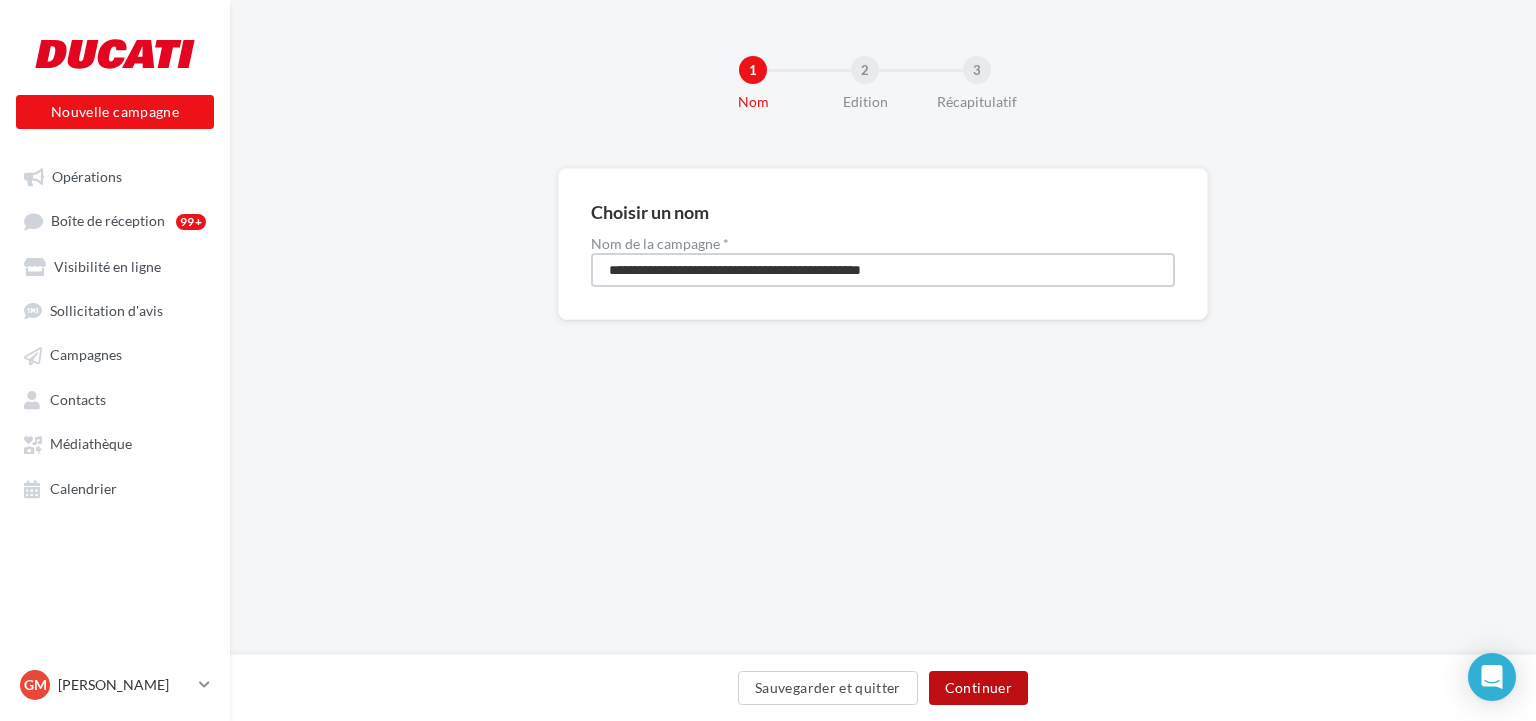 type on "**********" 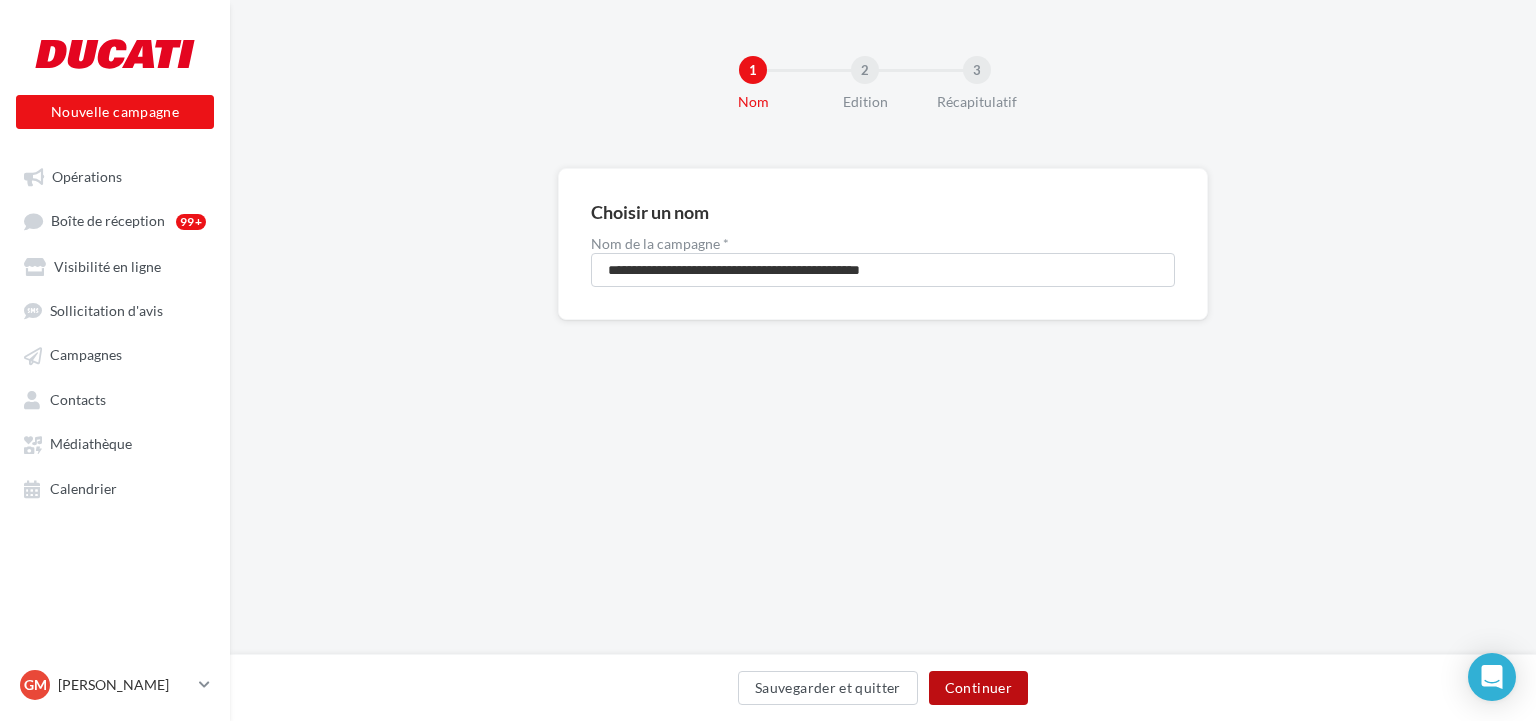 click on "Continuer" at bounding box center (978, 688) 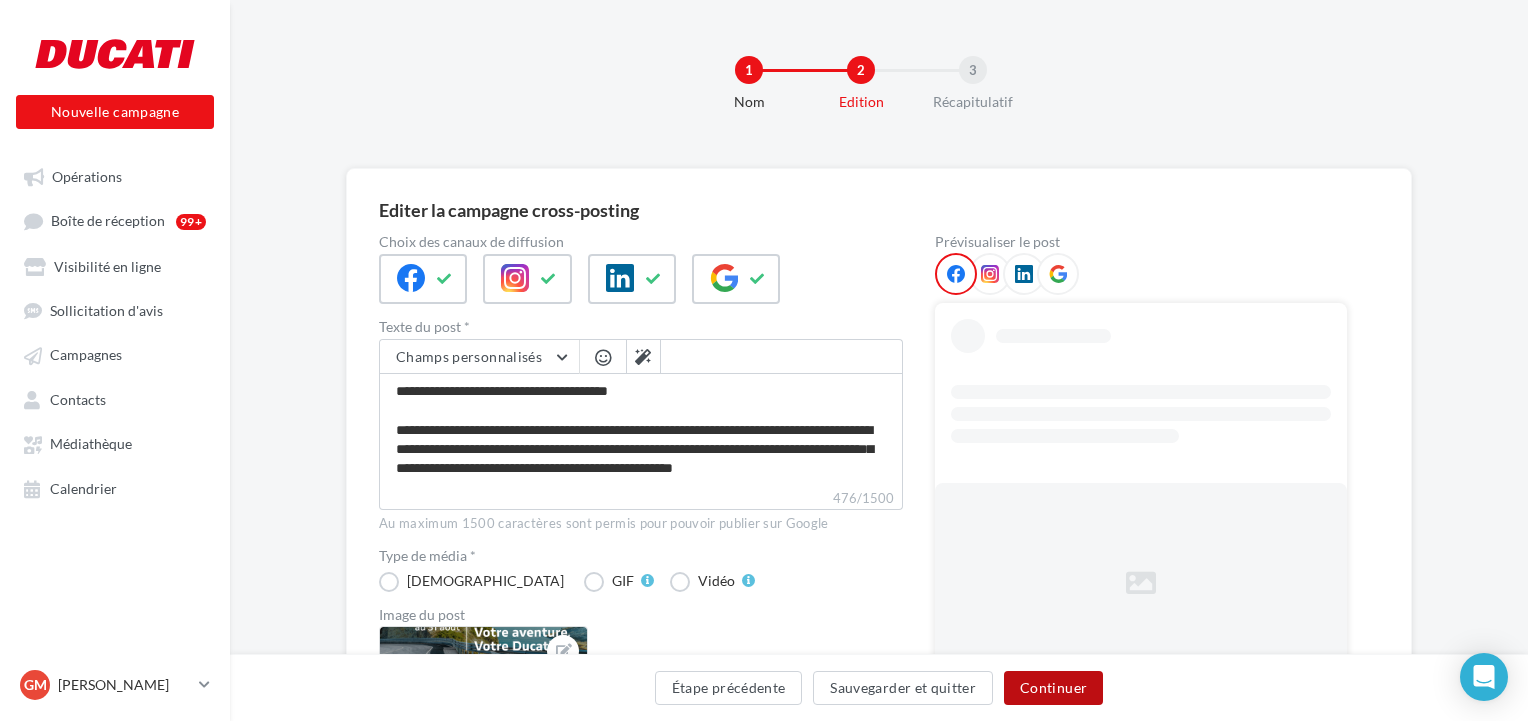 click on "Continuer" at bounding box center (1053, 688) 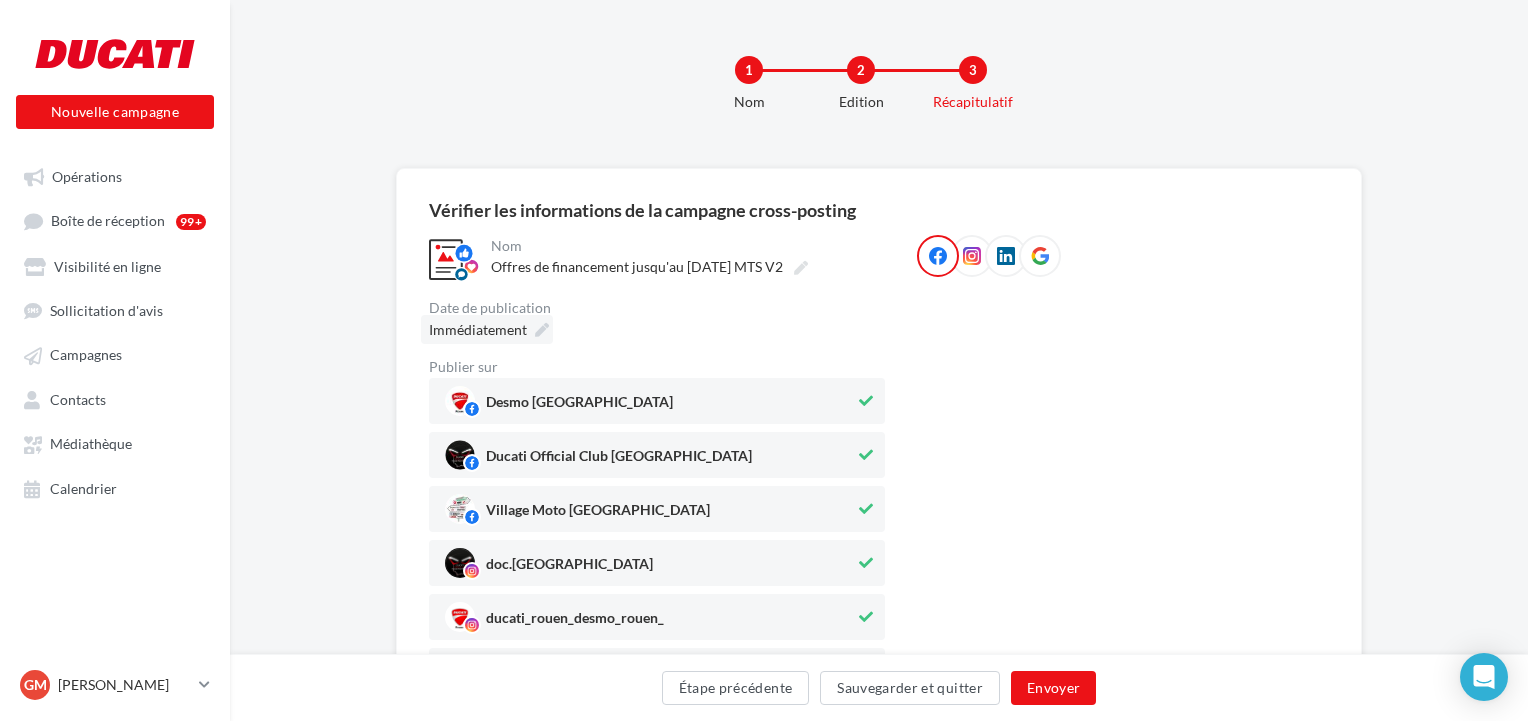 click at bounding box center (542, 330) 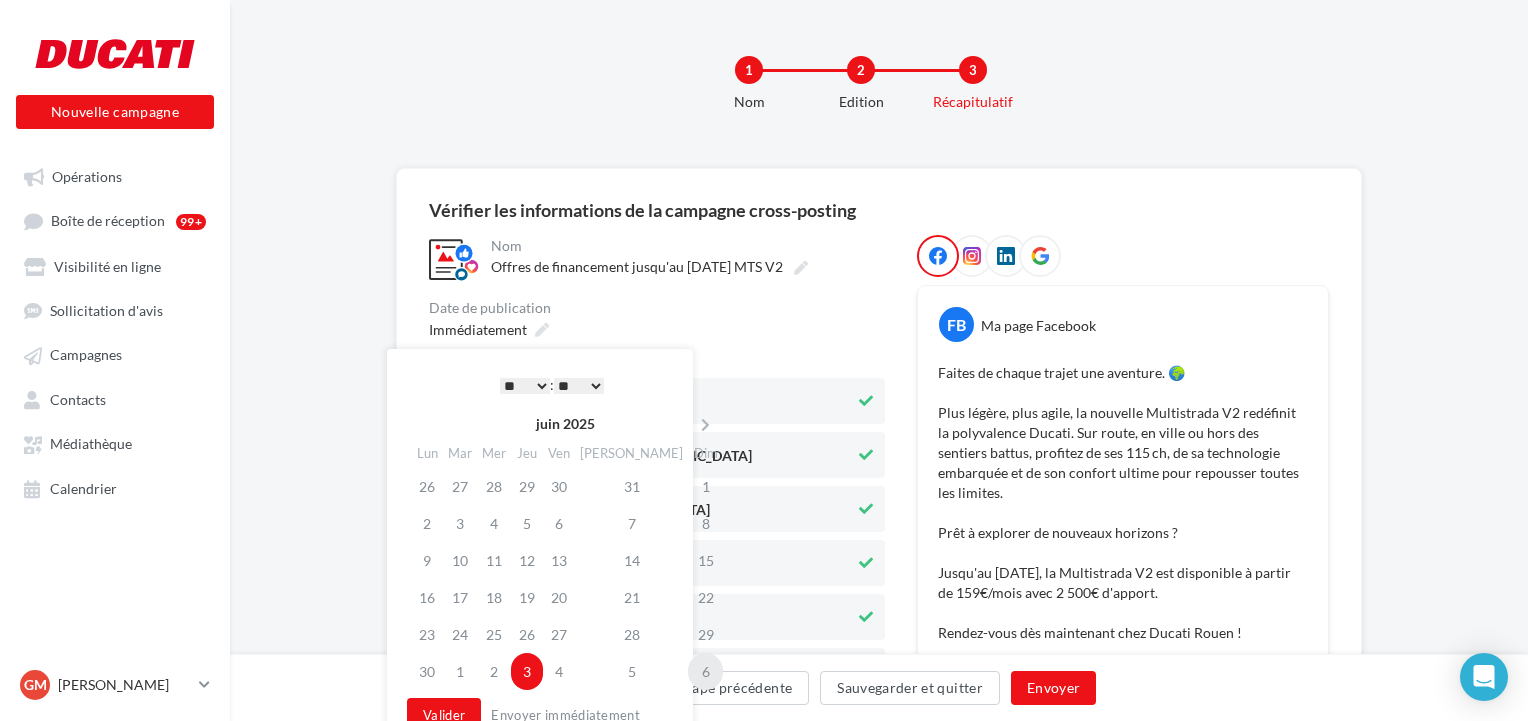 click on "6" at bounding box center [705, 671] 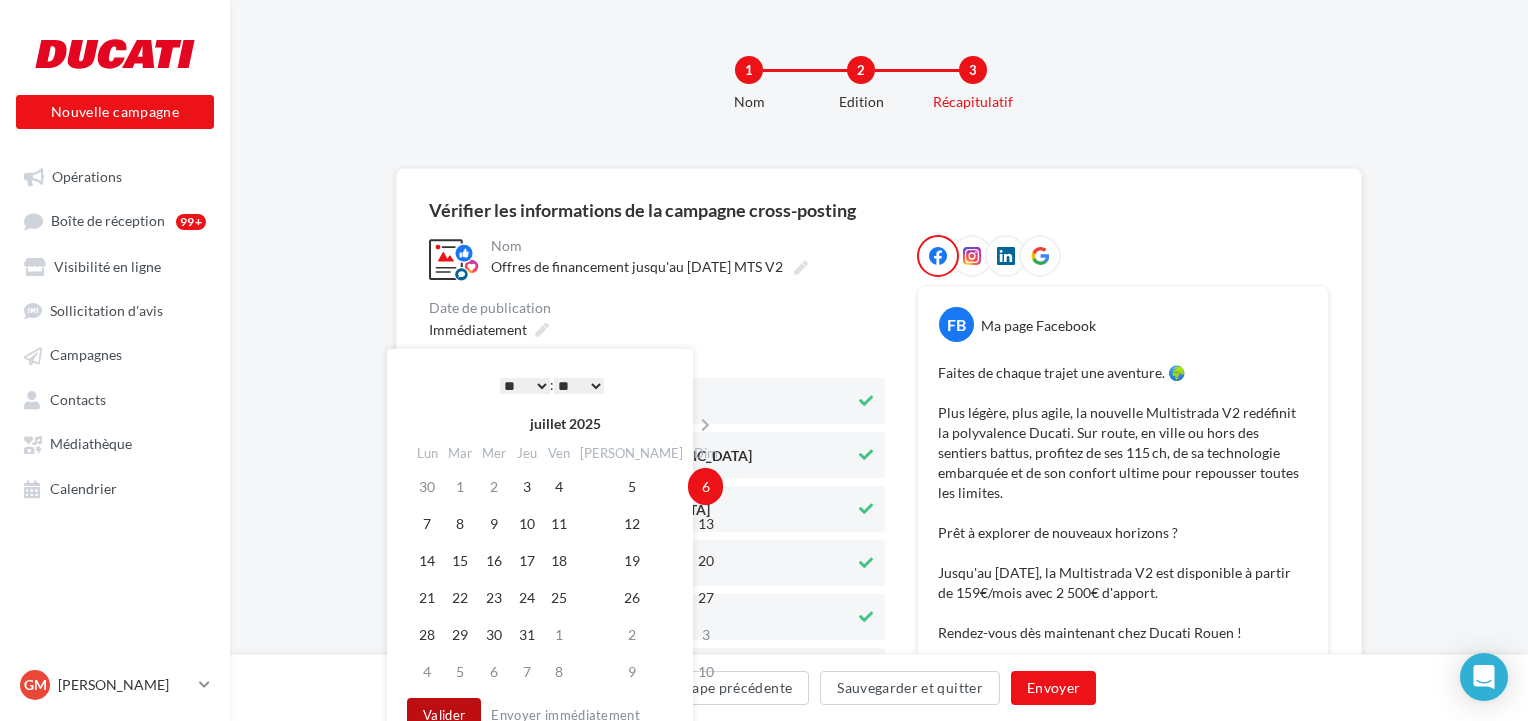 click on "Valider" at bounding box center (444, 715) 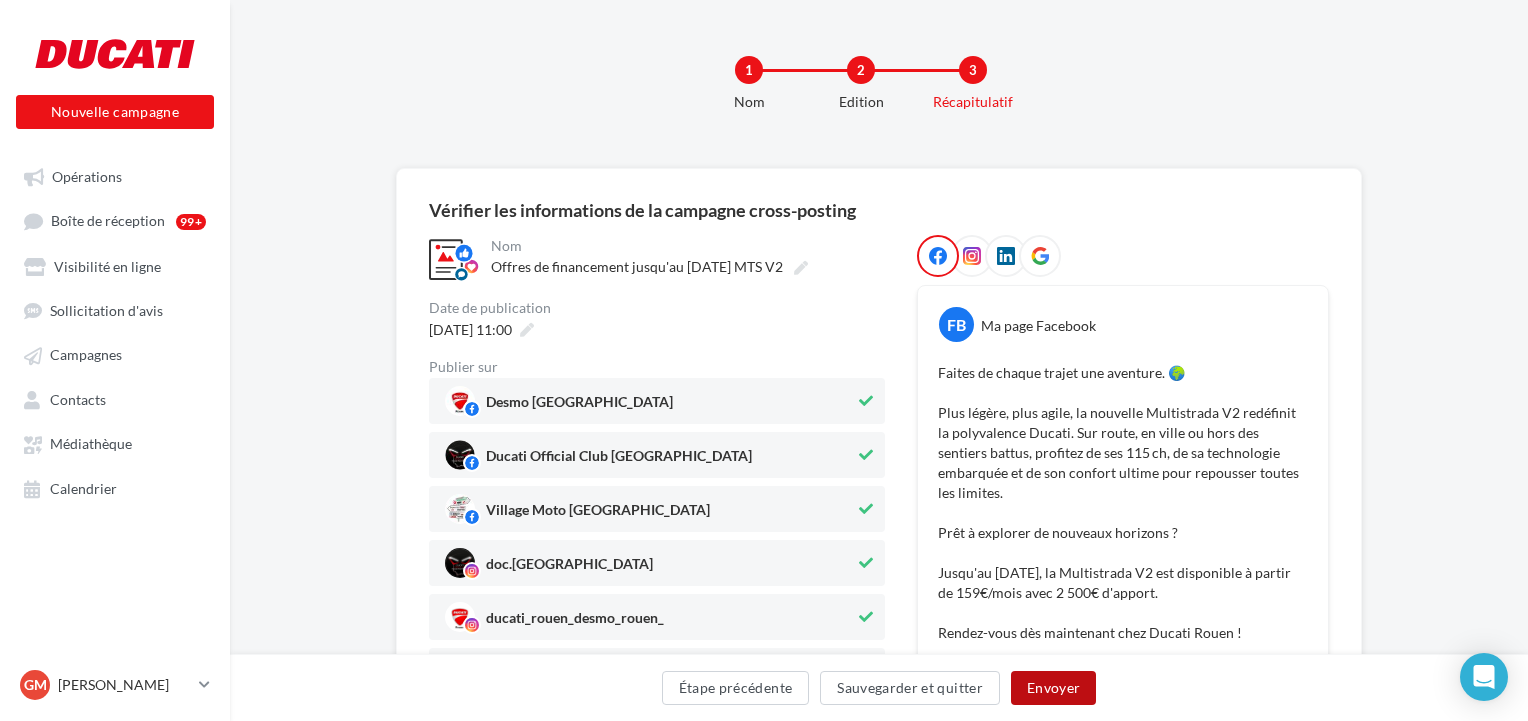 click on "Envoyer" at bounding box center (1053, 688) 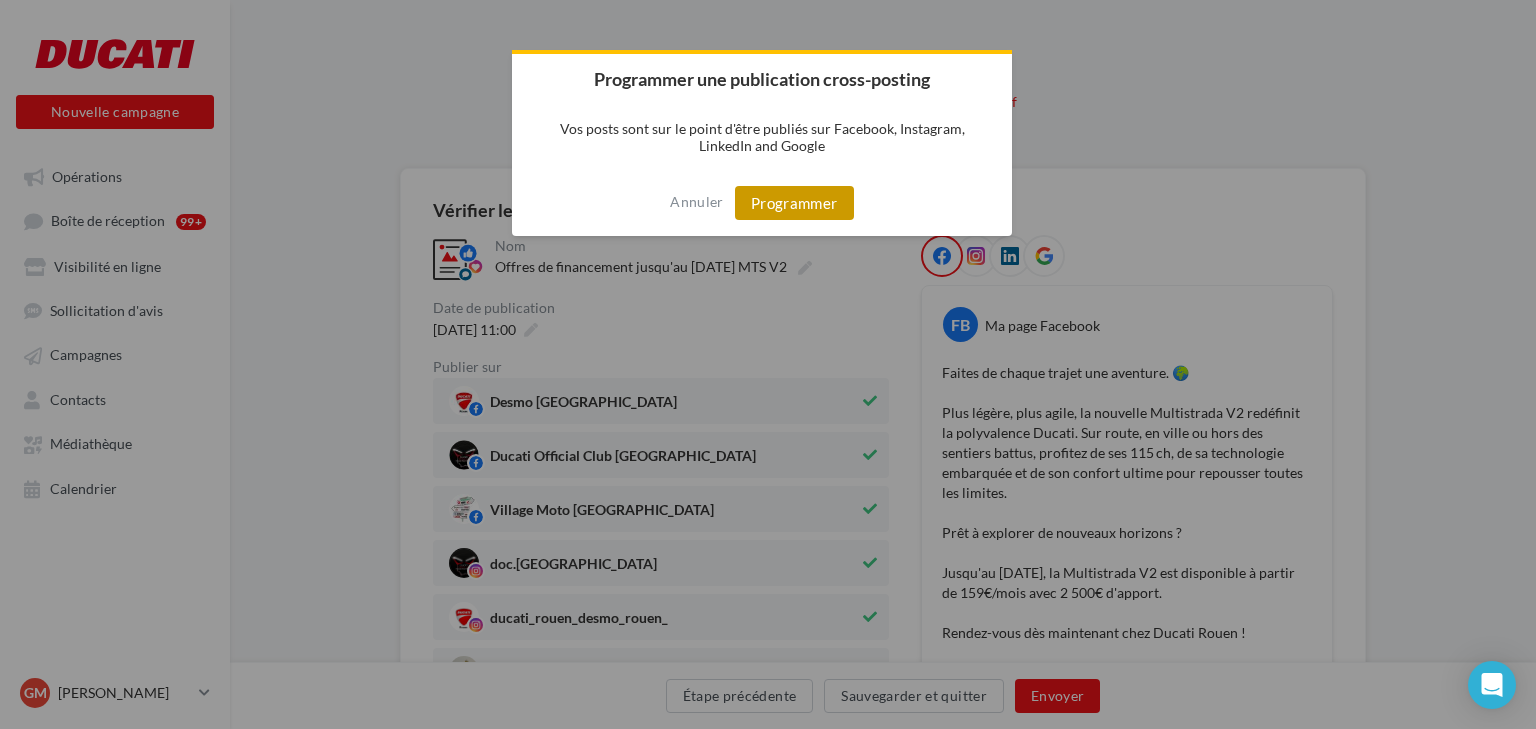click on "Programmer" at bounding box center [794, 203] 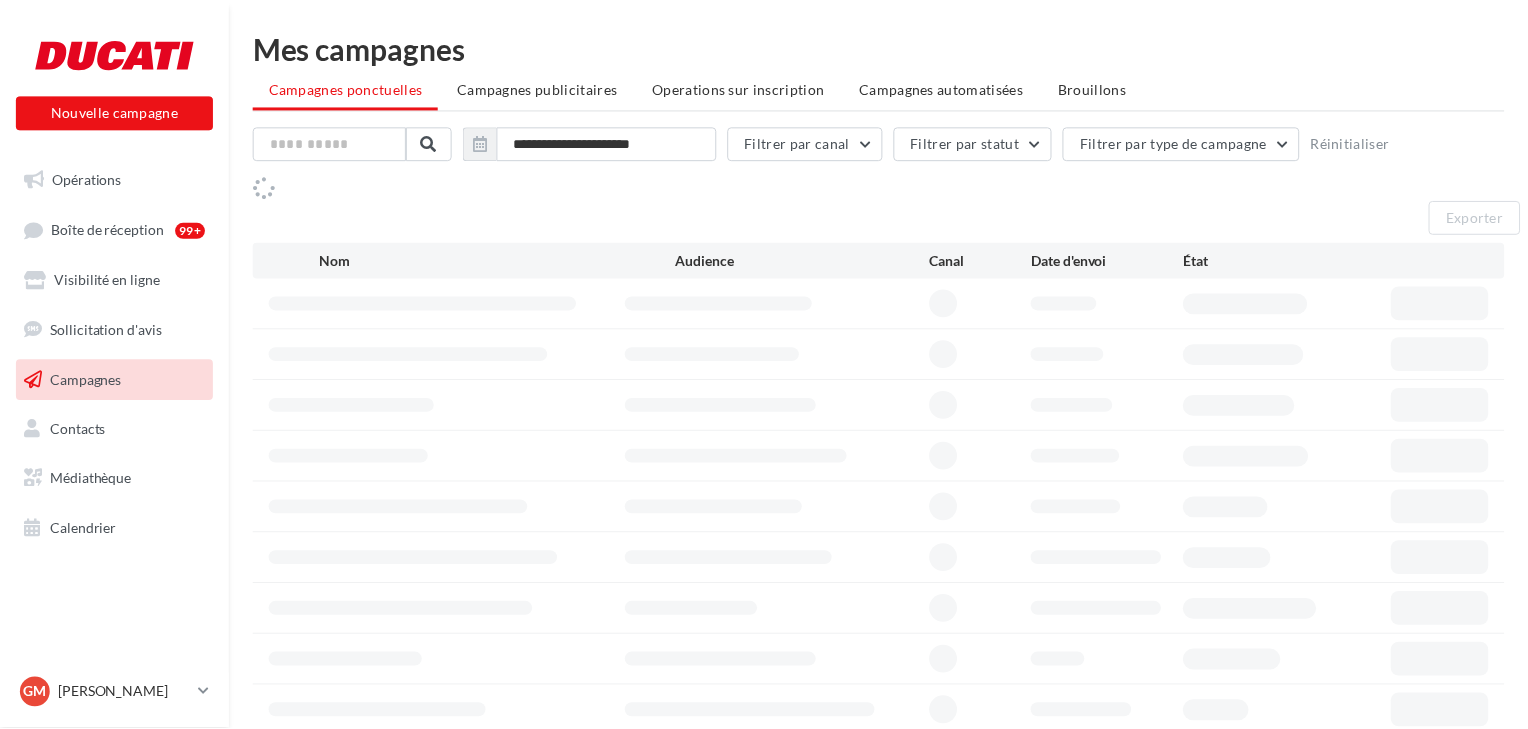 scroll, scrollTop: 0, scrollLeft: 0, axis: both 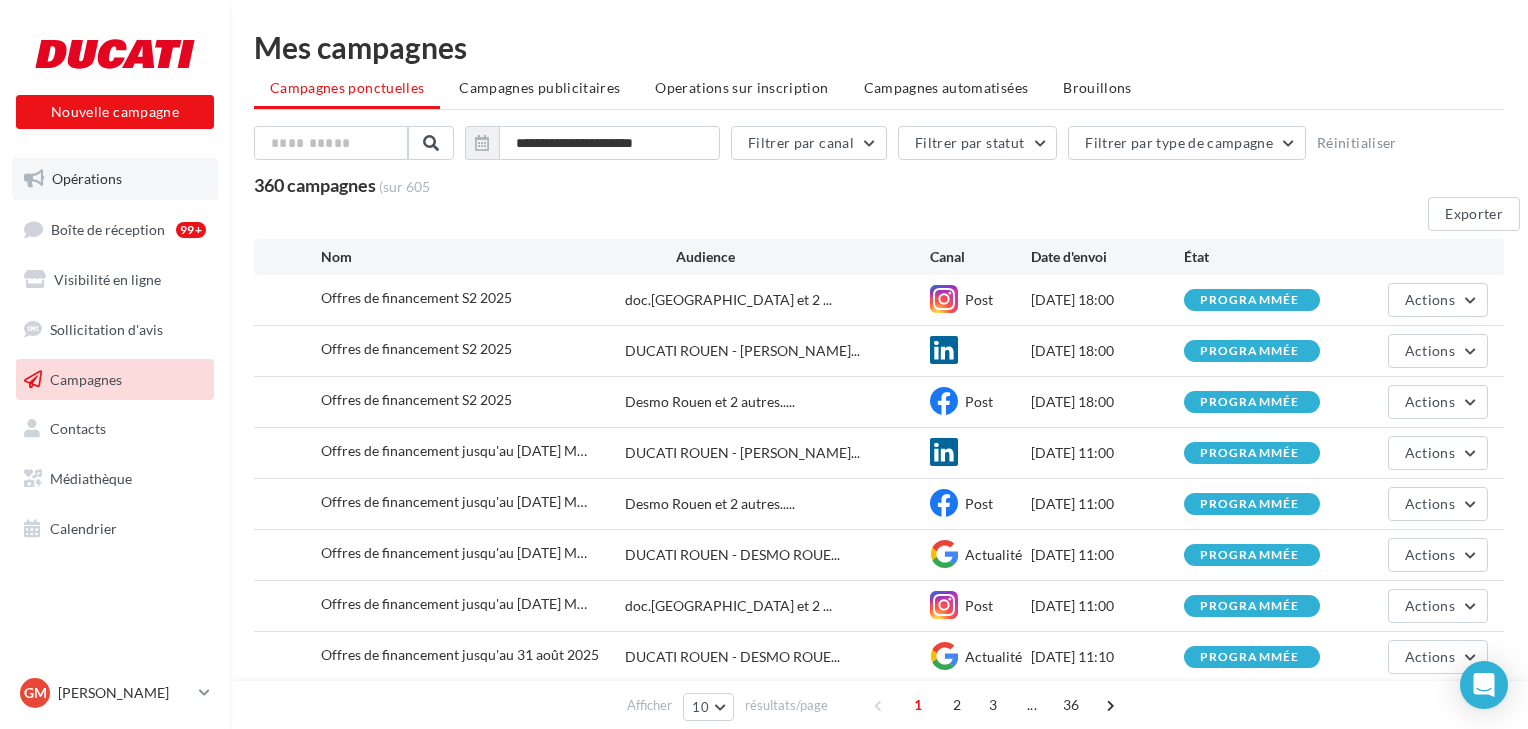 click on "Opérations" at bounding box center [87, 178] 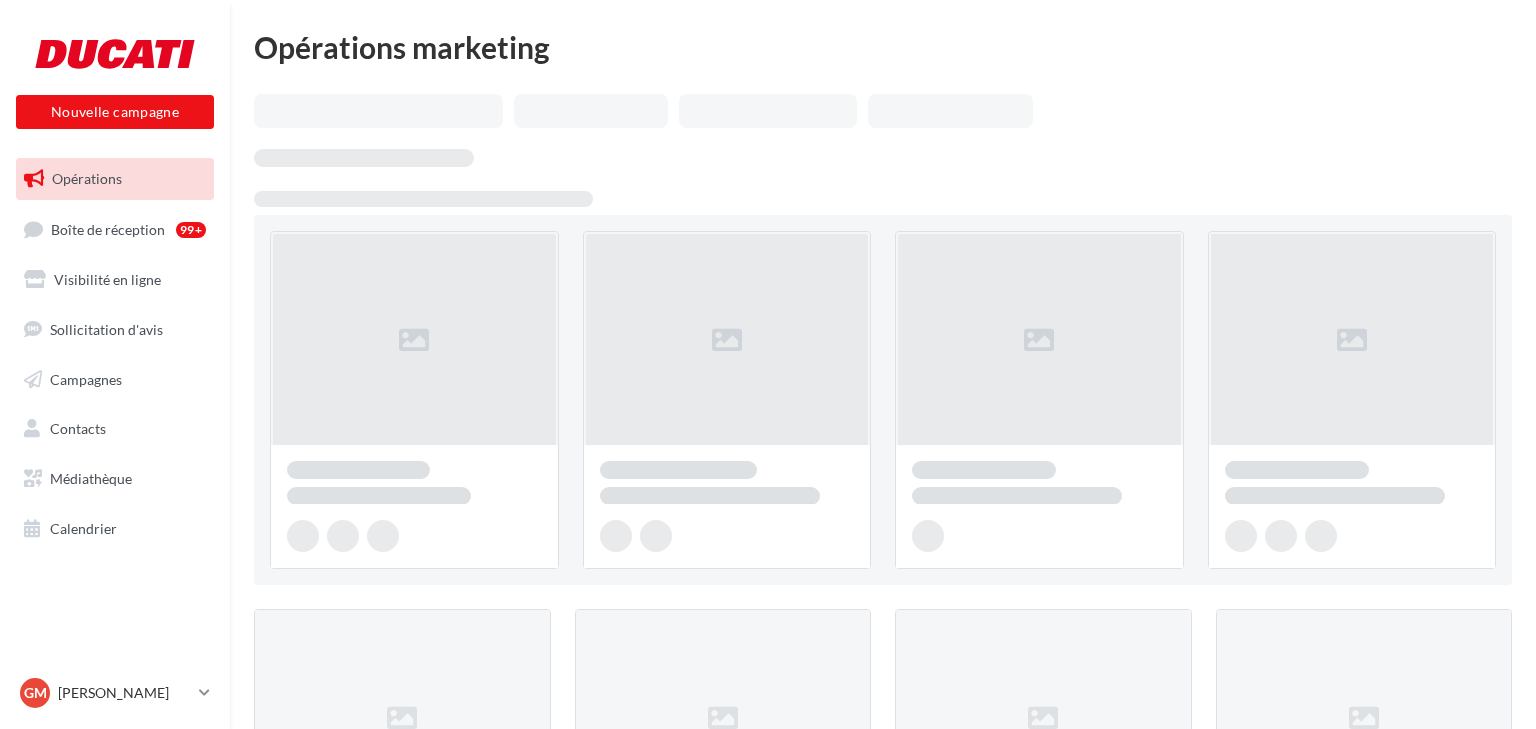 scroll, scrollTop: 0, scrollLeft: 0, axis: both 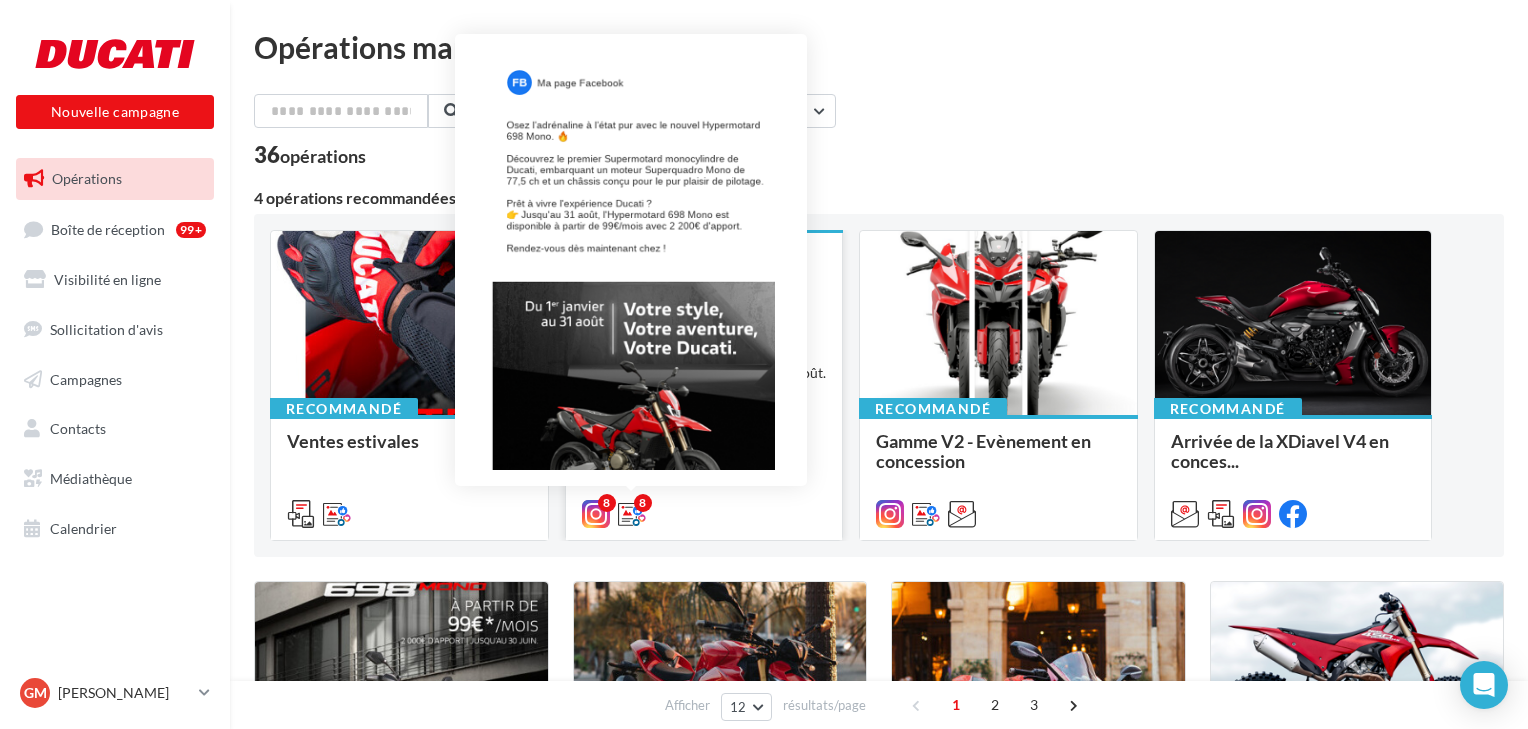 click at bounding box center [632, 515] 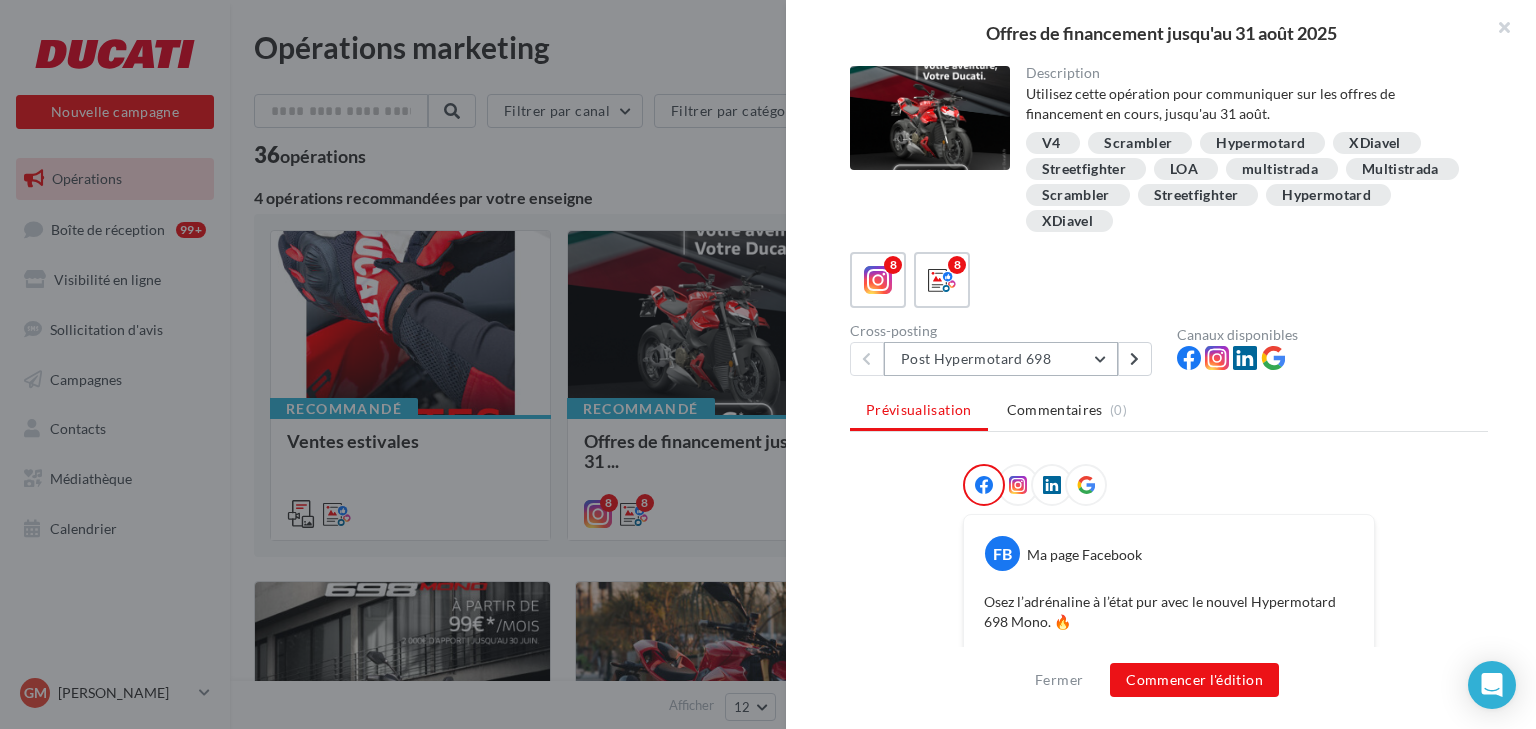 click on "Post Hypermotard 698" at bounding box center [1001, 359] 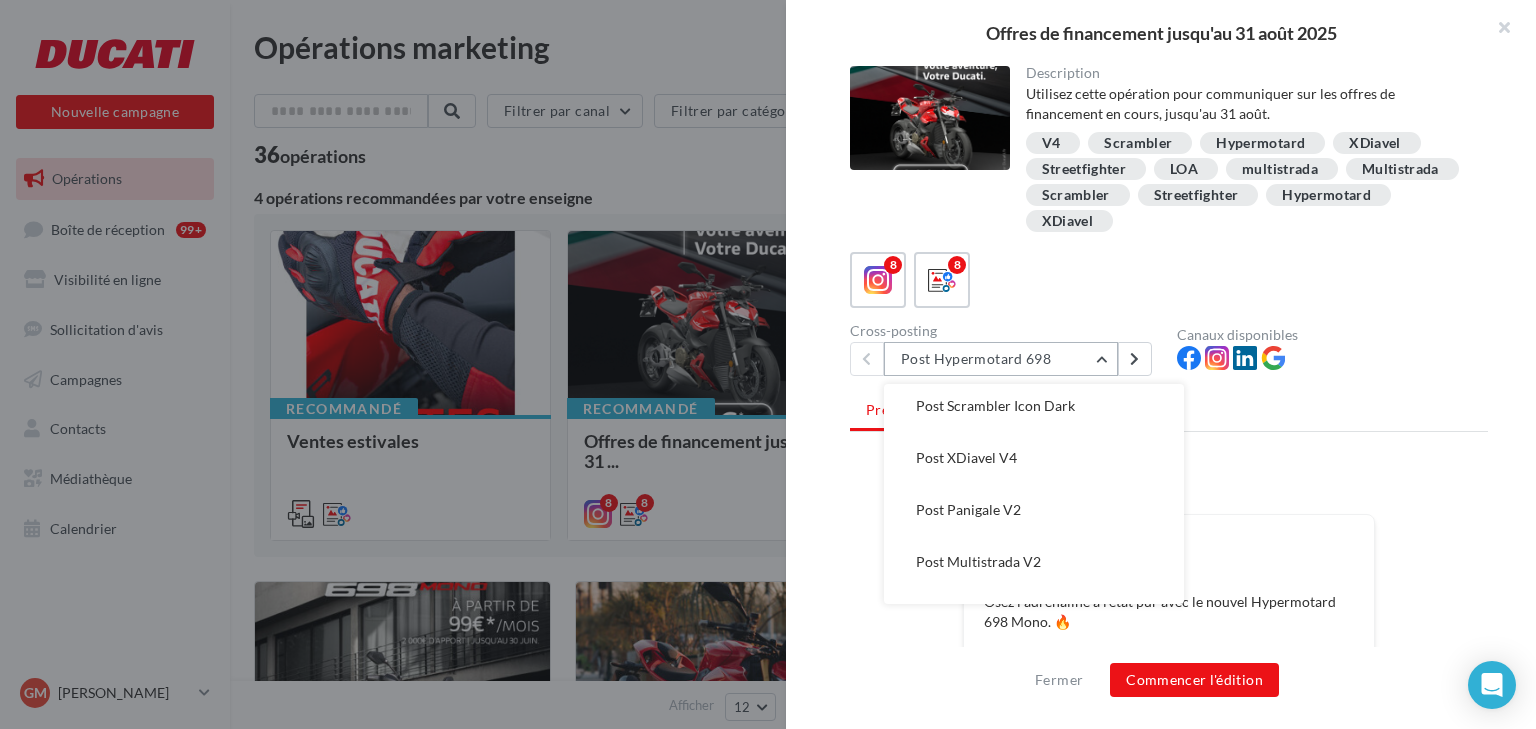 scroll, scrollTop: 196, scrollLeft: 0, axis: vertical 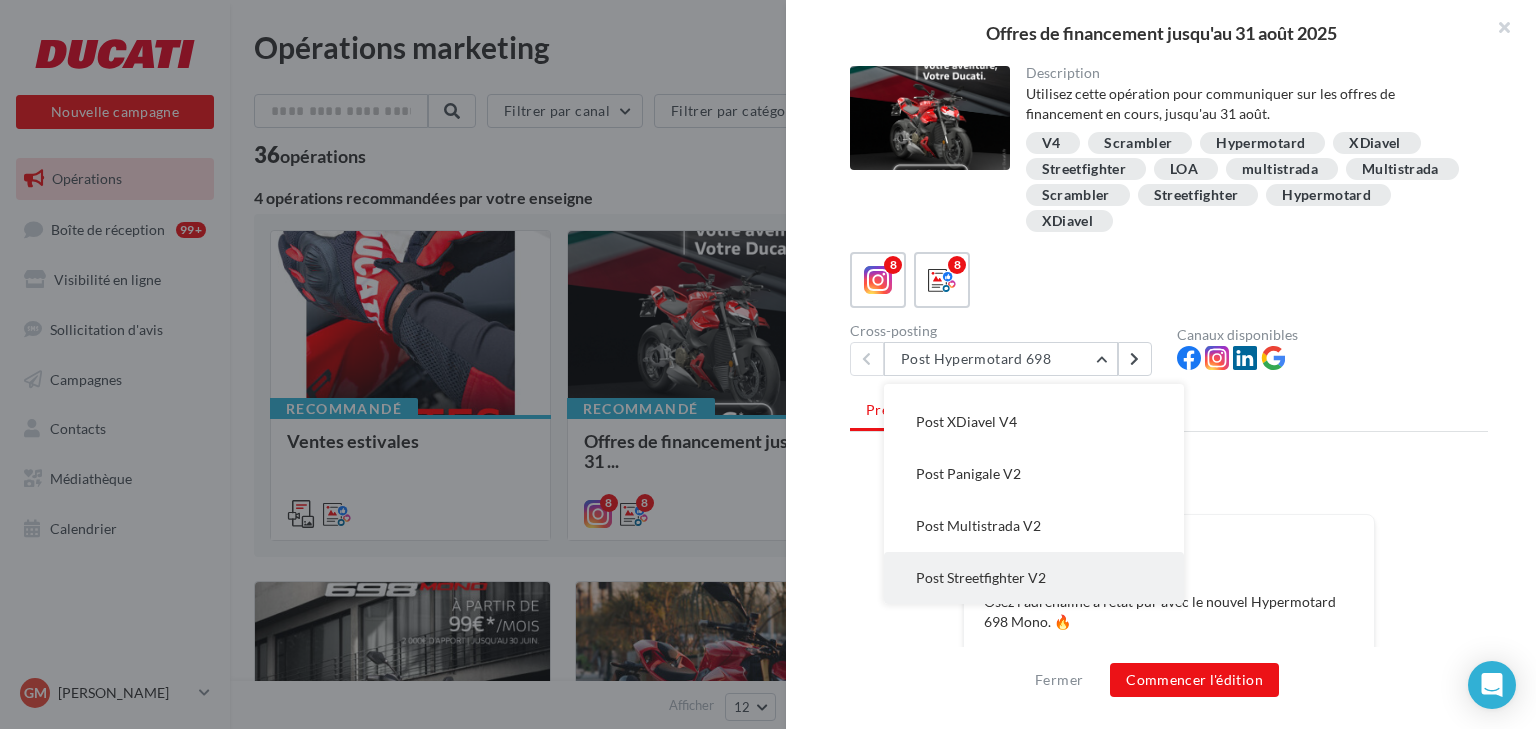 click on "Post Streetfighter V2" at bounding box center (1034, 578) 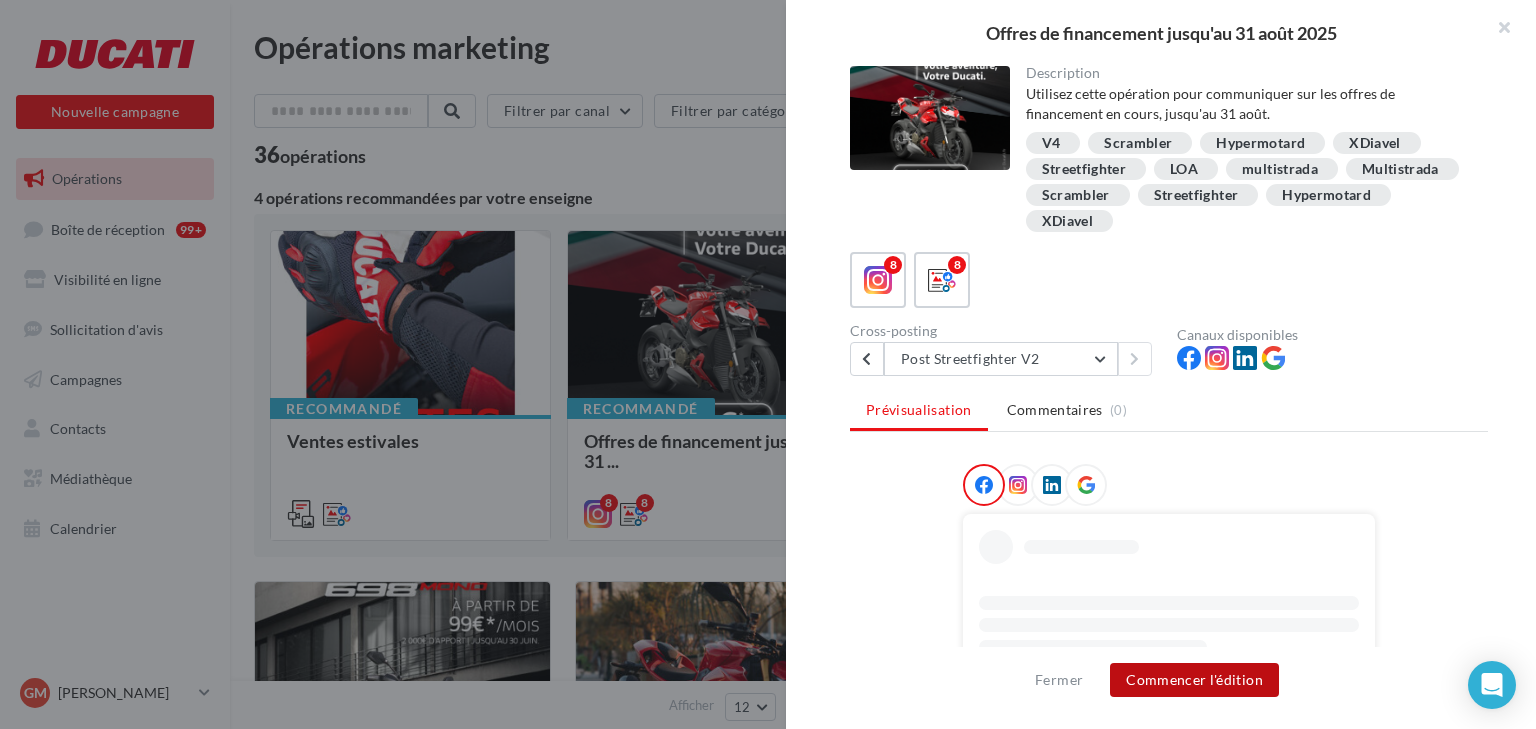 click on "Commencer l'édition" at bounding box center (1194, 680) 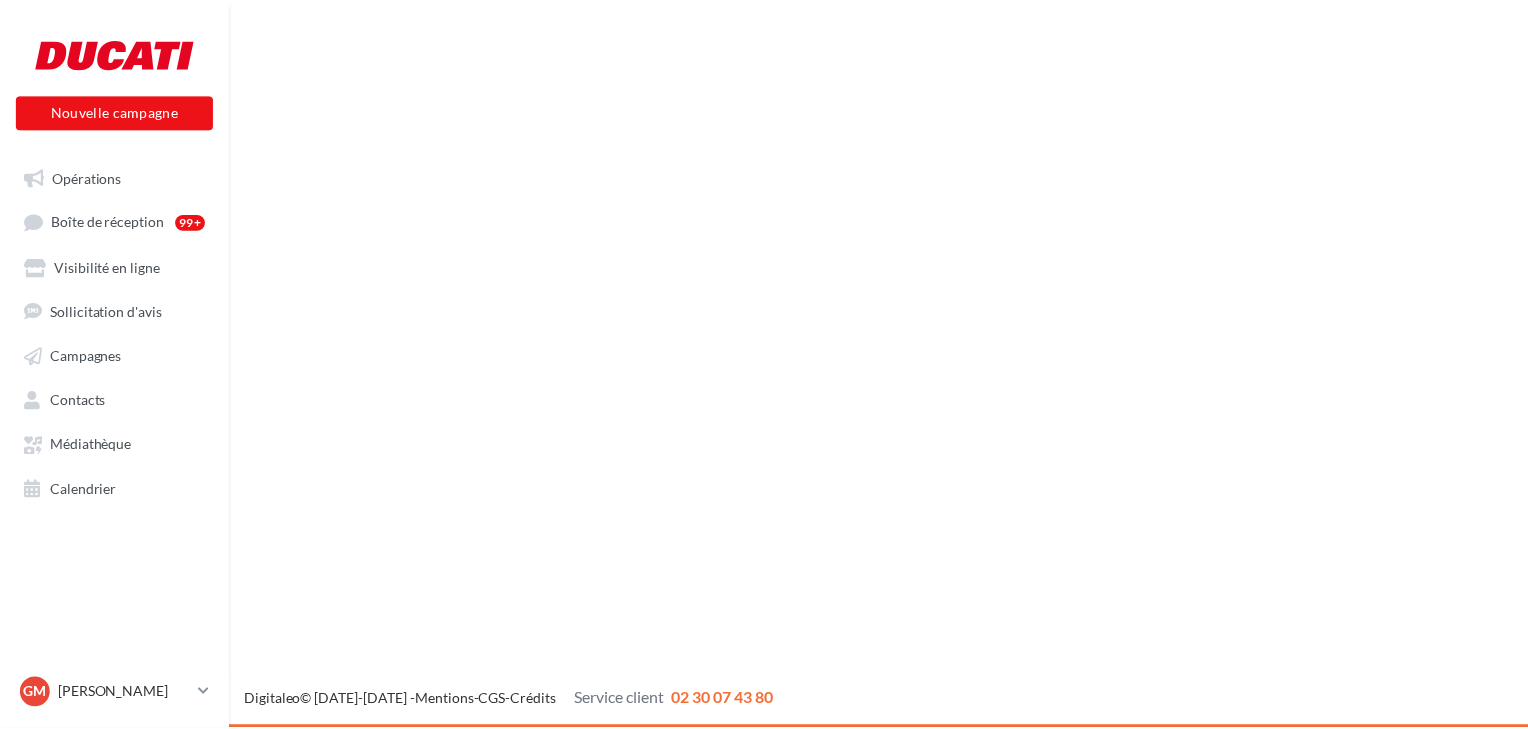 scroll, scrollTop: 0, scrollLeft: 0, axis: both 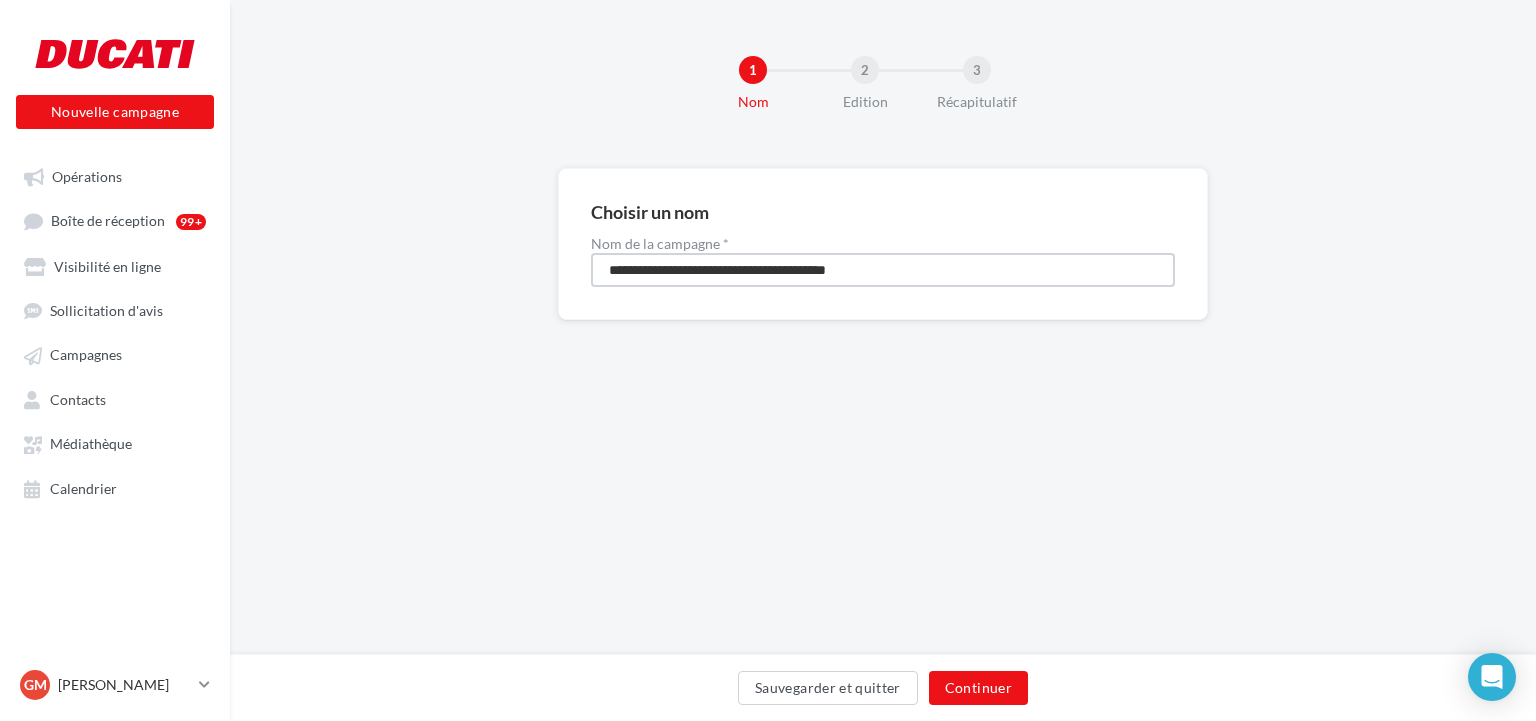 click on "**********" at bounding box center (883, 270) 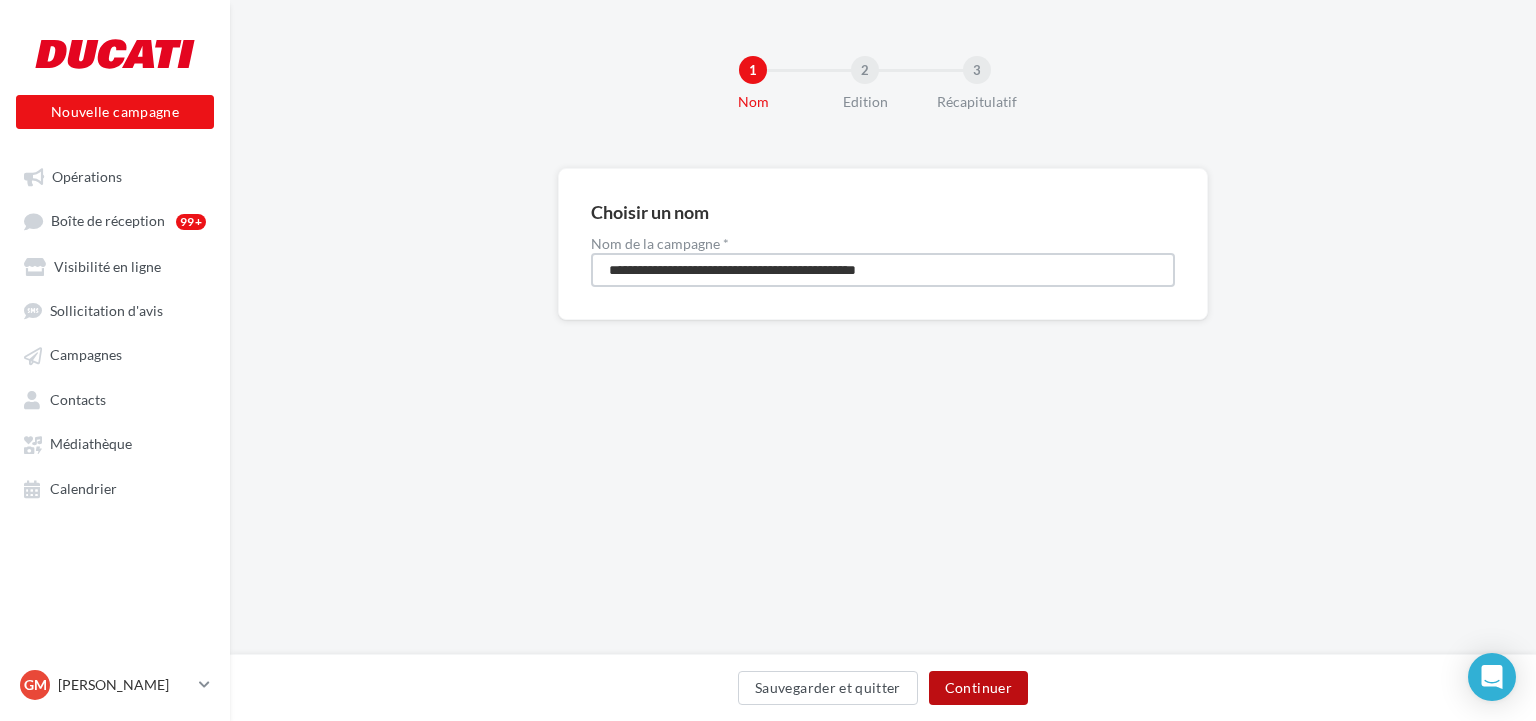 type on "**********" 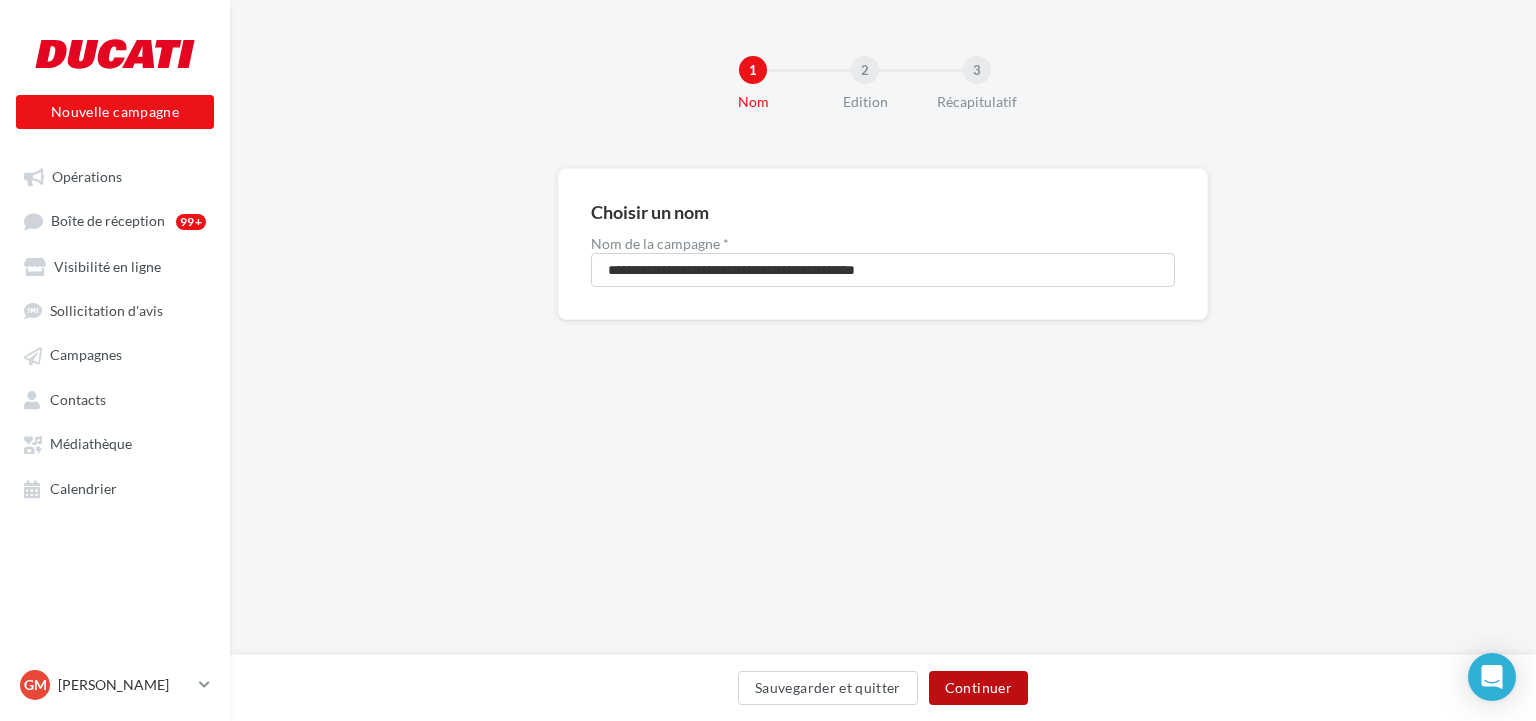 click on "Continuer" at bounding box center [978, 688] 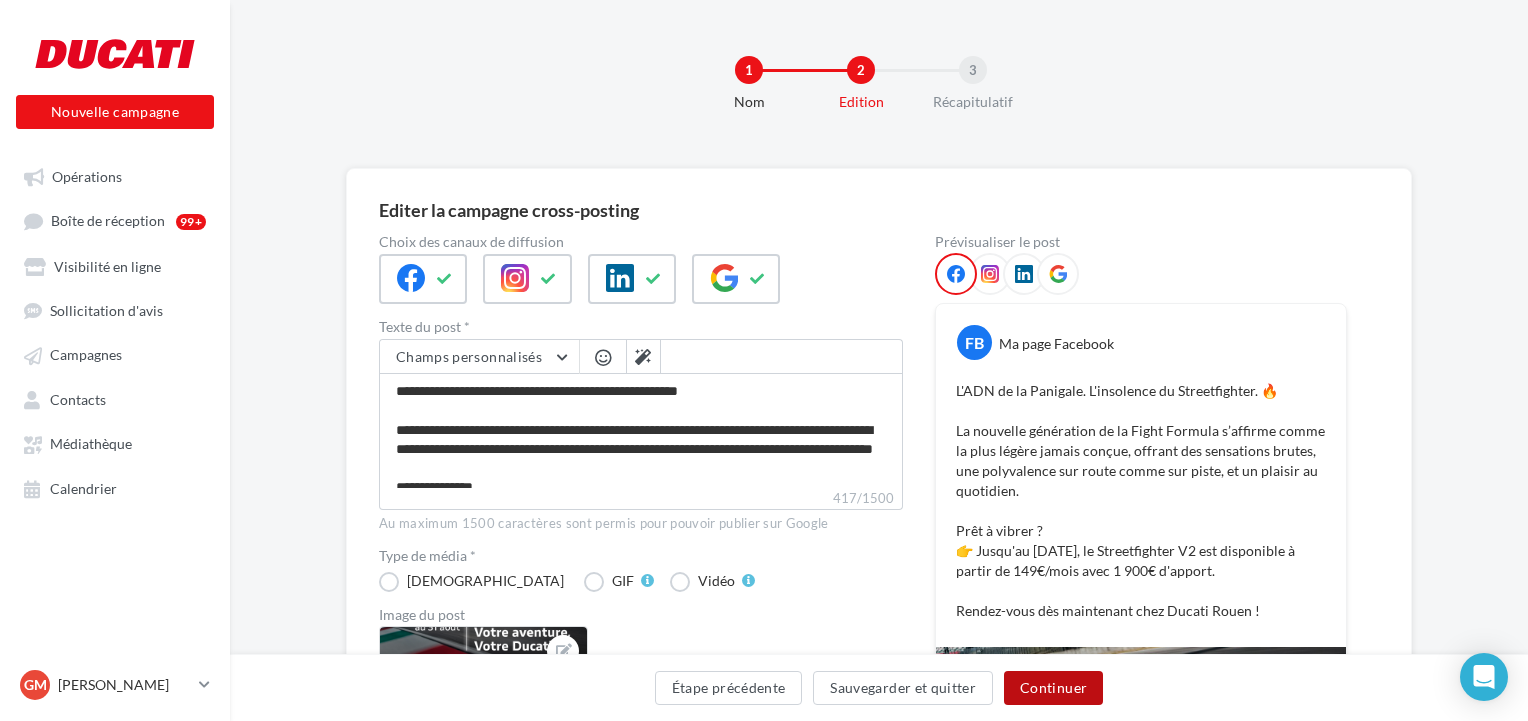 click on "Continuer" at bounding box center [1053, 688] 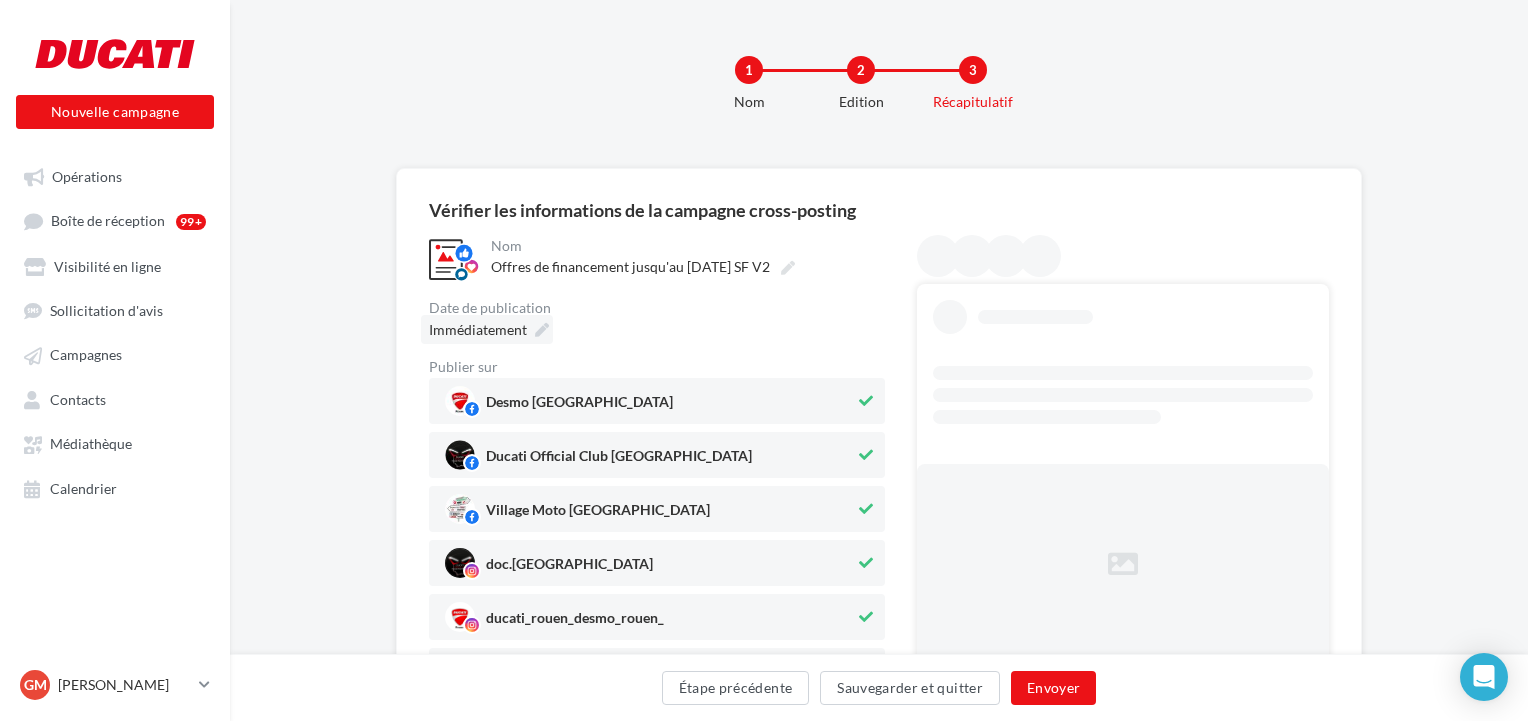 click on "Immédiatement" at bounding box center [478, 329] 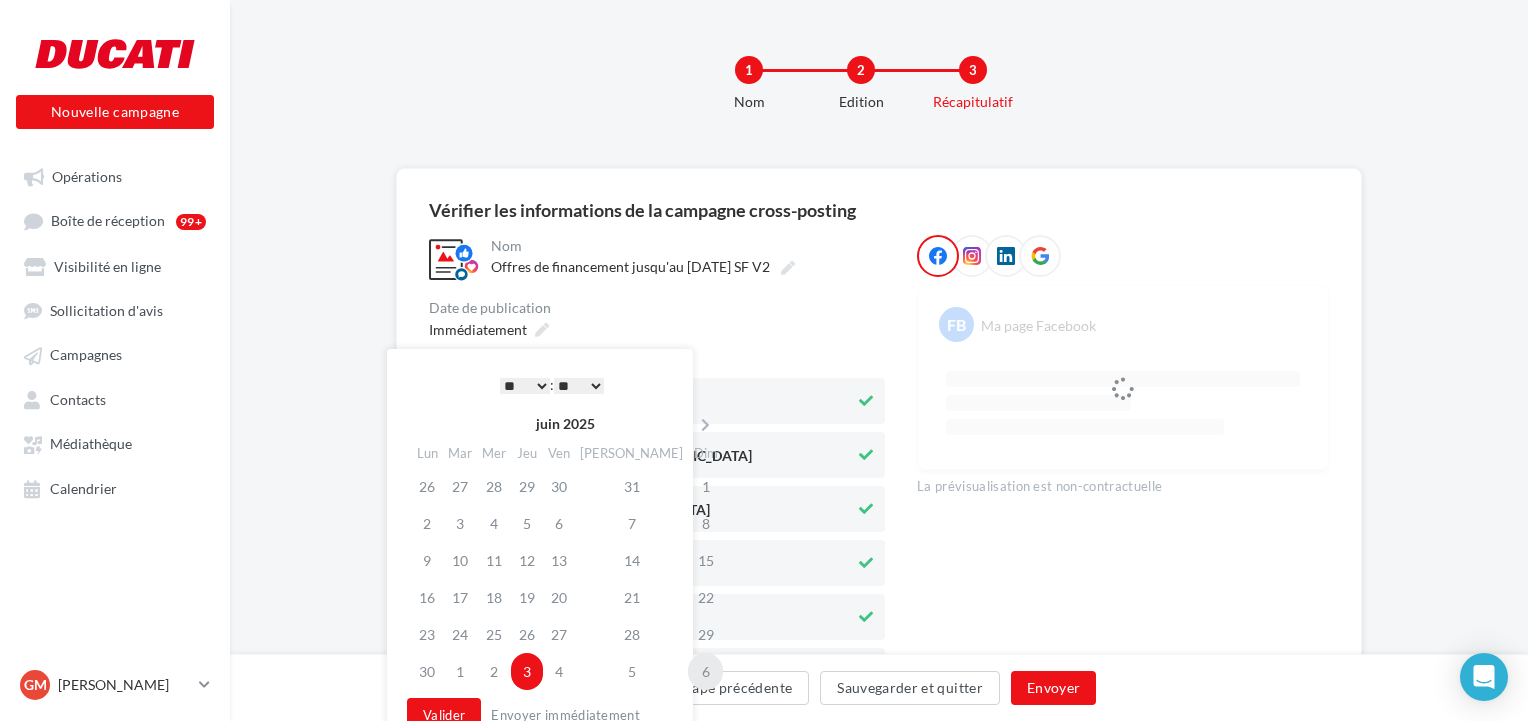 click on "6" at bounding box center [705, 671] 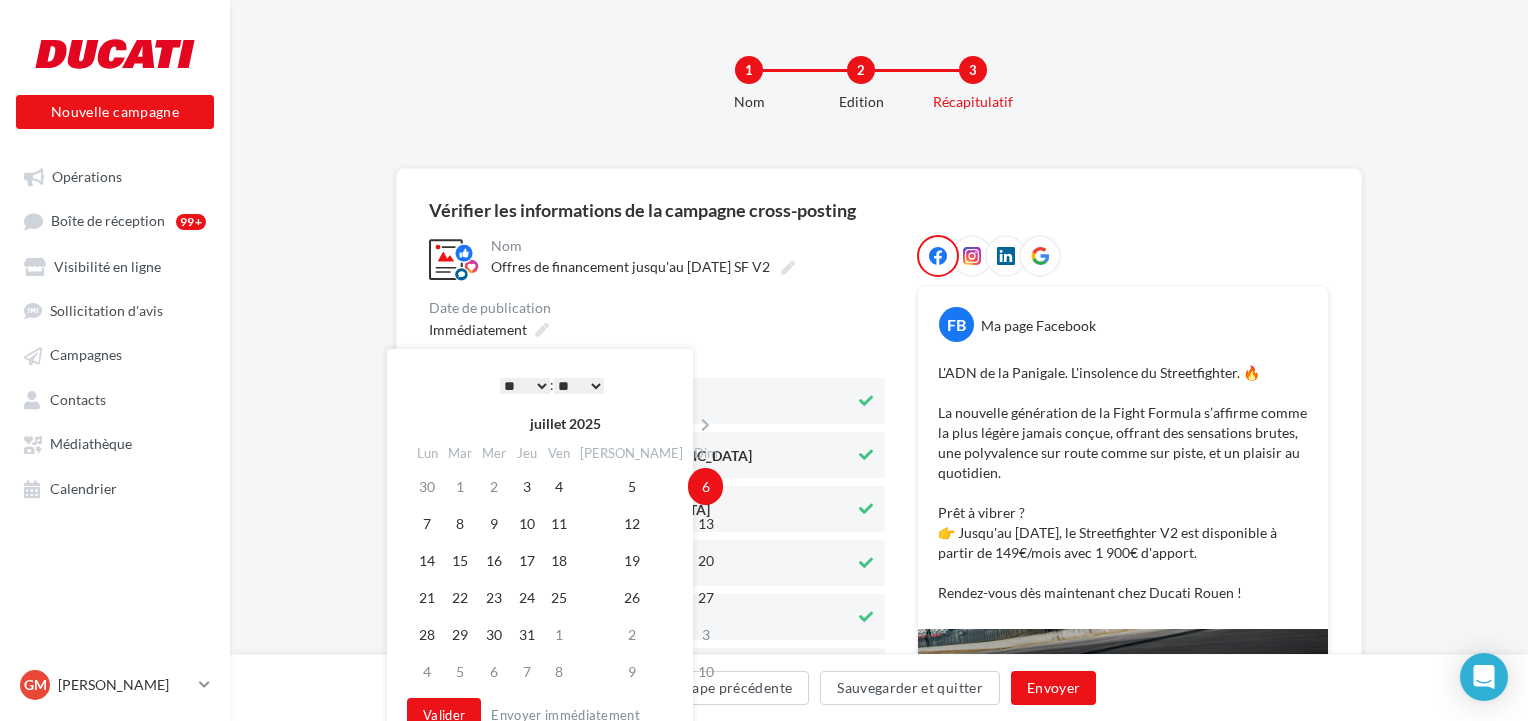 click on "** ** ** ** ** **" at bounding box center (579, 386) 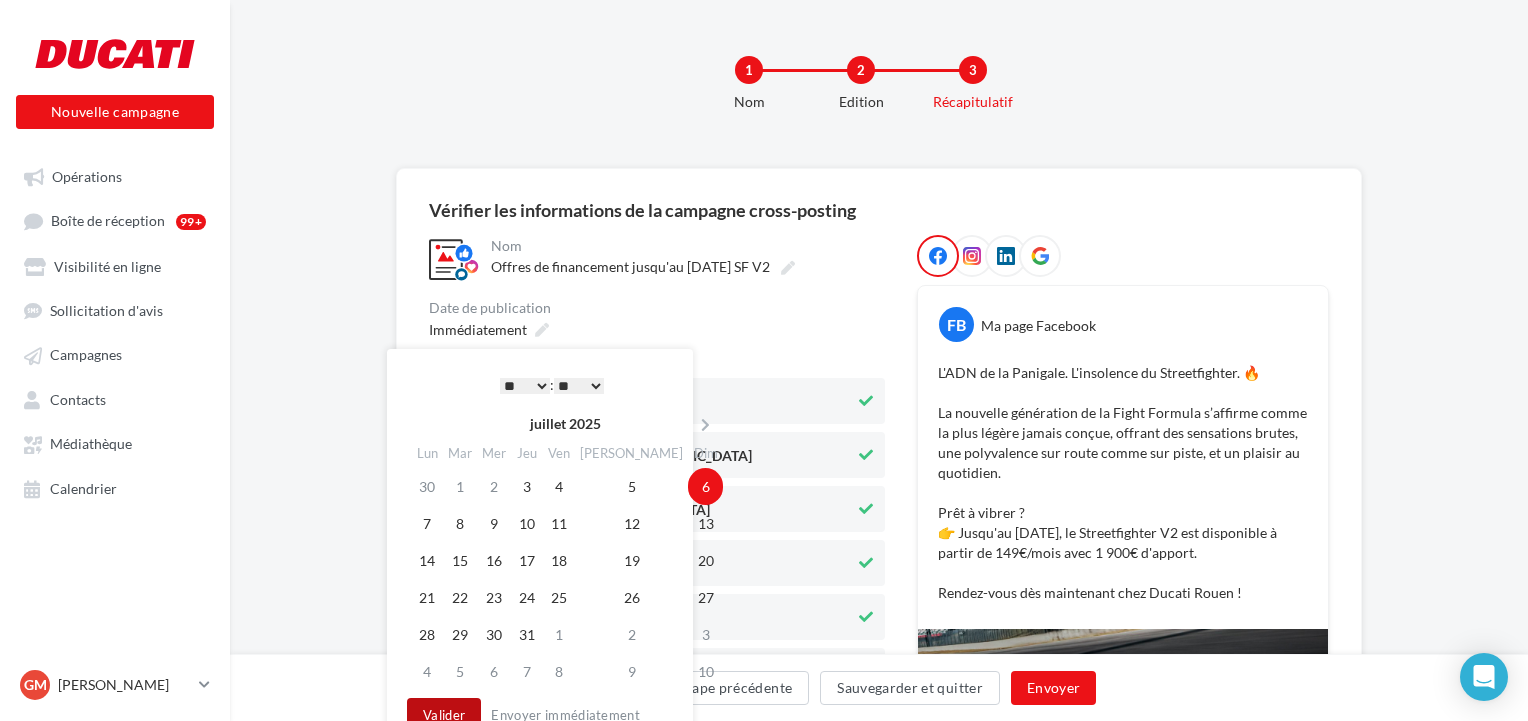 click on "Valider" at bounding box center [444, 715] 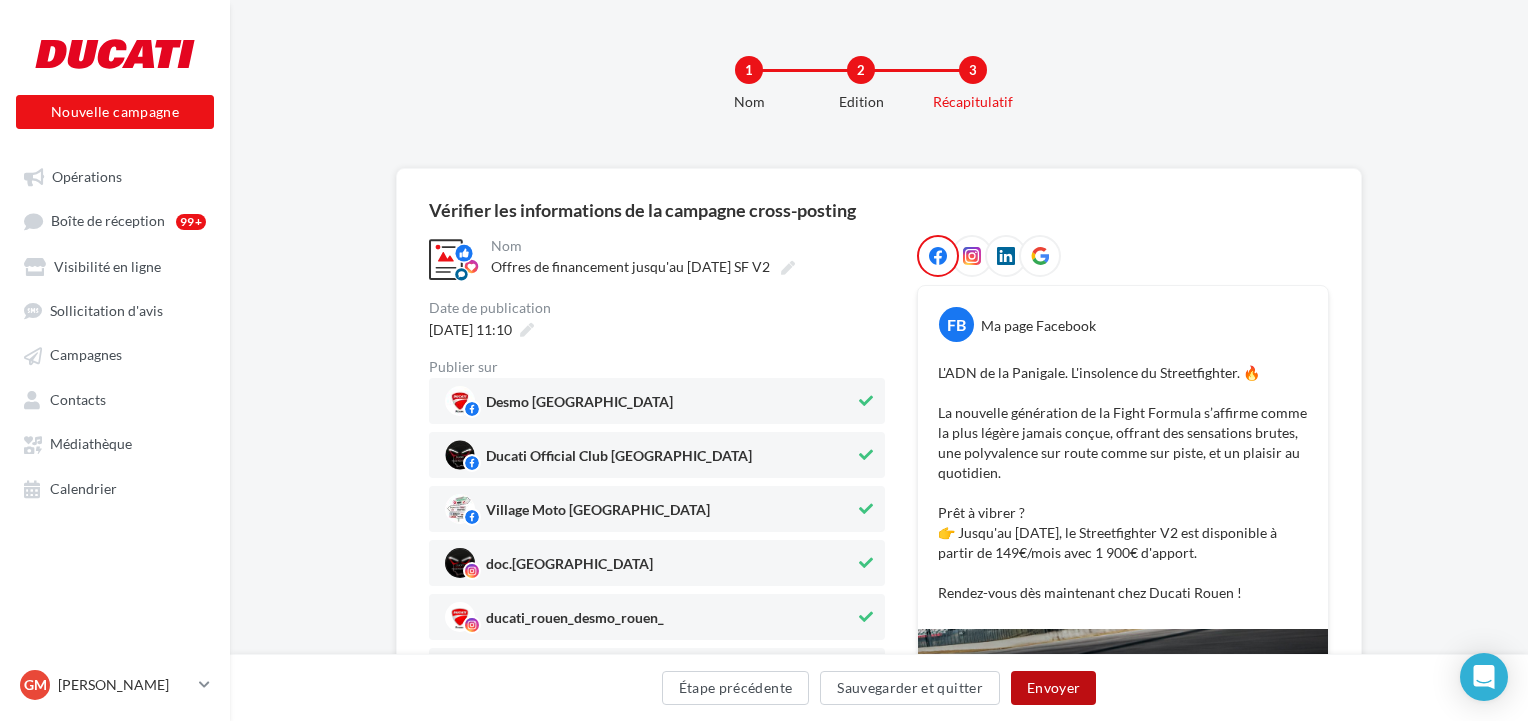 click on "Envoyer" at bounding box center [1053, 688] 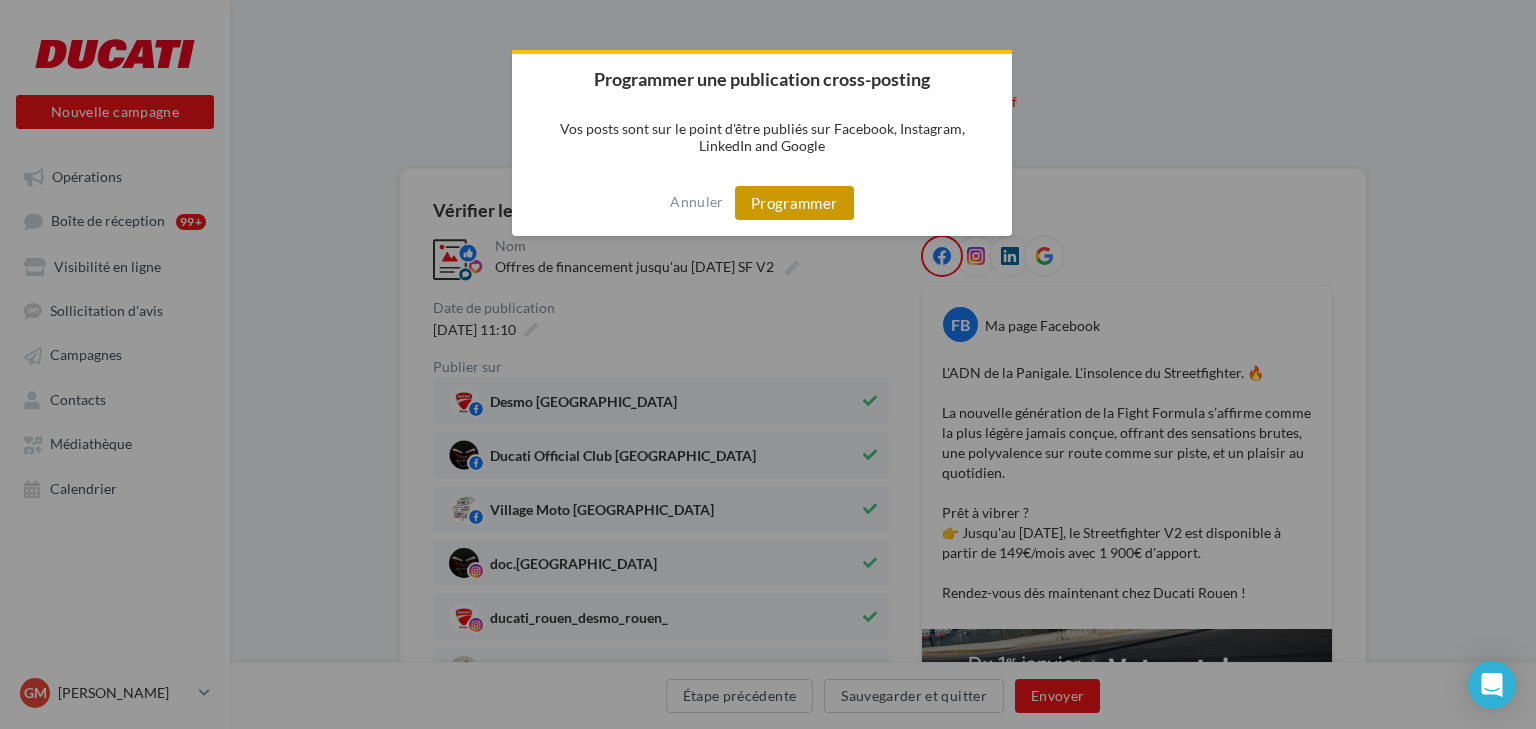 click on "Programmer" at bounding box center [794, 203] 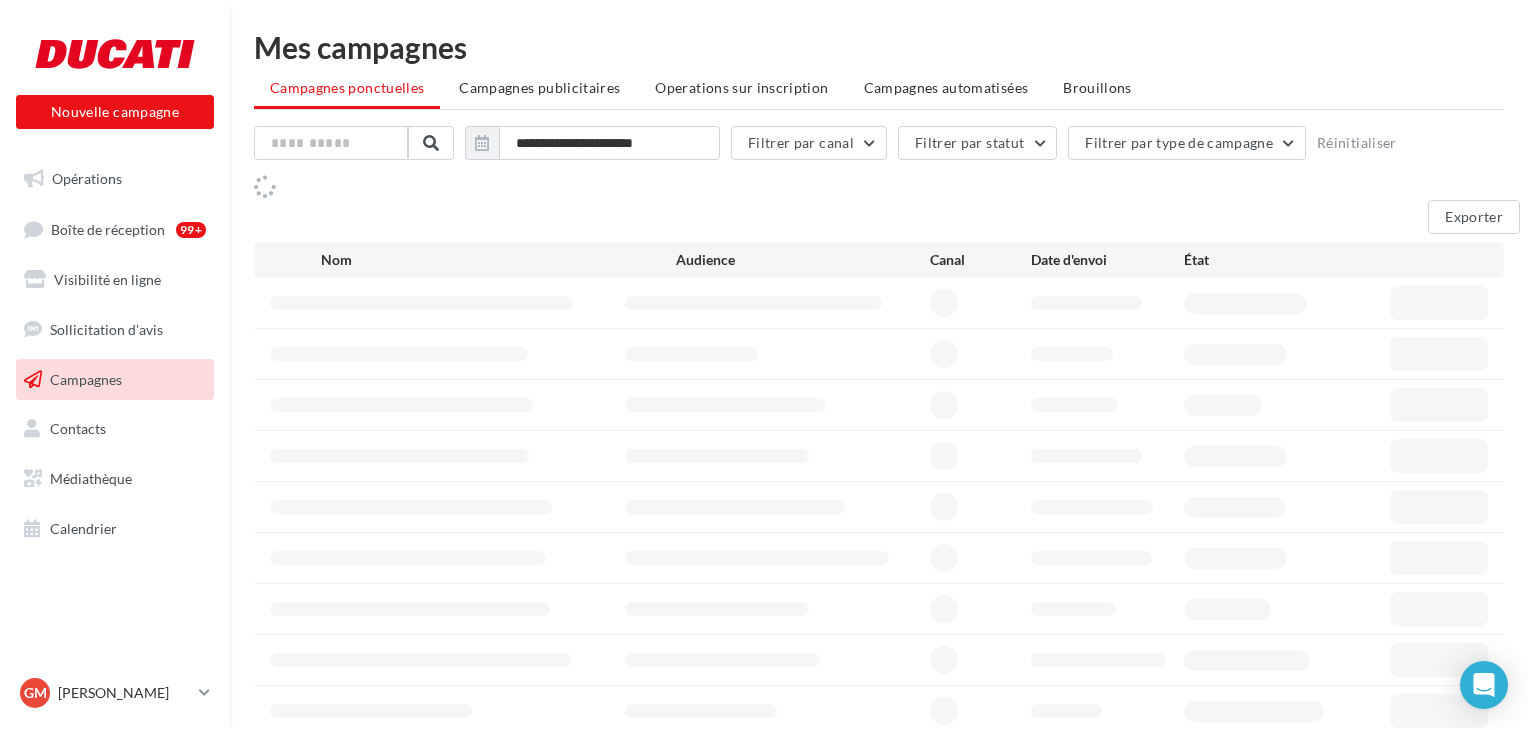 scroll, scrollTop: 0, scrollLeft: 0, axis: both 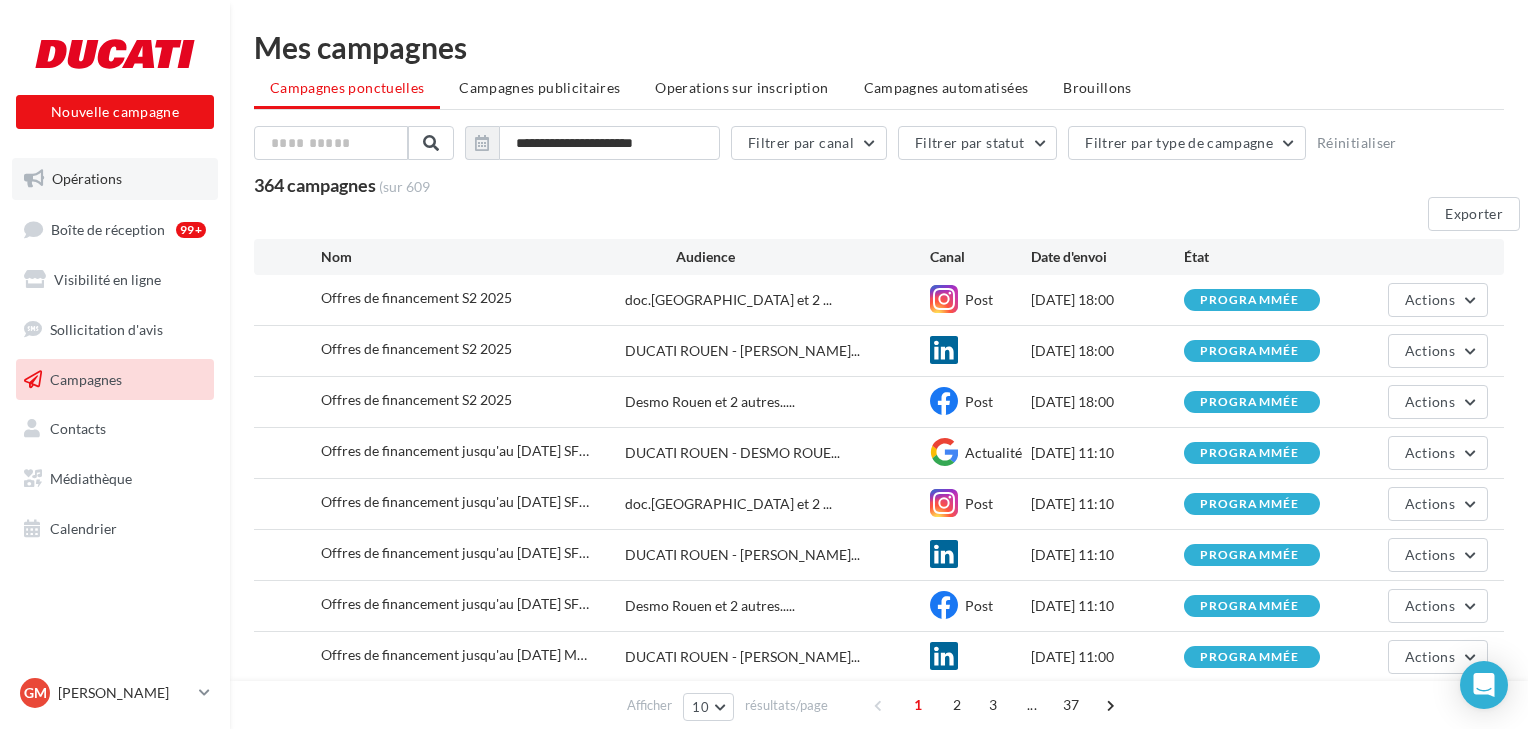 click on "Opérations" at bounding box center (87, 178) 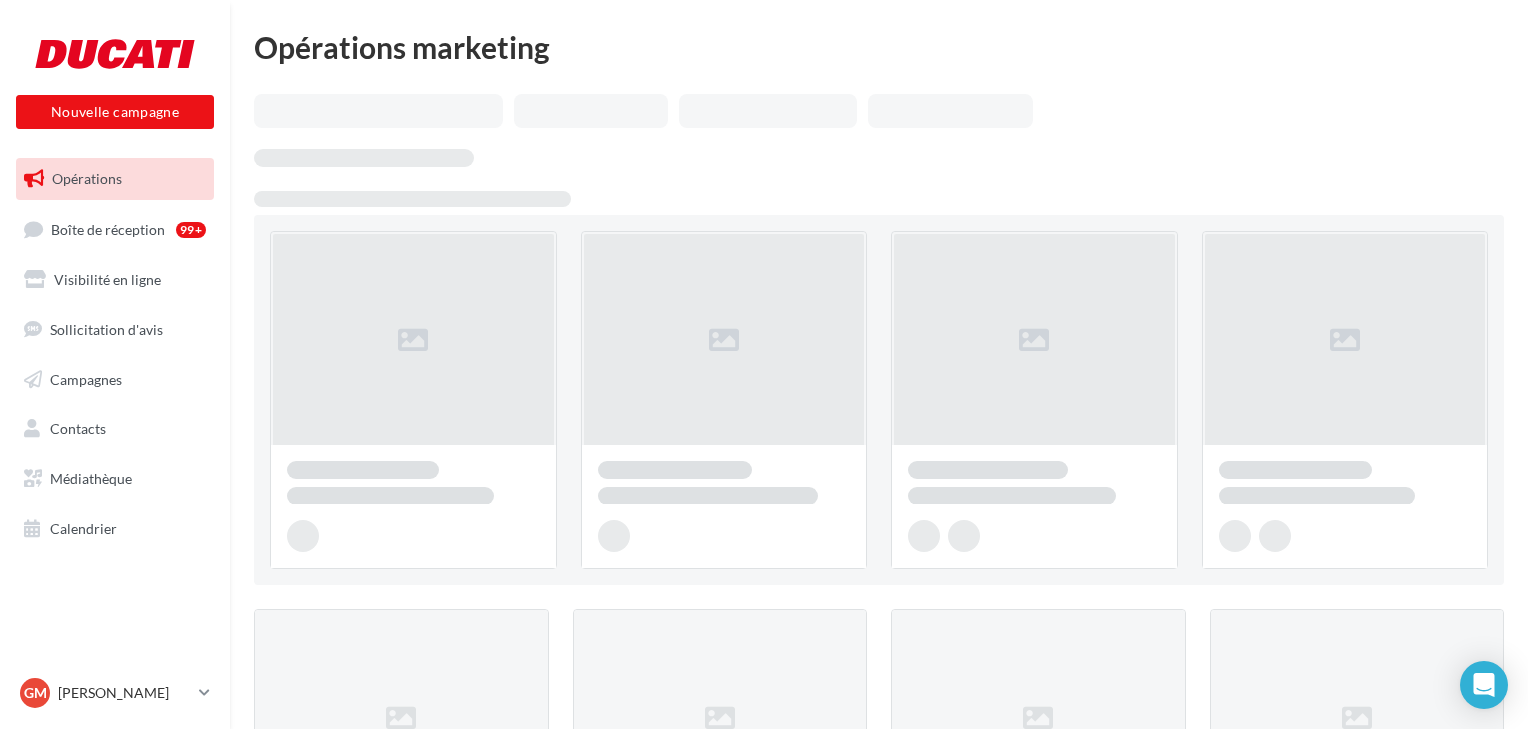 scroll, scrollTop: 0, scrollLeft: 0, axis: both 